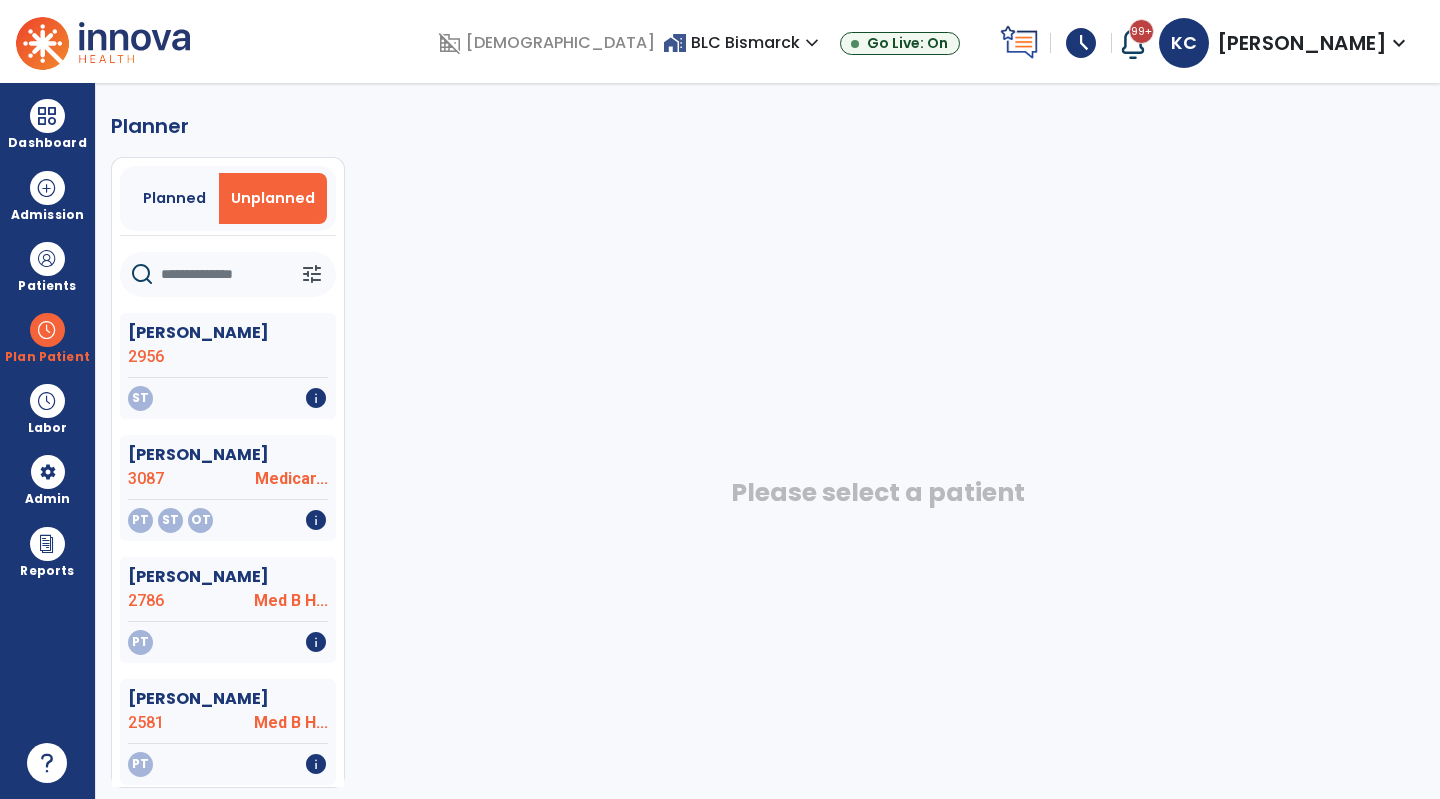 scroll, scrollTop: 0, scrollLeft: 0, axis: both 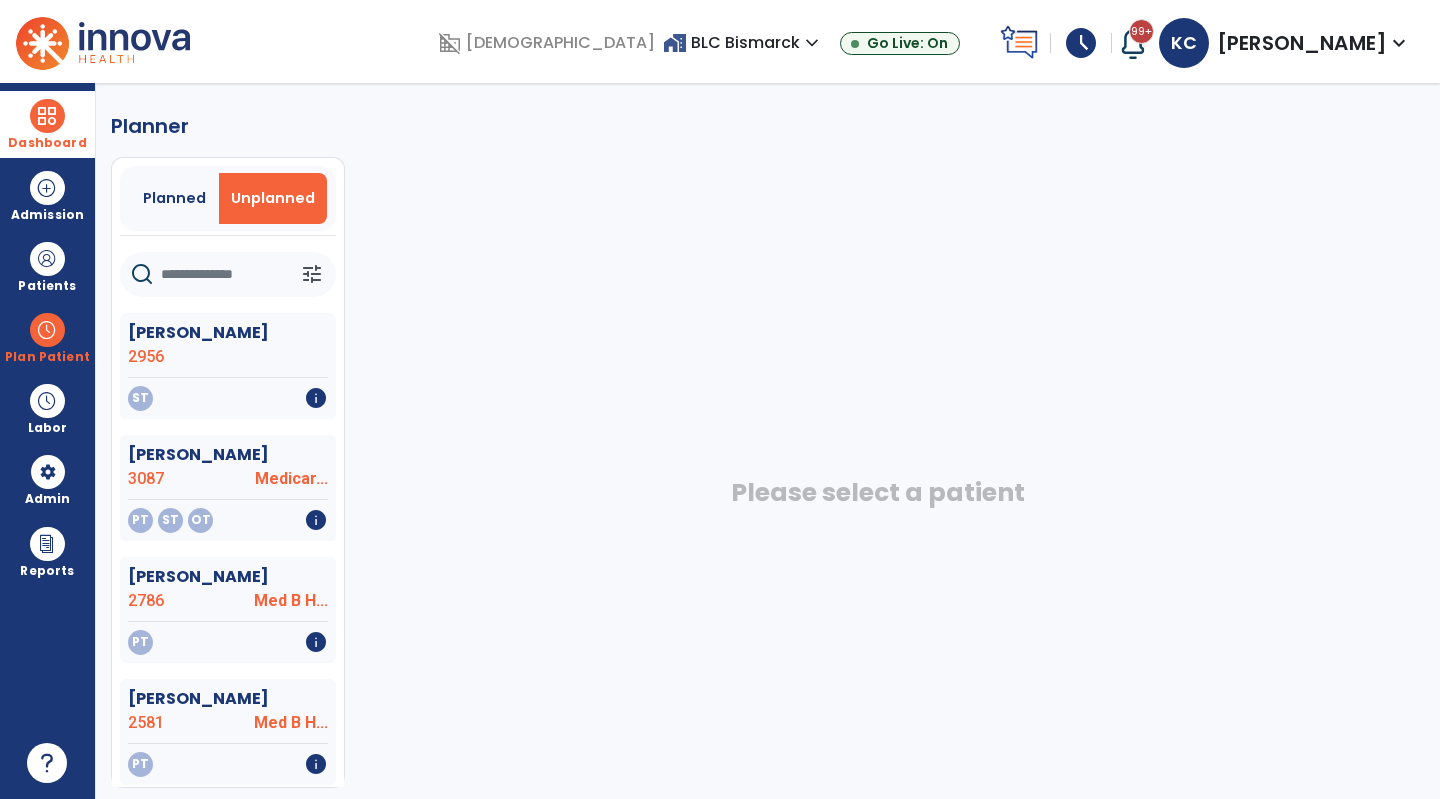 click at bounding box center (47, 116) 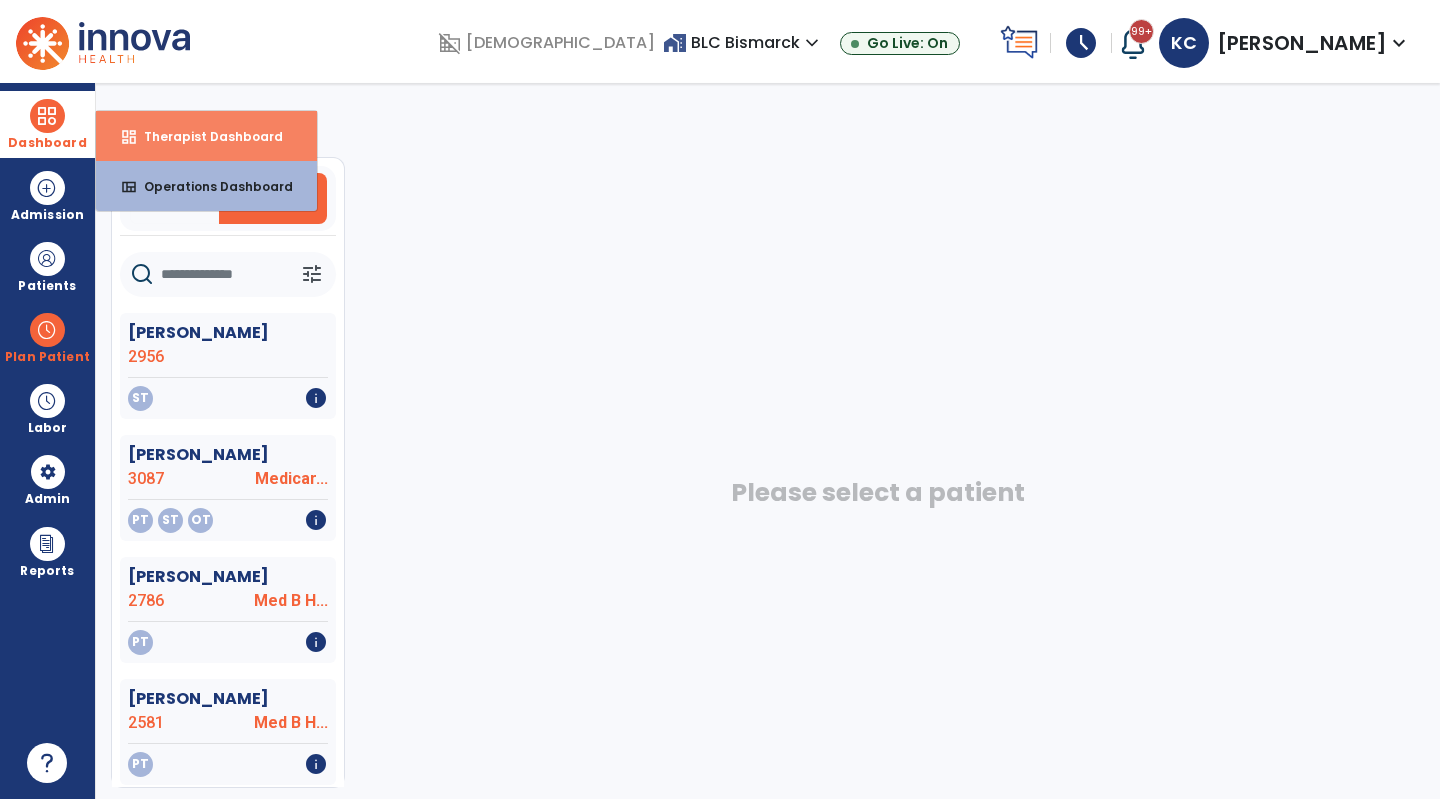 click on "Therapist Dashboard" at bounding box center (205, 136) 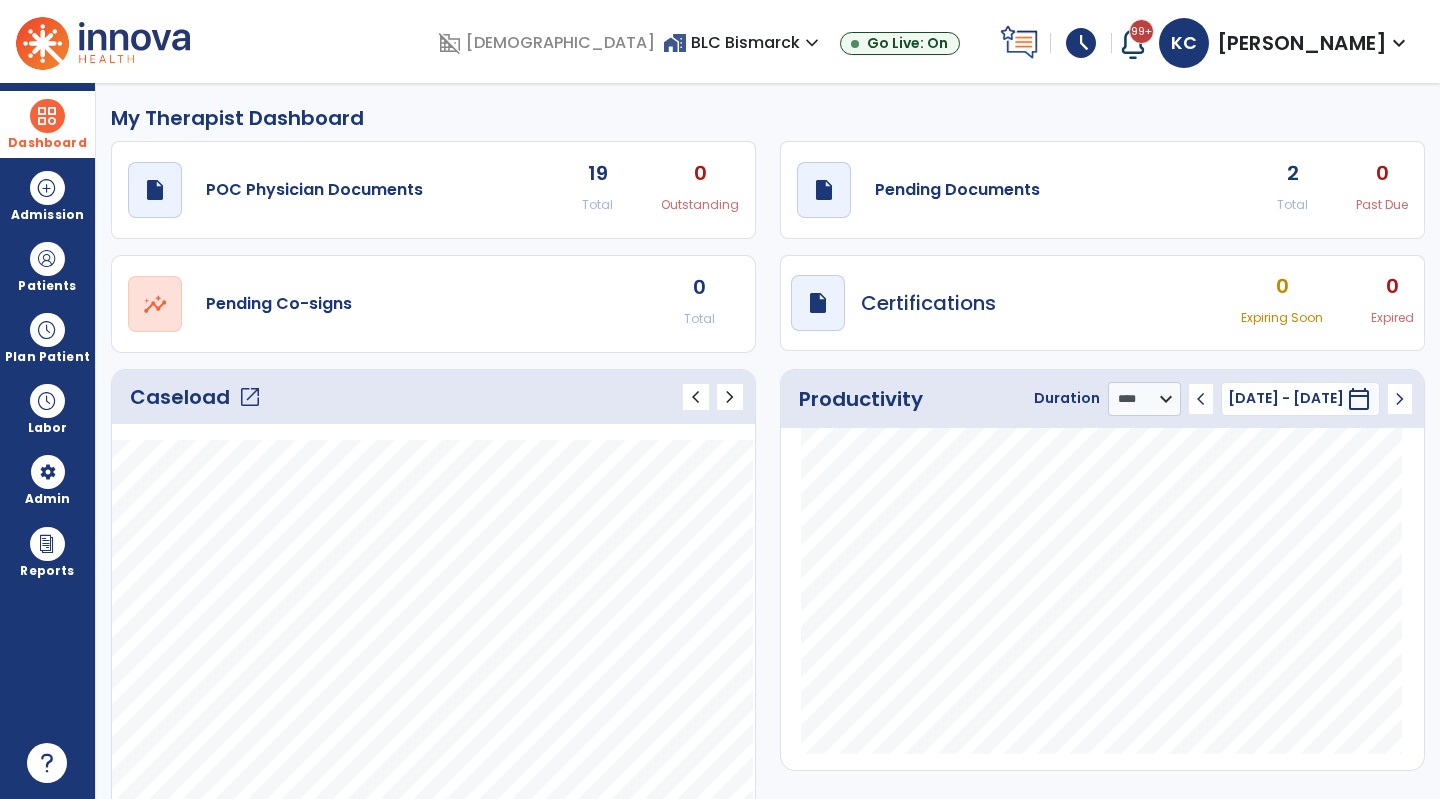click on "draft   open_in_new  Pending Documents 2 Total 0 Past Due" 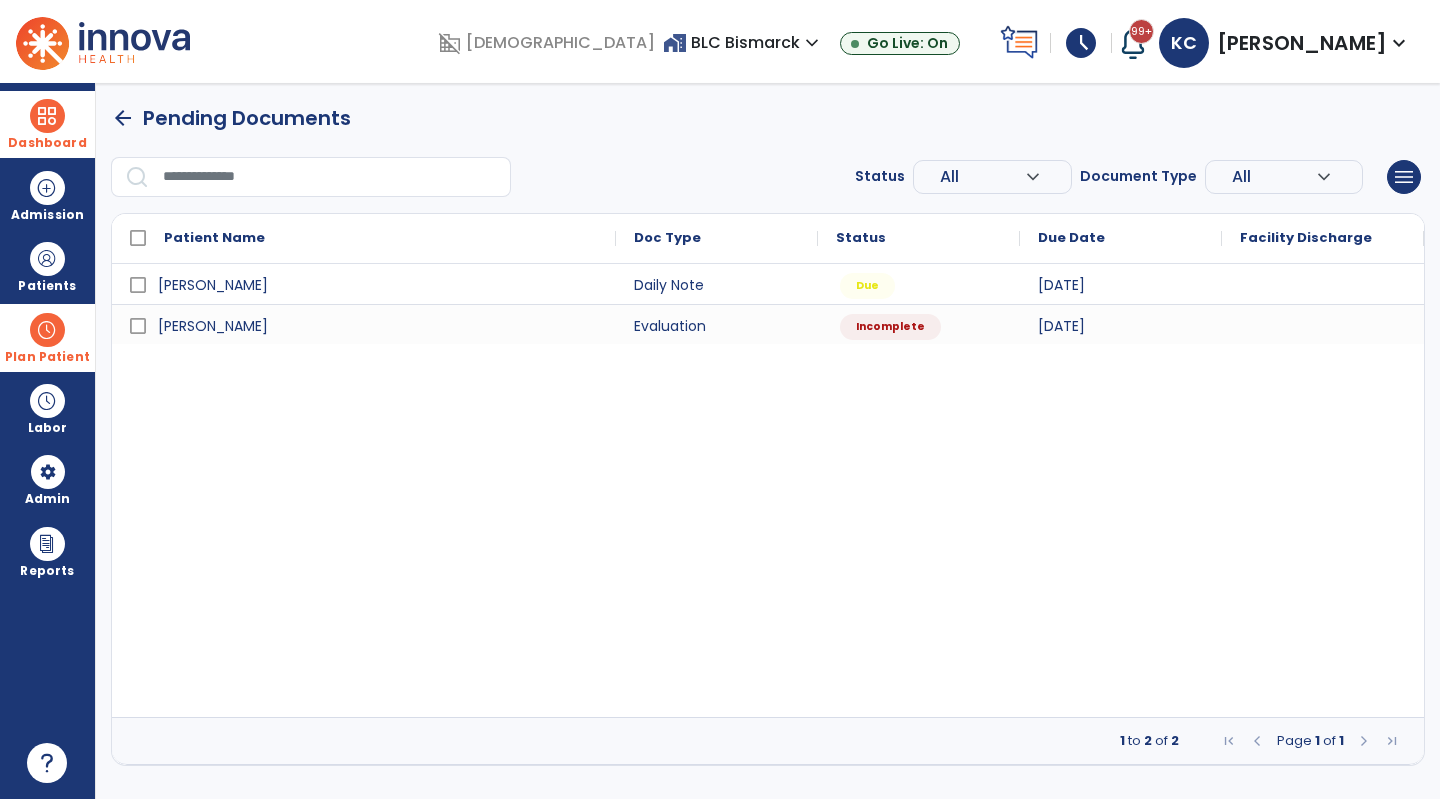 click at bounding box center [47, 330] 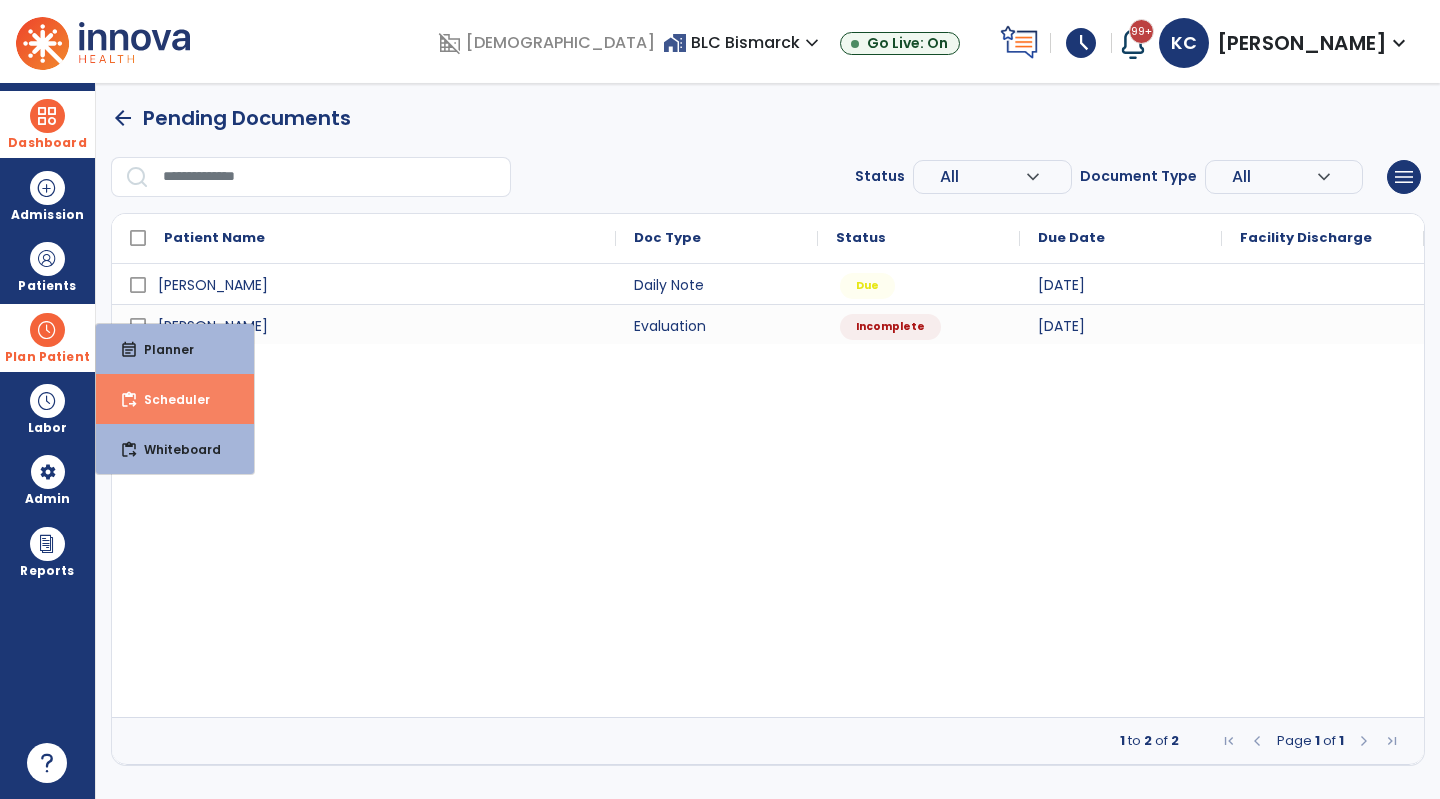 click on "Scheduler" at bounding box center (169, 399) 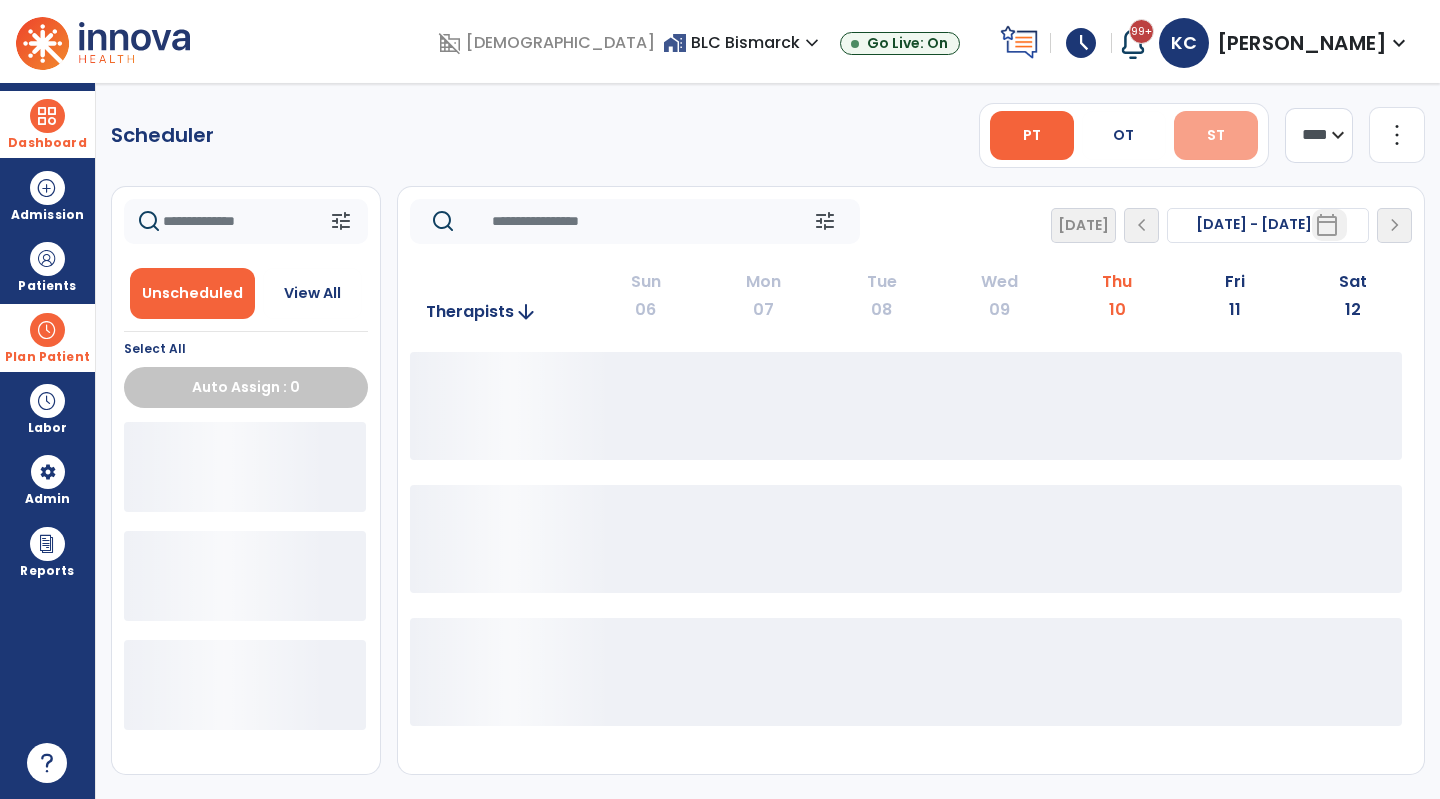 click on "ST" at bounding box center (1216, 135) 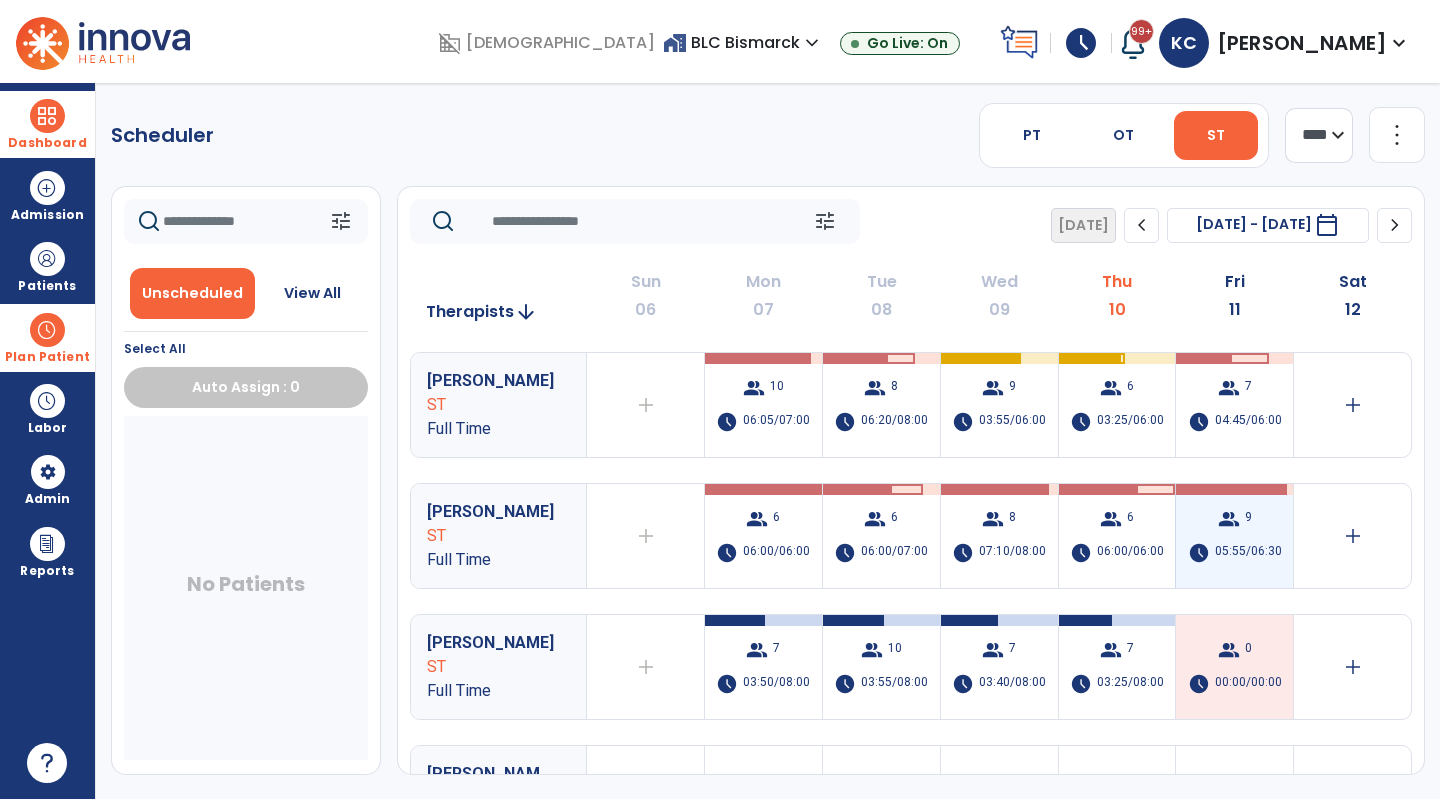 click on "group  9  schedule  05:55/06:30" at bounding box center (1234, 536) 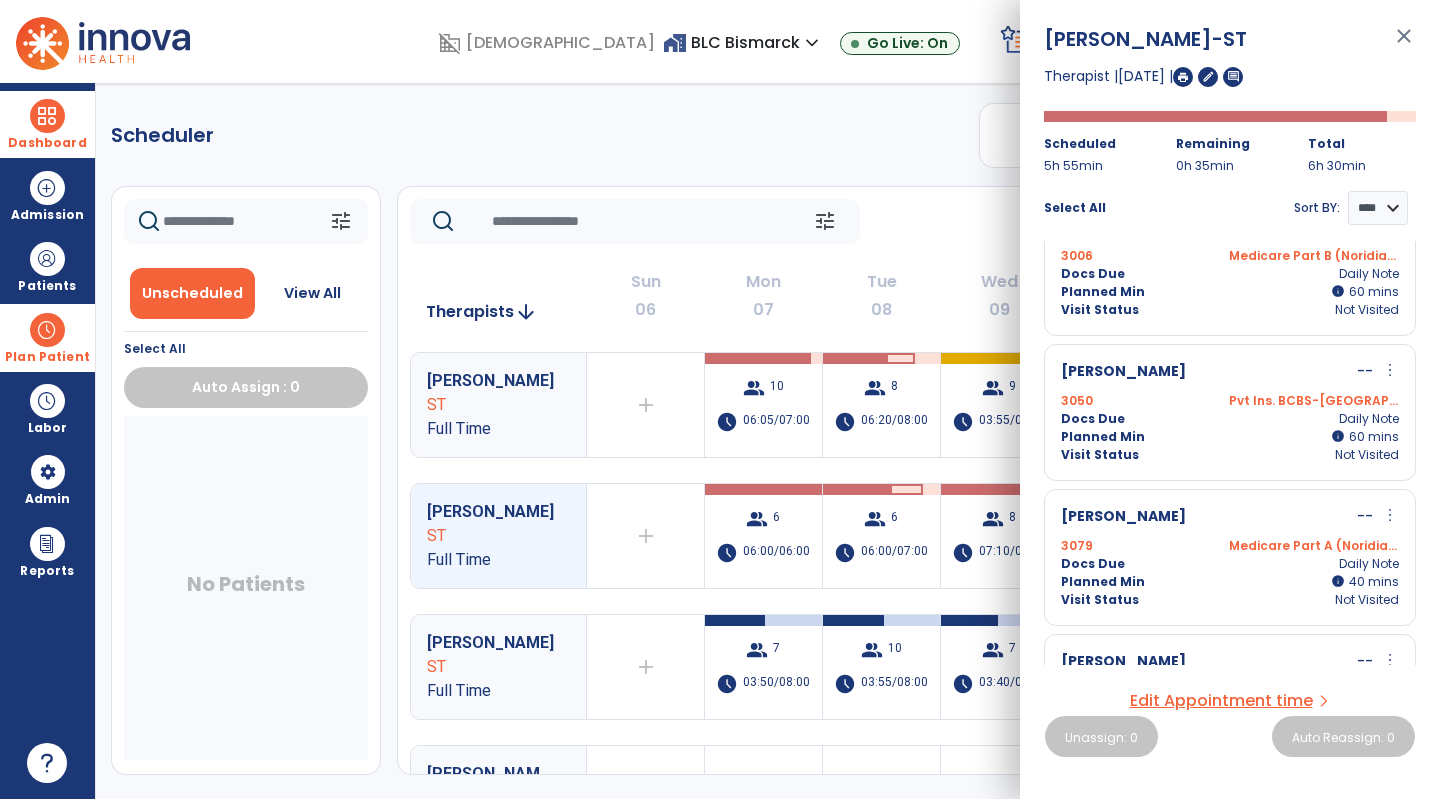 scroll, scrollTop: 173, scrollLeft: 0, axis: vertical 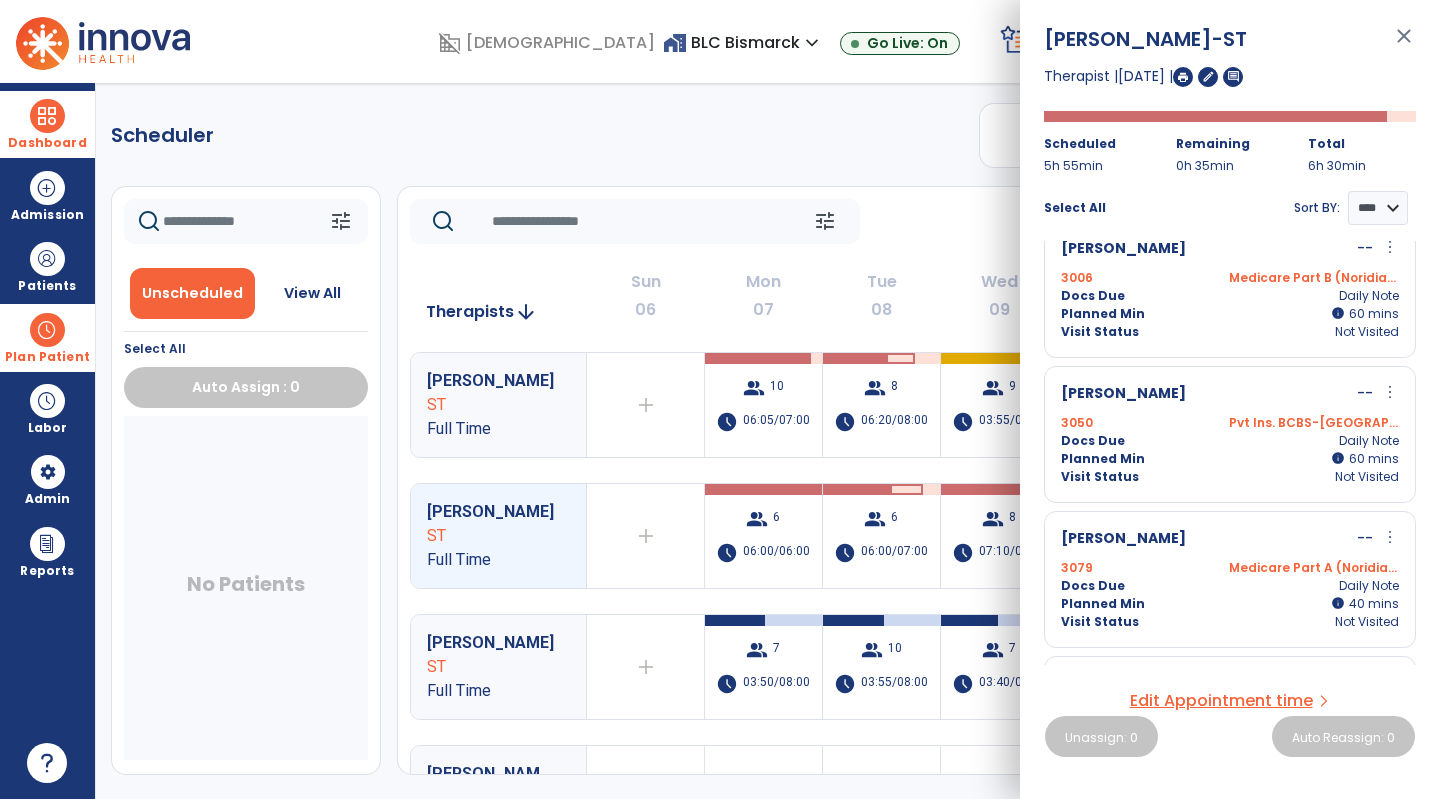 click at bounding box center [1183, 77] 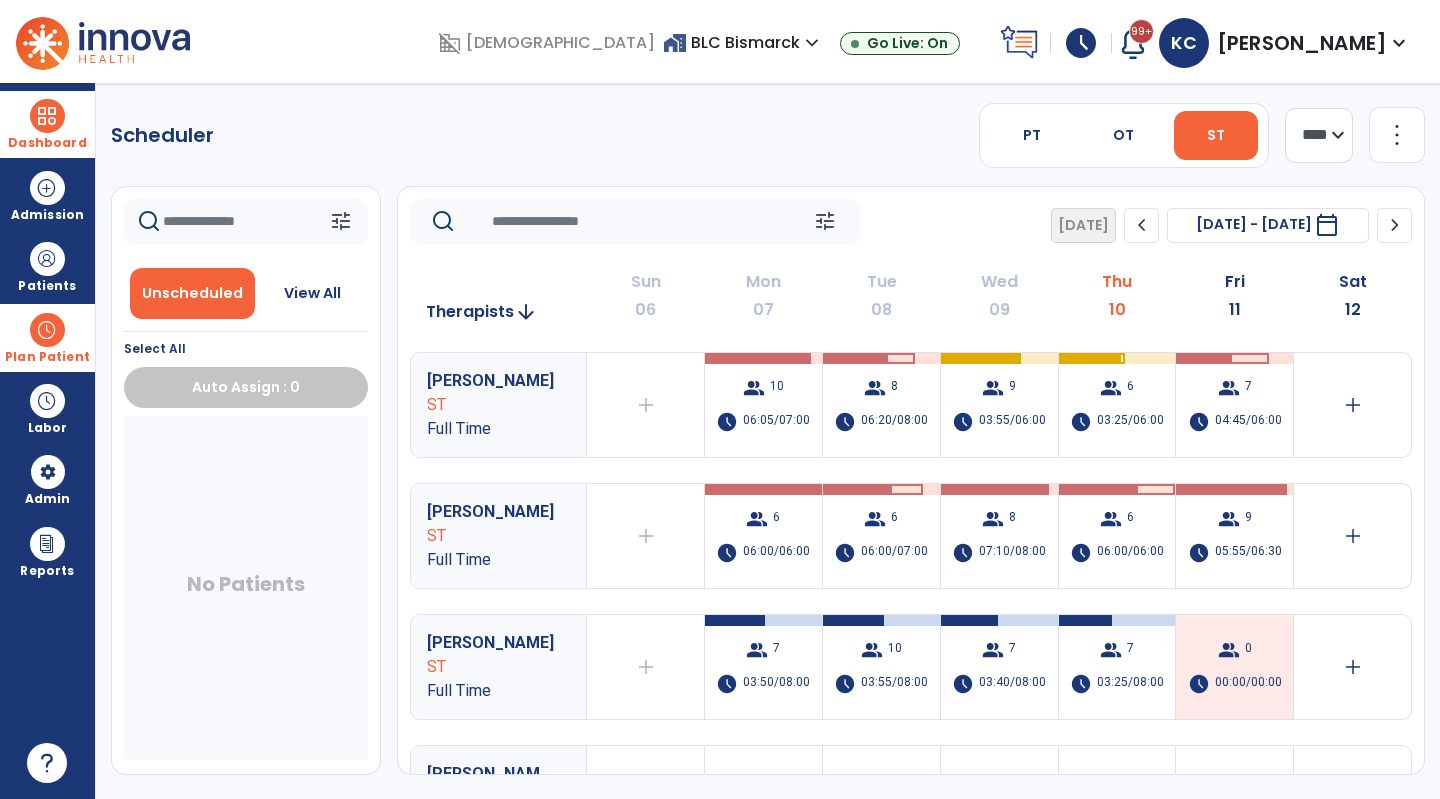 click on "chevron_right" 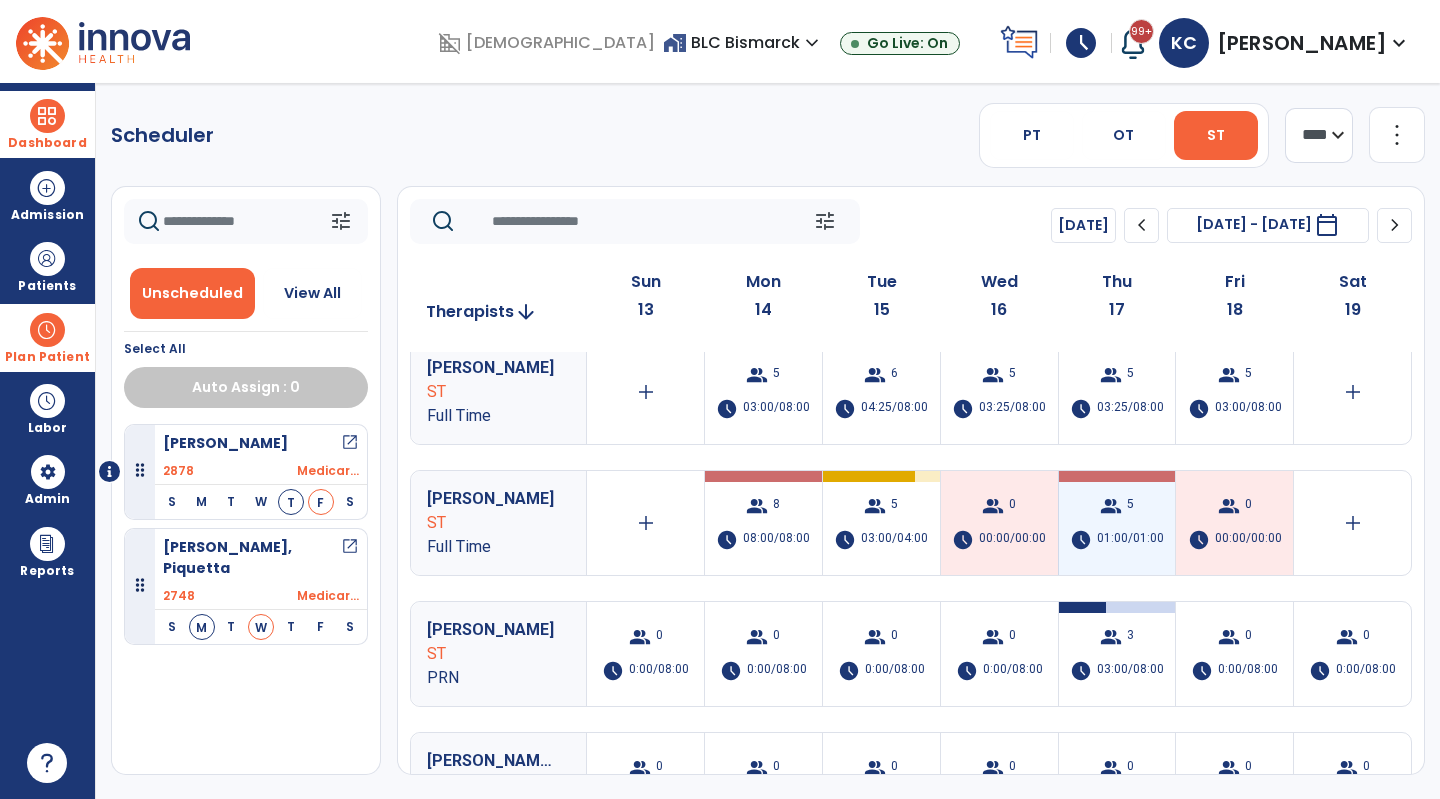 scroll, scrollTop: 145, scrollLeft: 0, axis: vertical 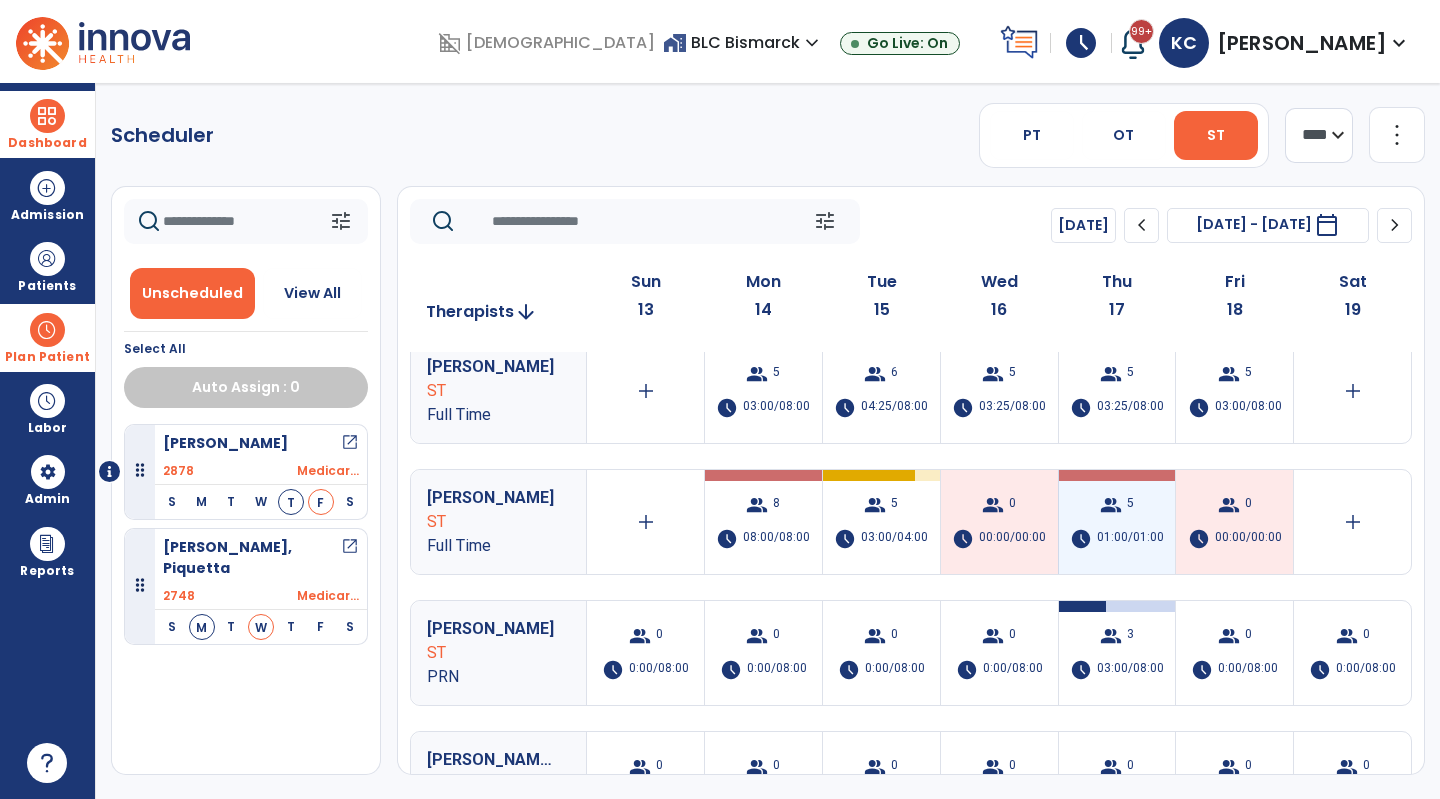 click on "group  5  schedule  01:00/01:00" at bounding box center (1117, 522) 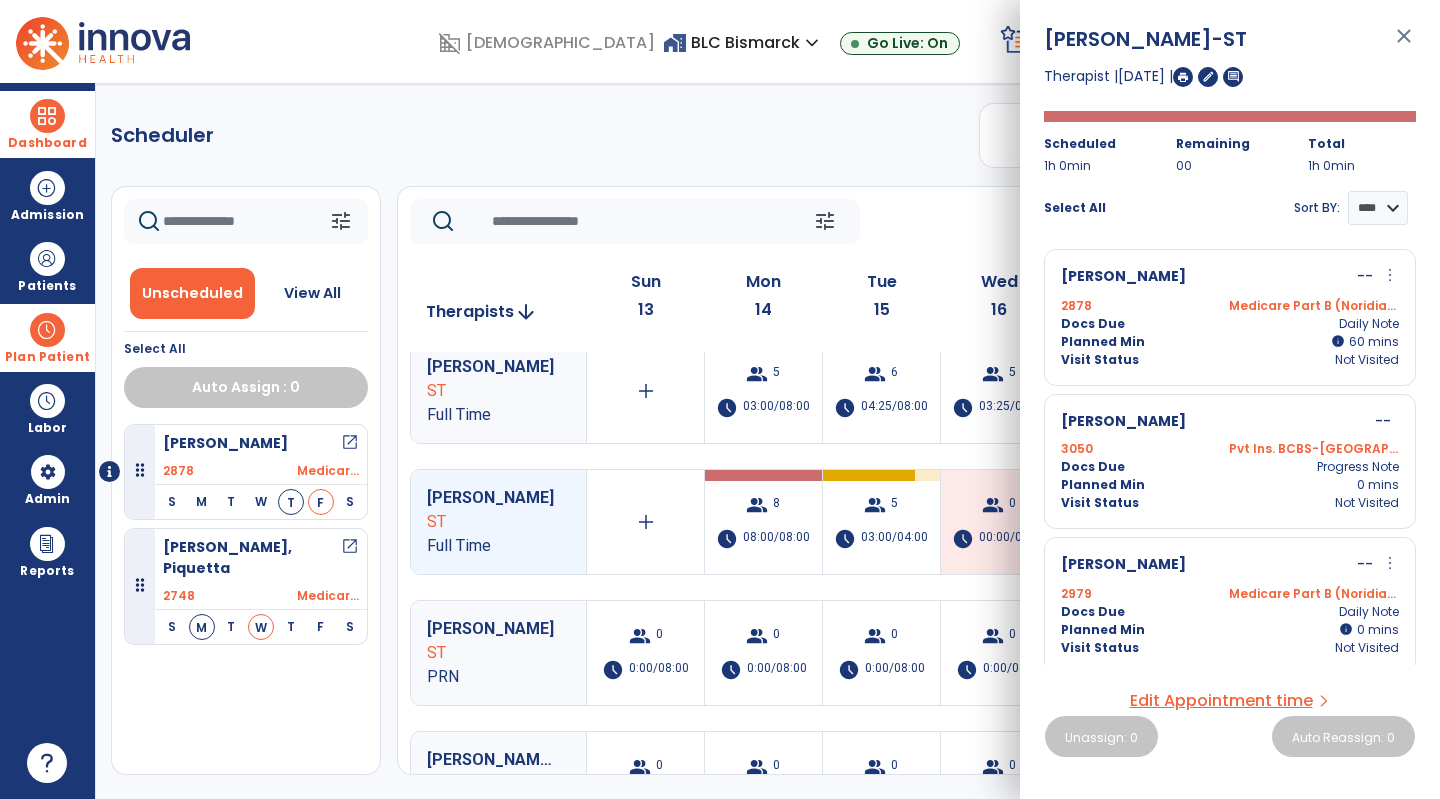 click on "2878 Medicare Part B (Noridian)" at bounding box center [1230, 306] 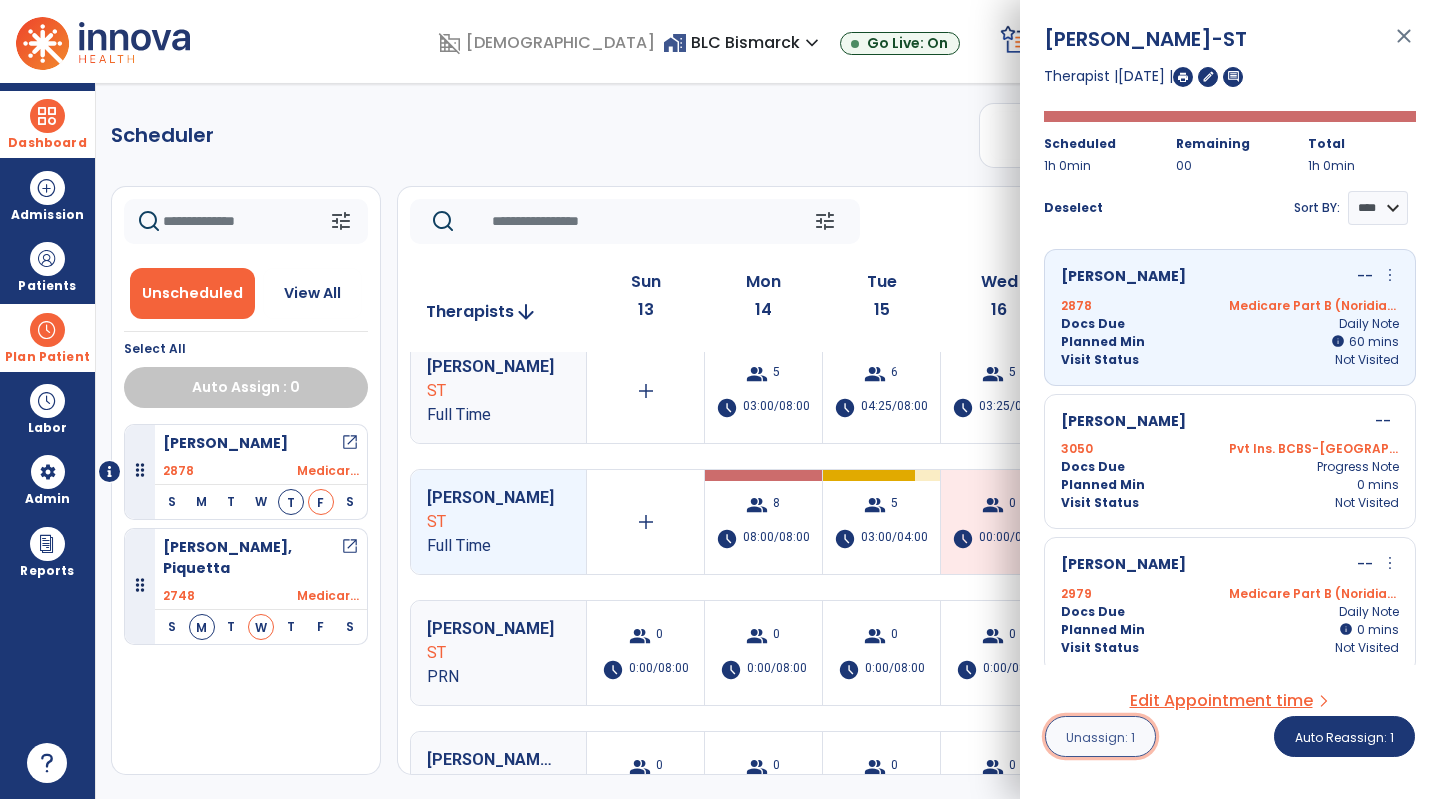 click on "Unassign: 1" at bounding box center (1100, 737) 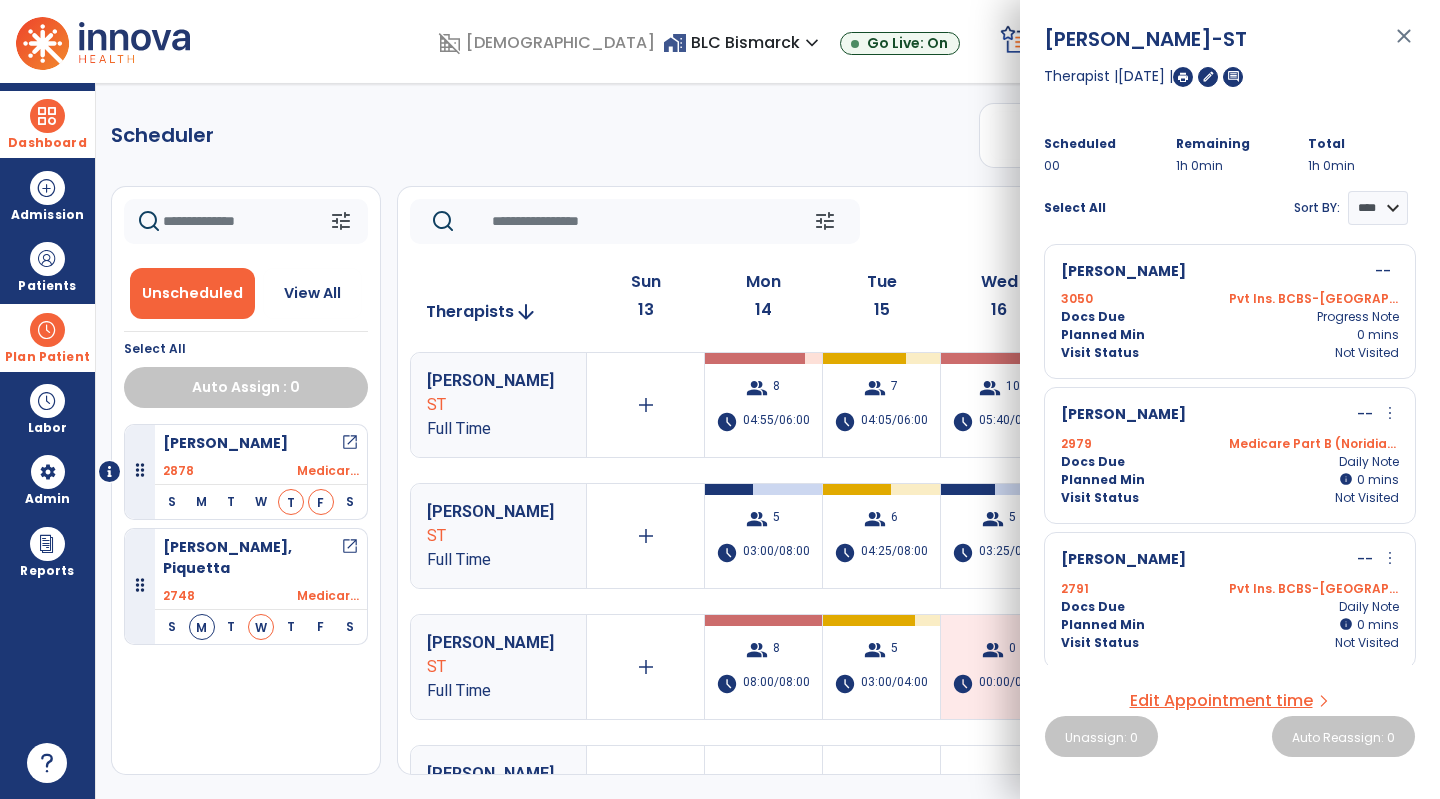 scroll, scrollTop: 0, scrollLeft: 0, axis: both 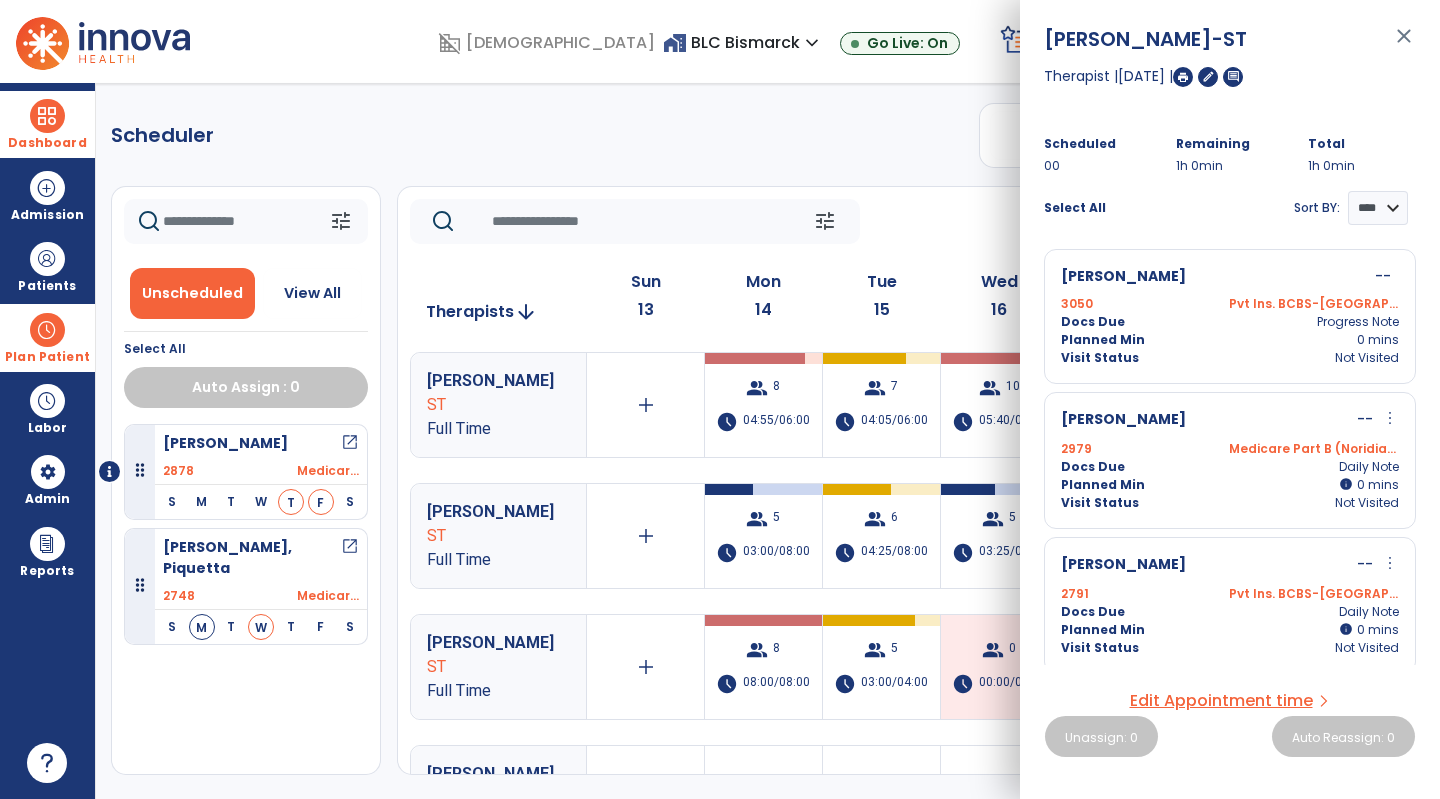 click on "[PERSON_NAME]   open_in_new  2878 Medicar...  S M T W T F S [DATE] Visit Status:  Unscheduled  Docs Due: Daily Note Planned min 01:00     [PERSON_NAME], Piquetta   open_in_new  2748 Medicar...  S M T W T F S" at bounding box center [246, 599] 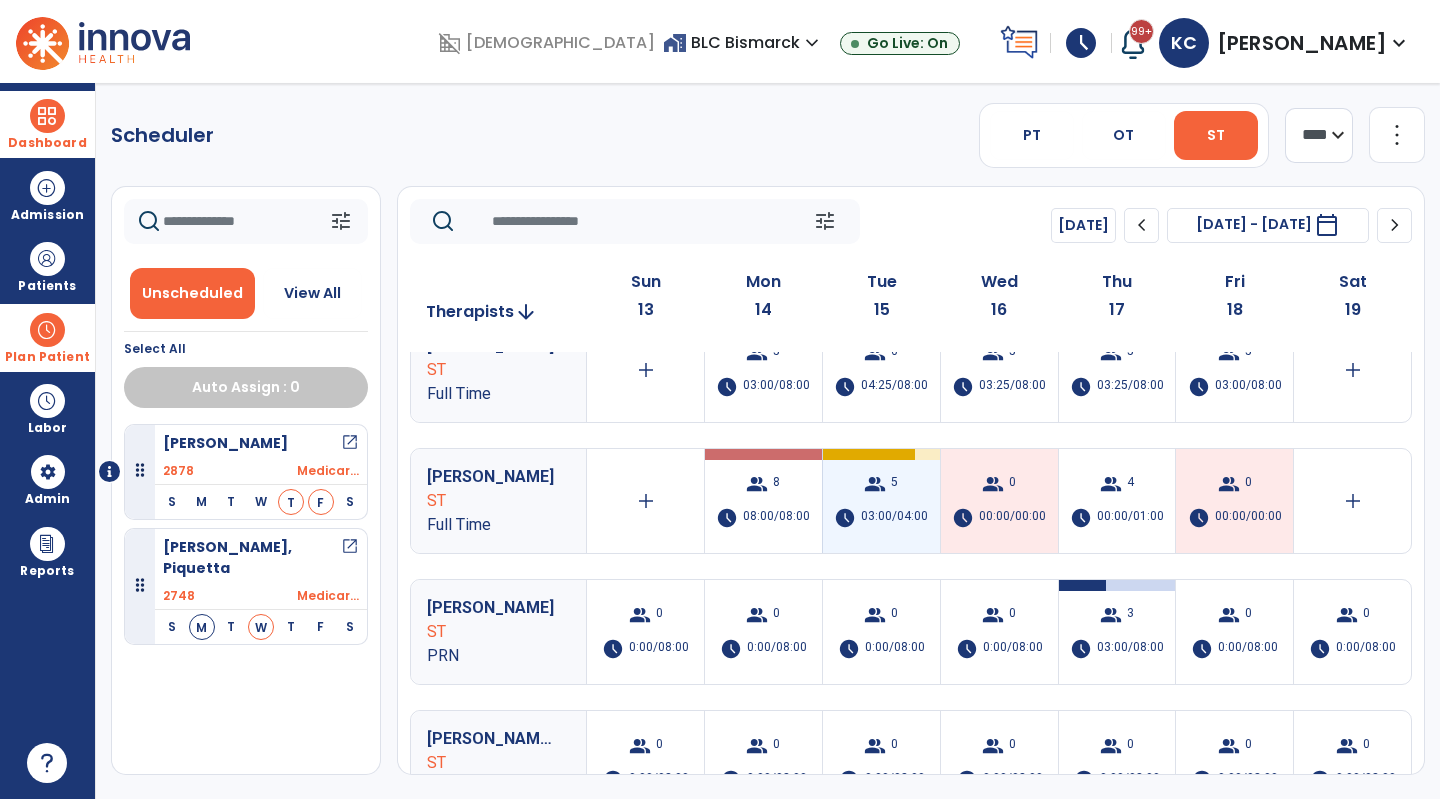 scroll, scrollTop: 195, scrollLeft: 0, axis: vertical 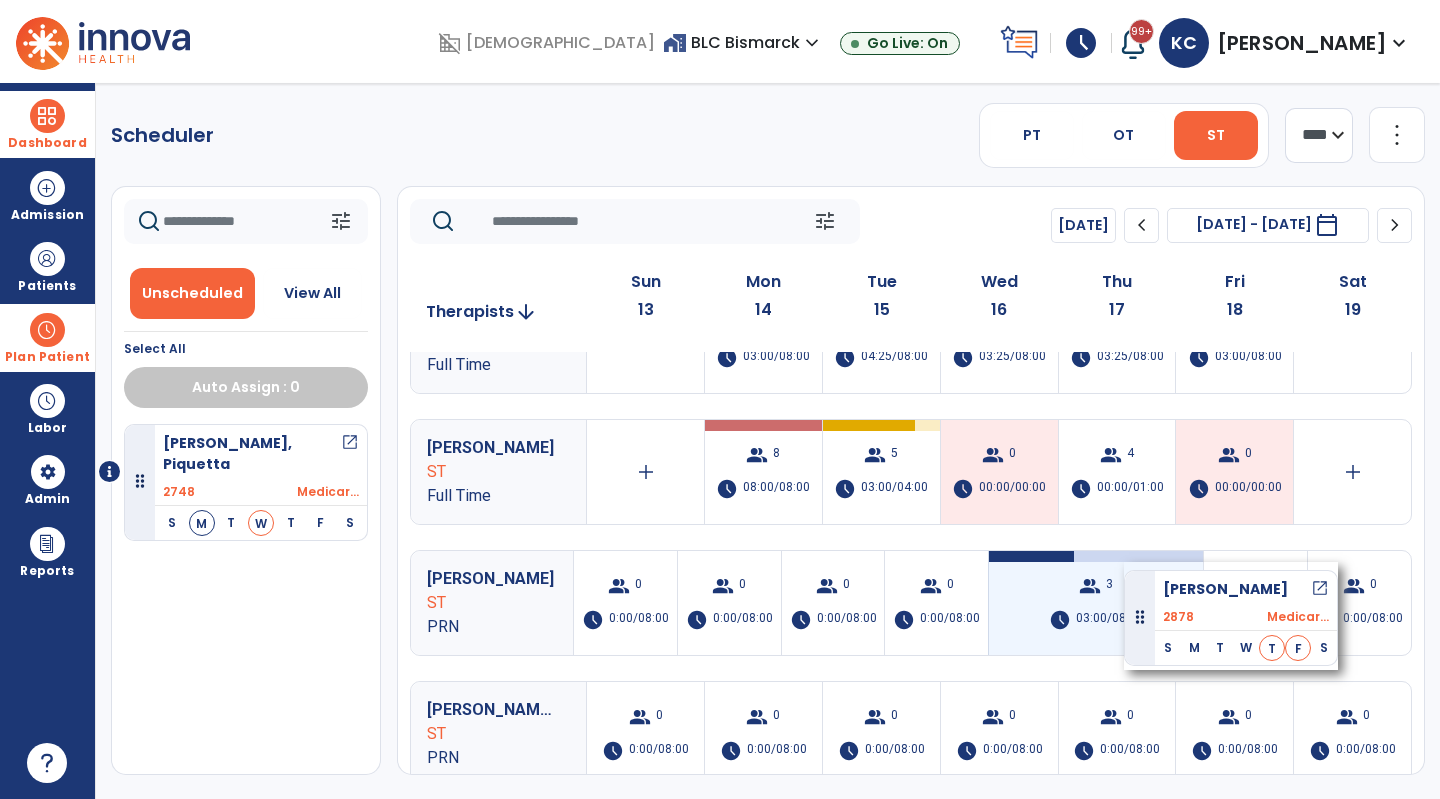 drag, startPoint x: 222, startPoint y: 470, endPoint x: 1124, endPoint y: 562, distance: 906.6796 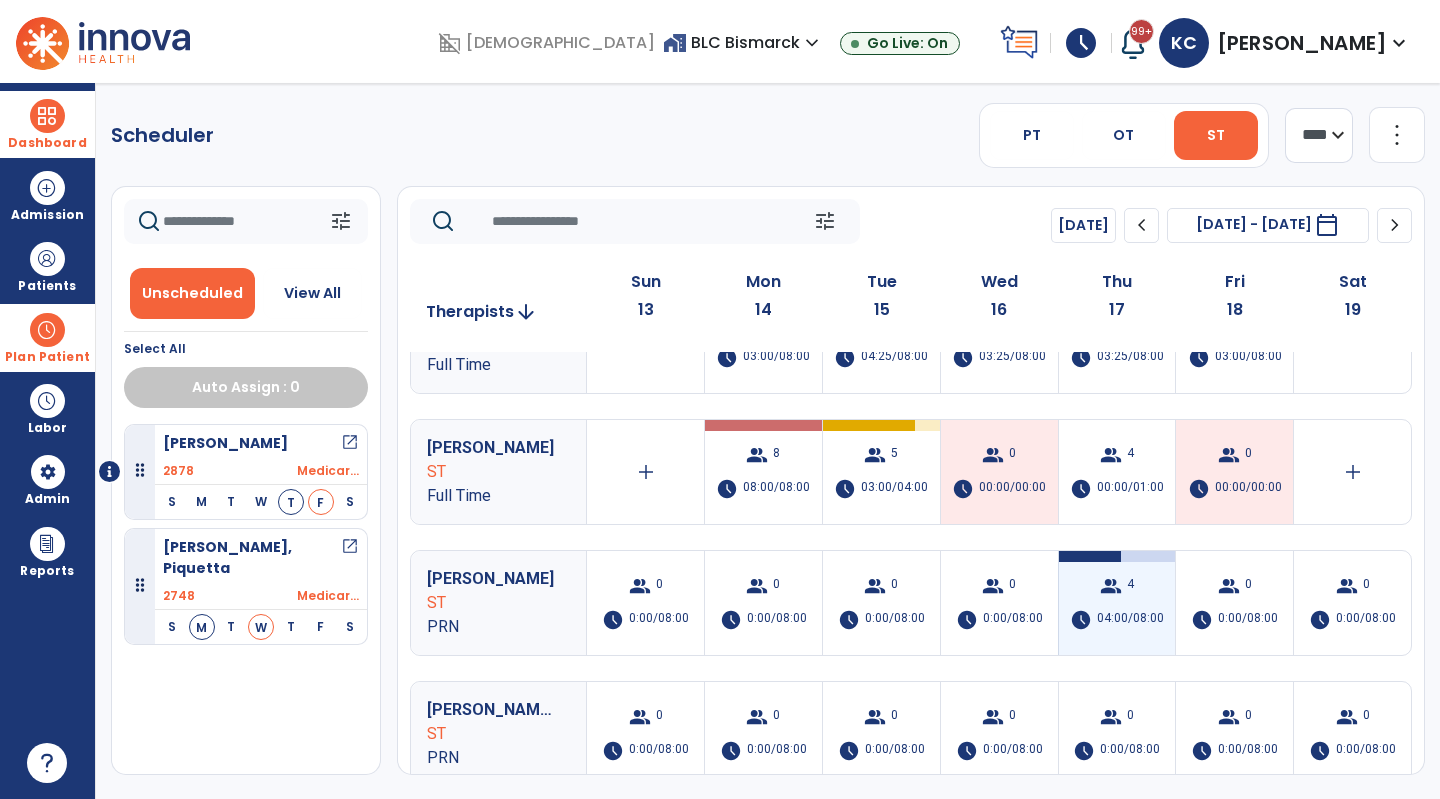 click on "group  4  schedule  04:00/08:00" at bounding box center [1117, 603] 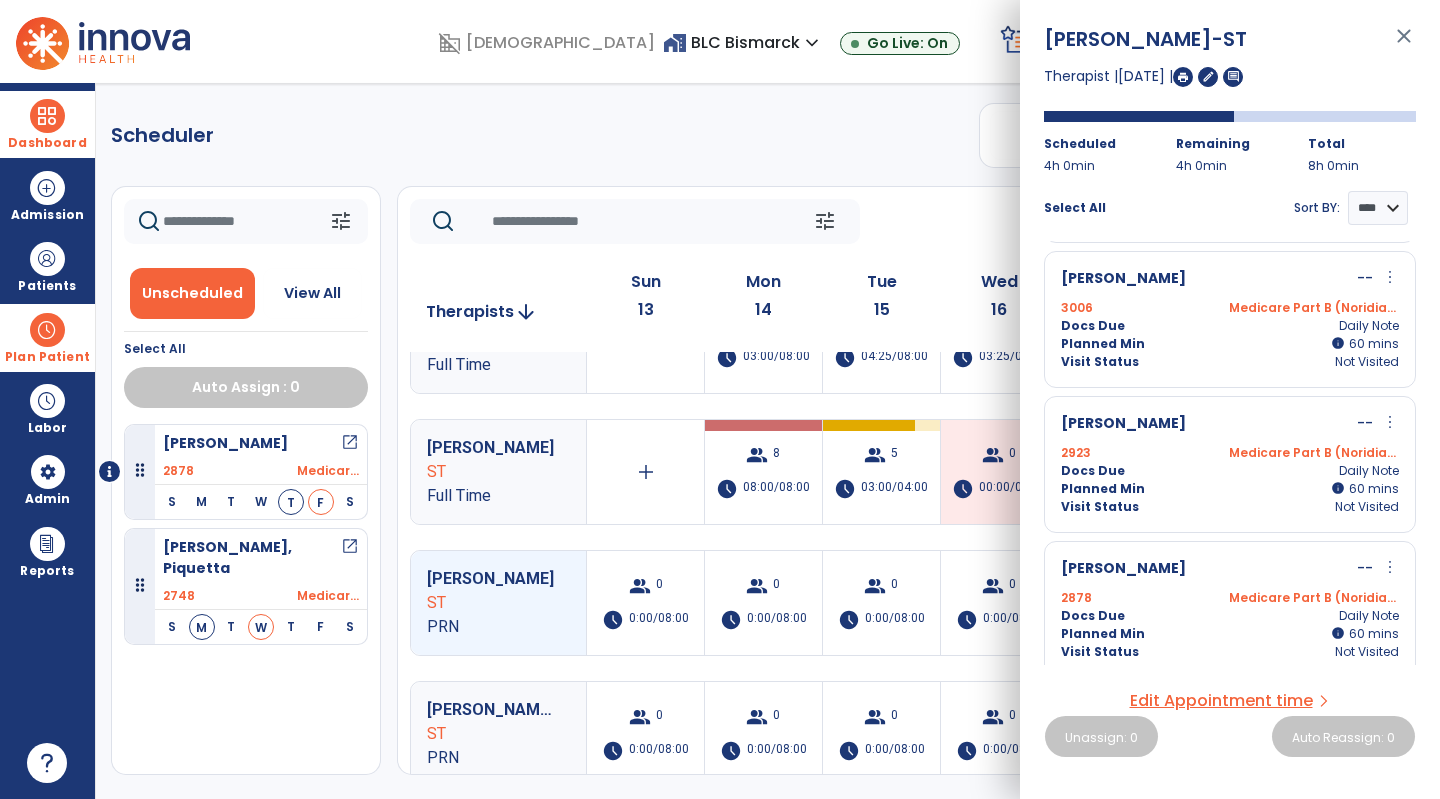 scroll, scrollTop: 156, scrollLeft: 0, axis: vertical 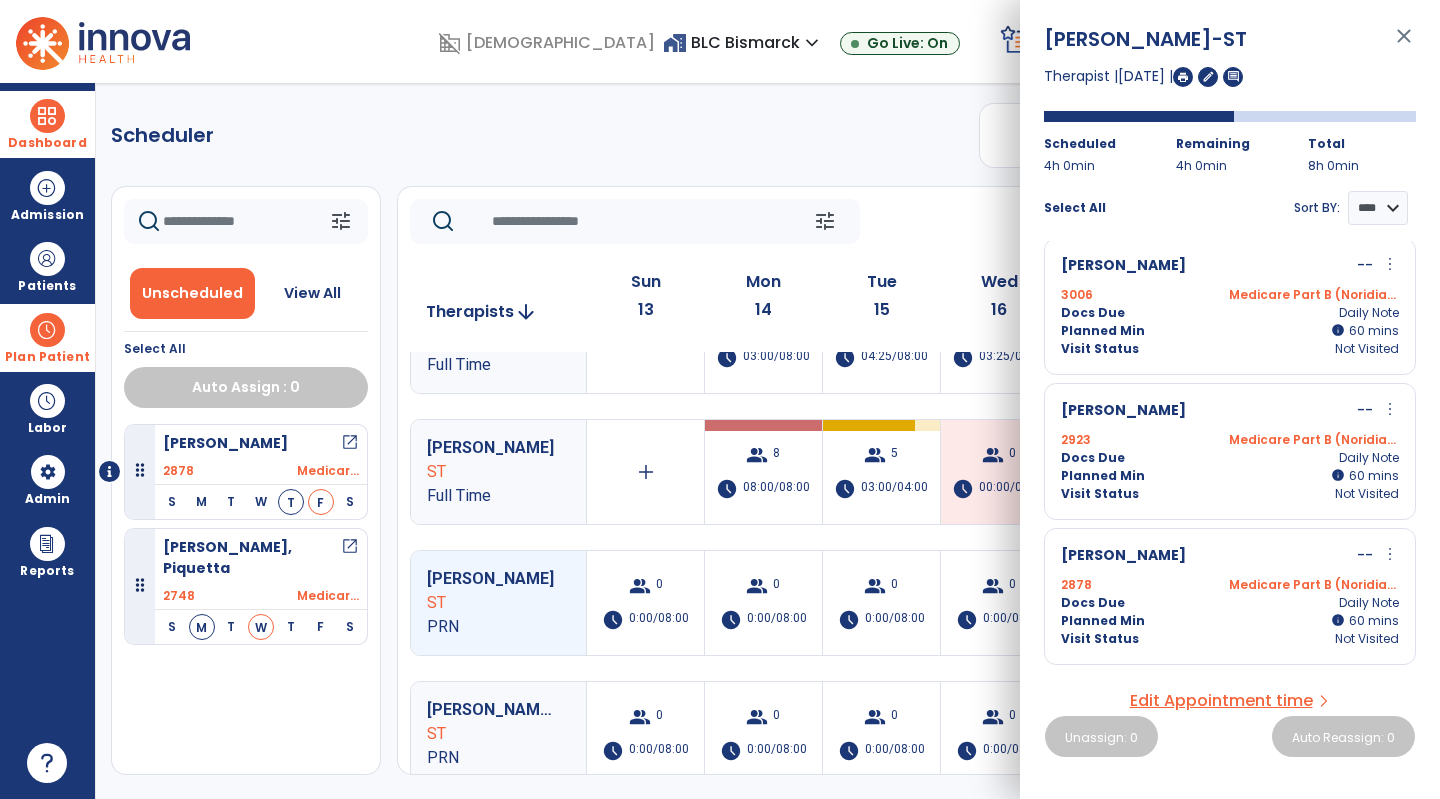 click on "Planned Min  info   60 I 60 mins" at bounding box center (1230, 476) 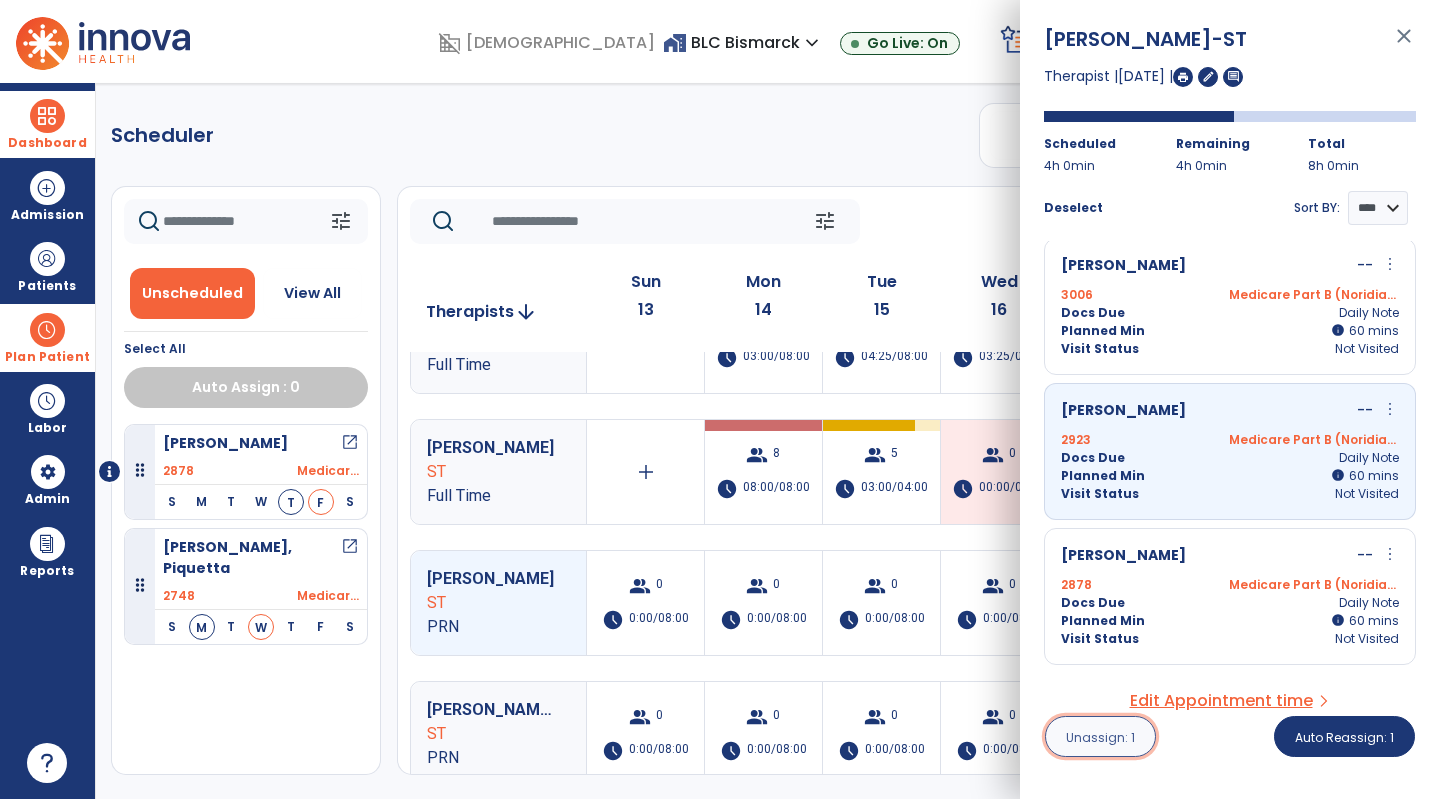click on "Unassign: 1" at bounding box center [1100, 737] 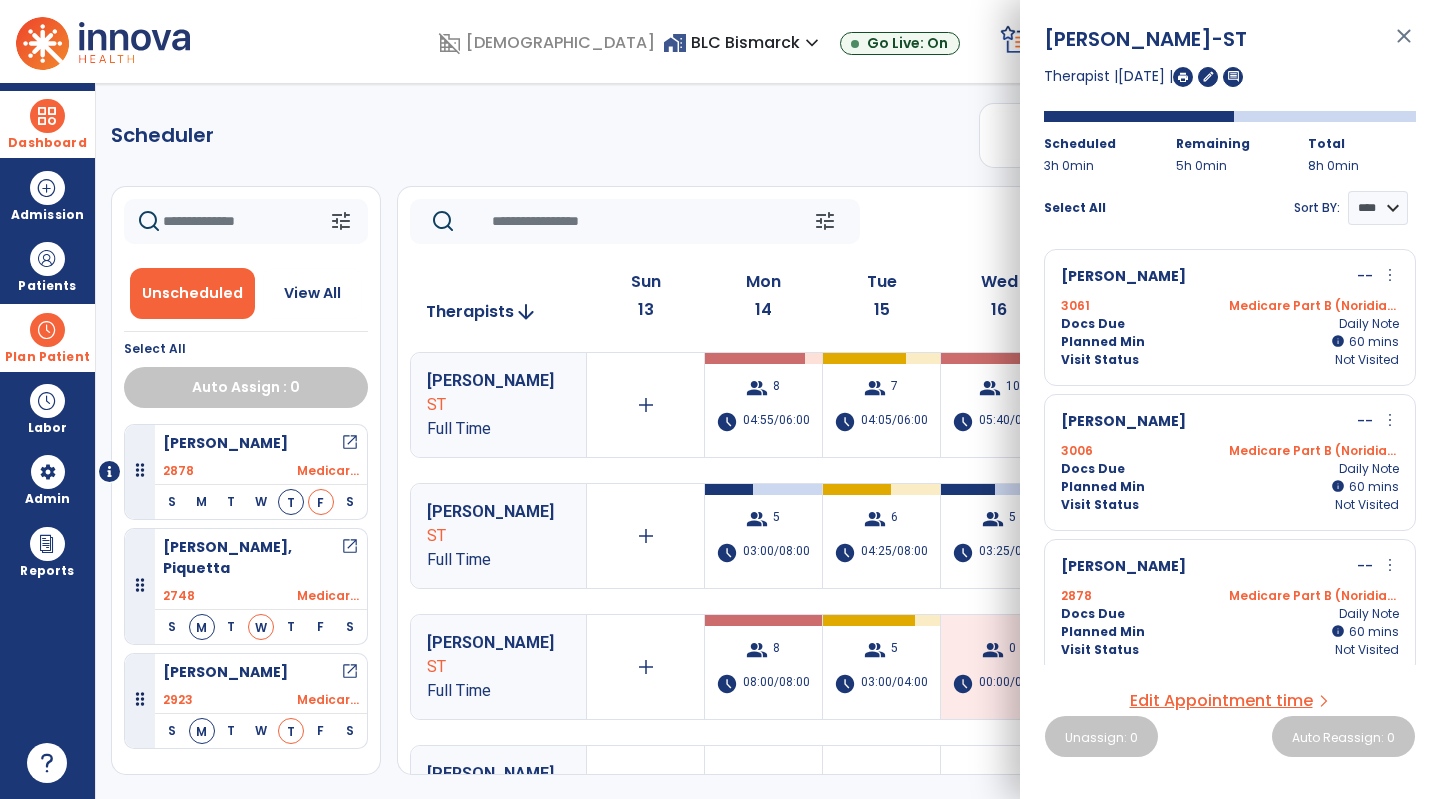 click on "Scheduler   PT   OT   ST  **** *** more_vert  Manage Labor   View All Therapists   Print" 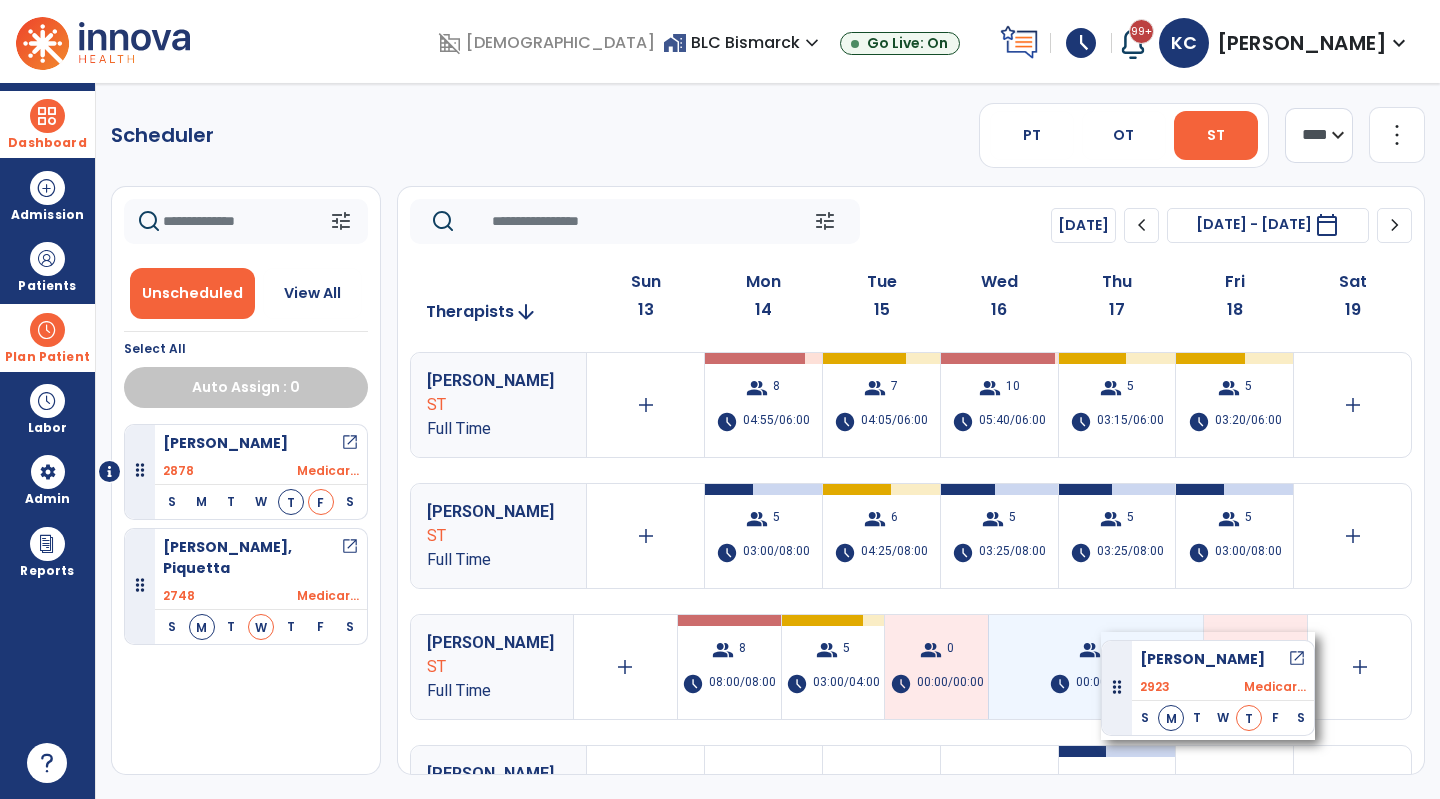 drag, startPoint x: 226, startPoint y: 661, endPoint x: 1102, endPoint y: 632, distance: 876.4799 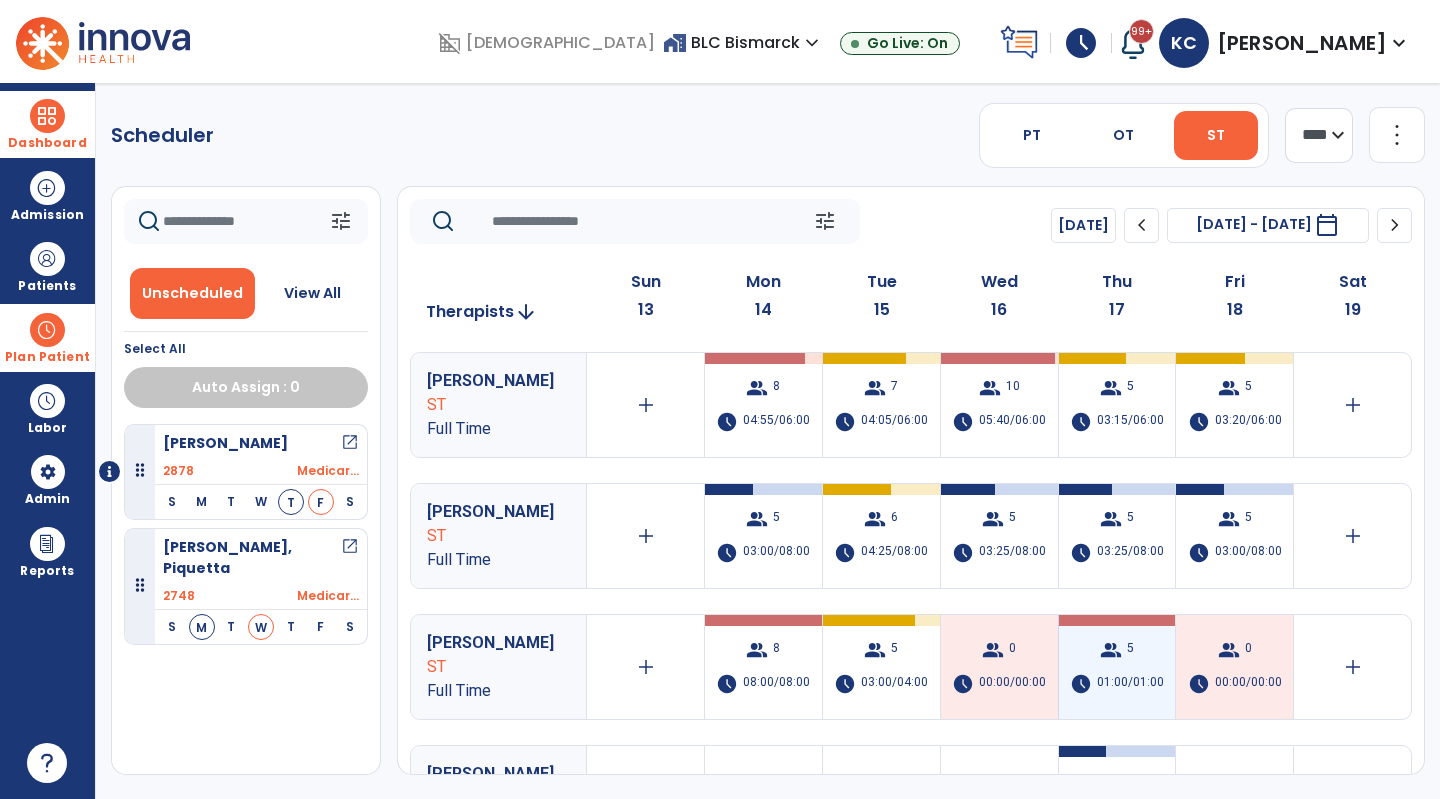 click on "group  5  schedule  01:00/01:00" at bounding box center [1117, 667] 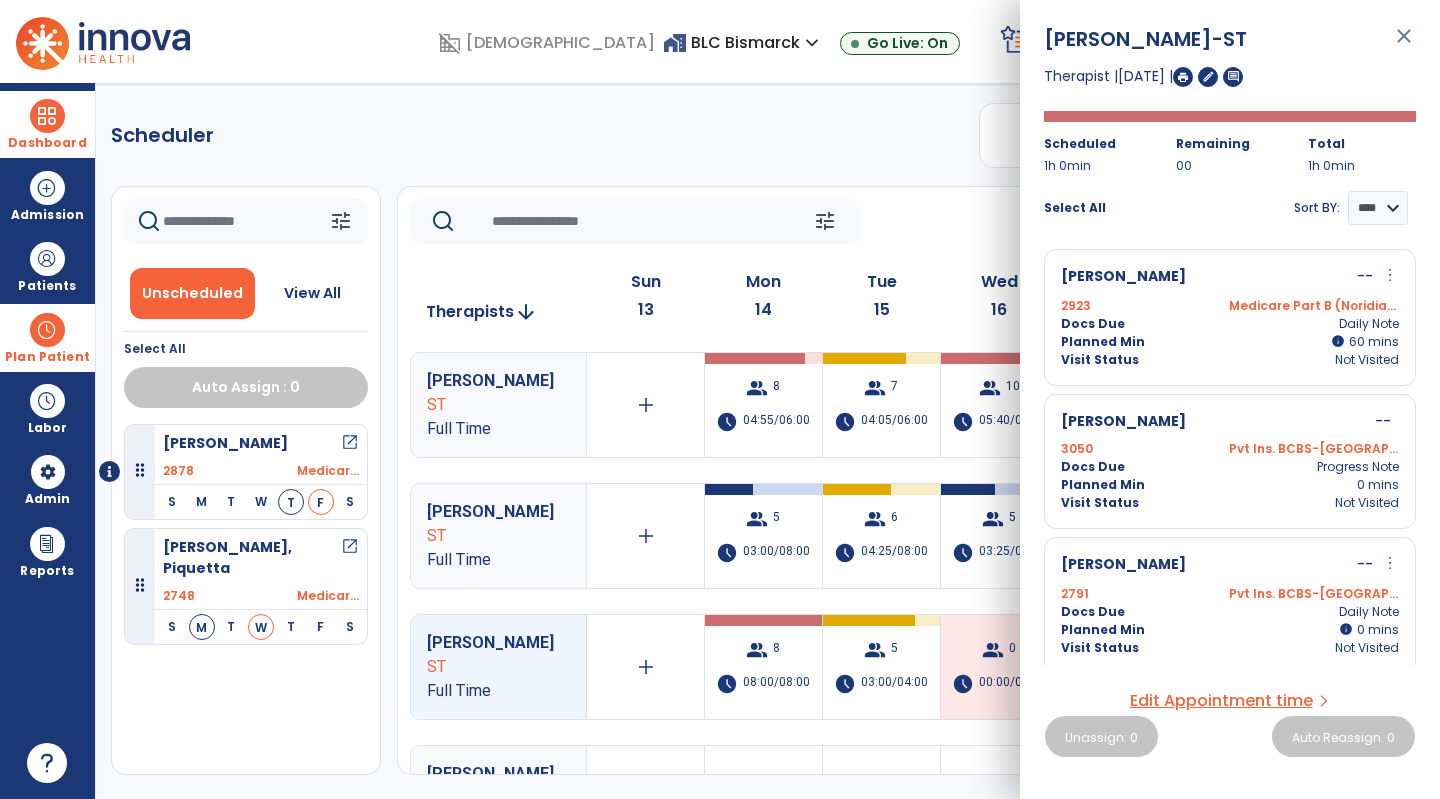 click on "more_vert" at bounding box center [1390, 275] 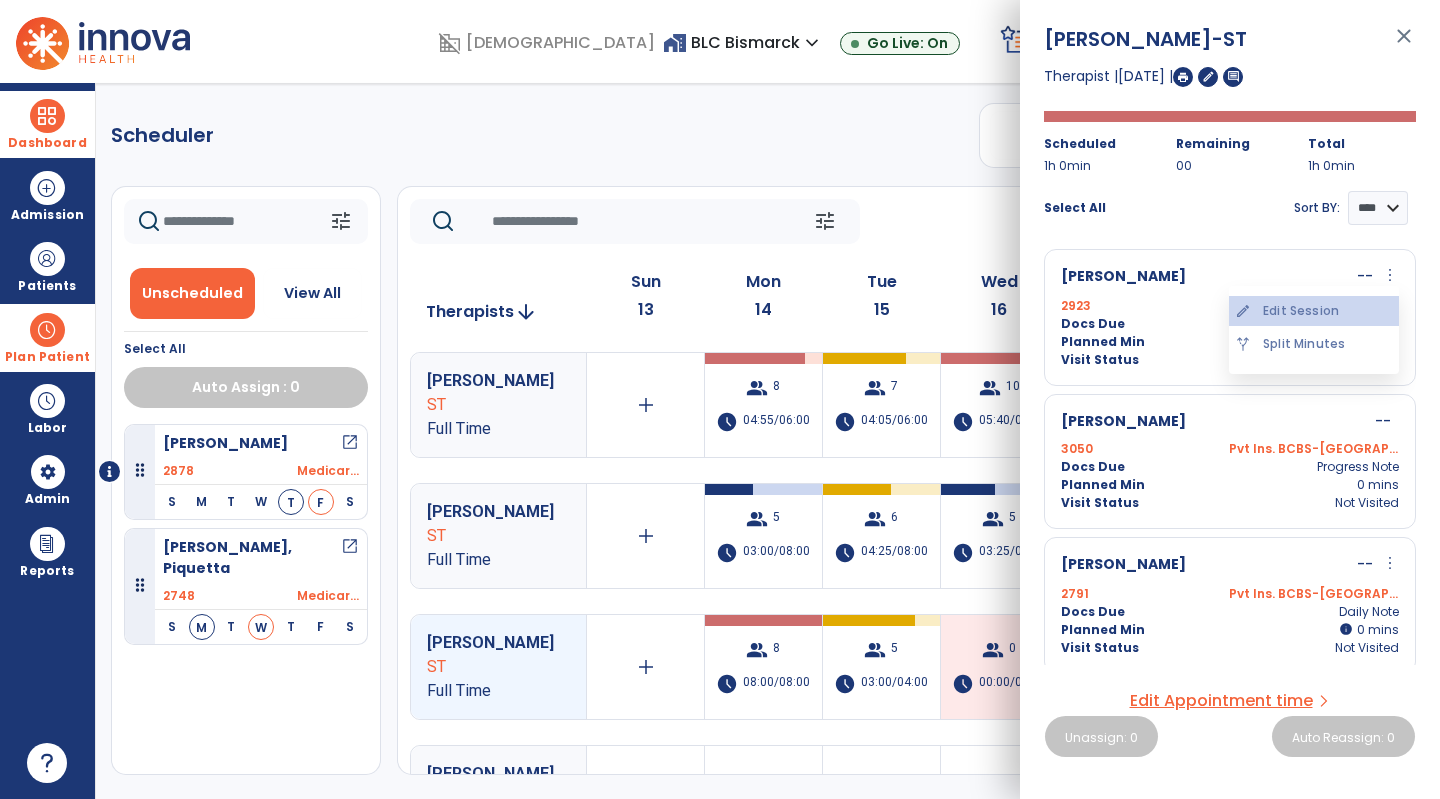 click on "edit   Edit Session" at bounding box center [1314, 311] 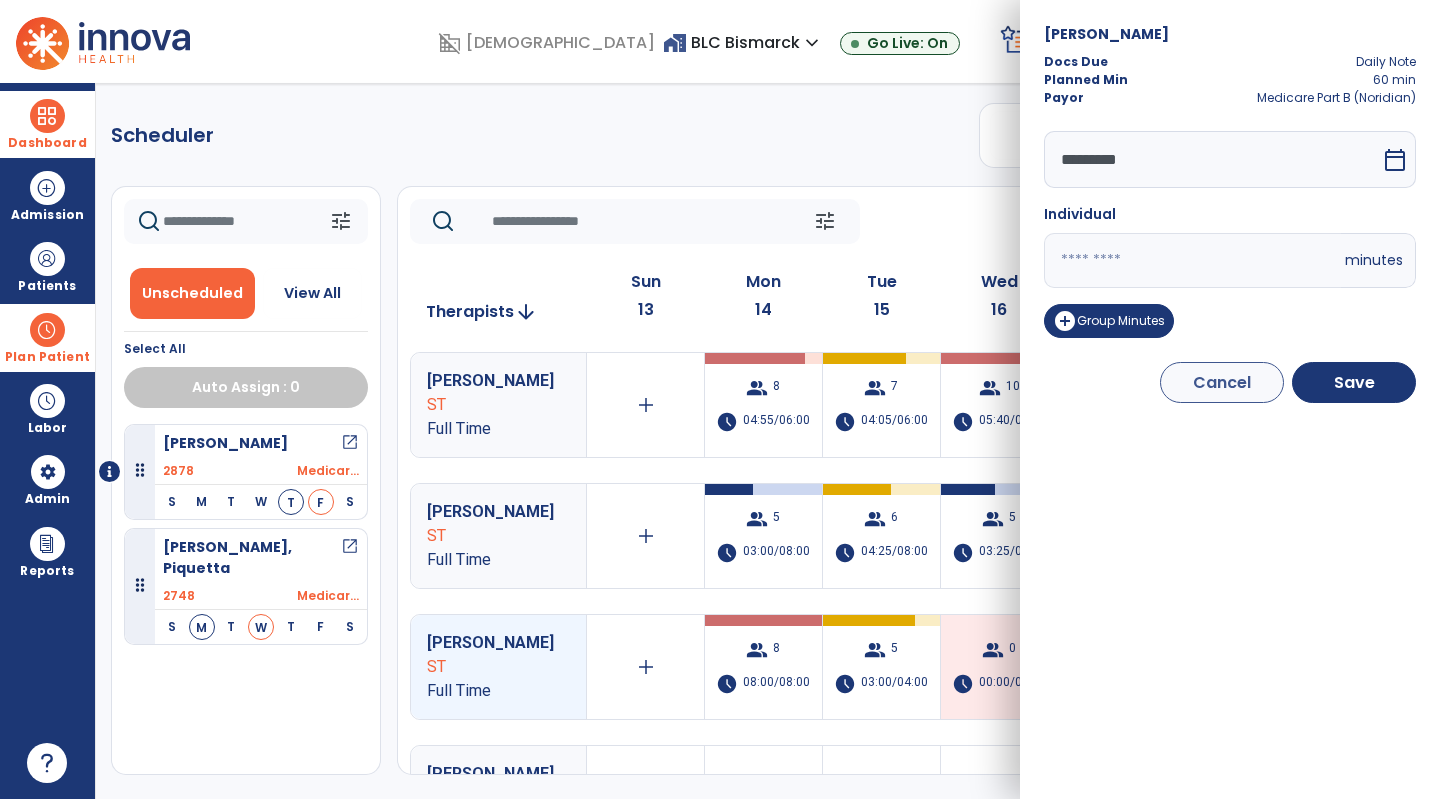 click on "**" at bounding box center [1192, 260] 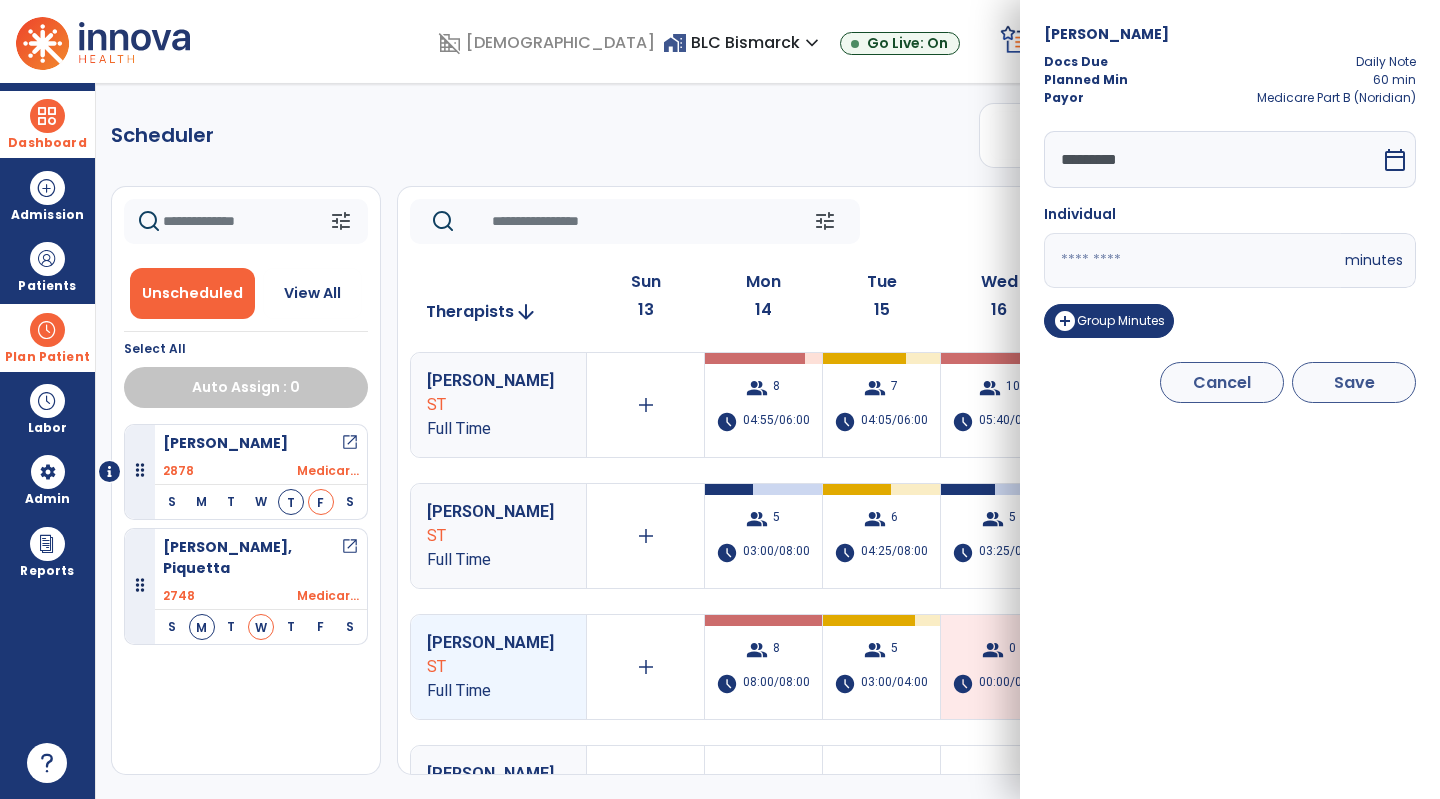 type on "*" 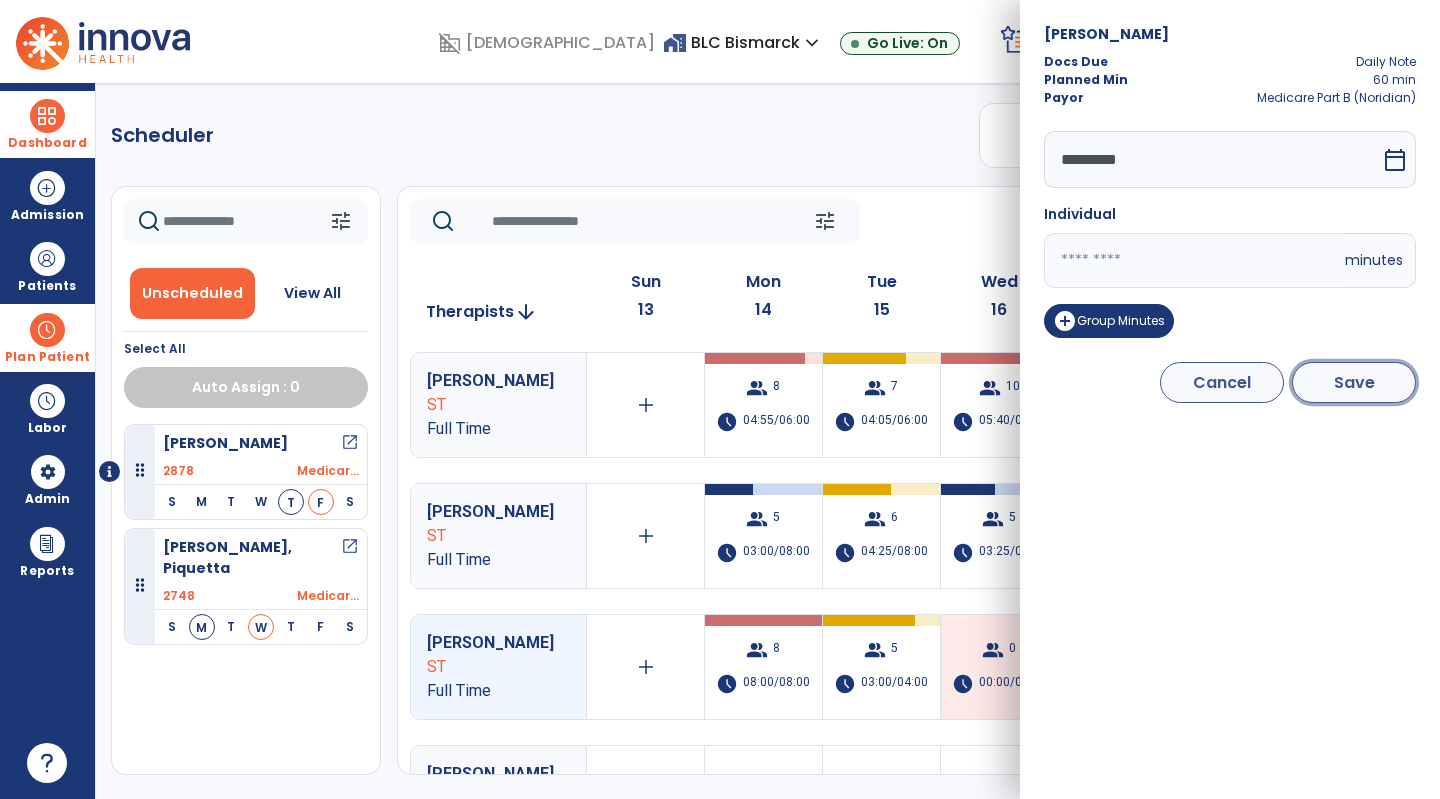 click on "Save" at bounding box center [1354, 382] 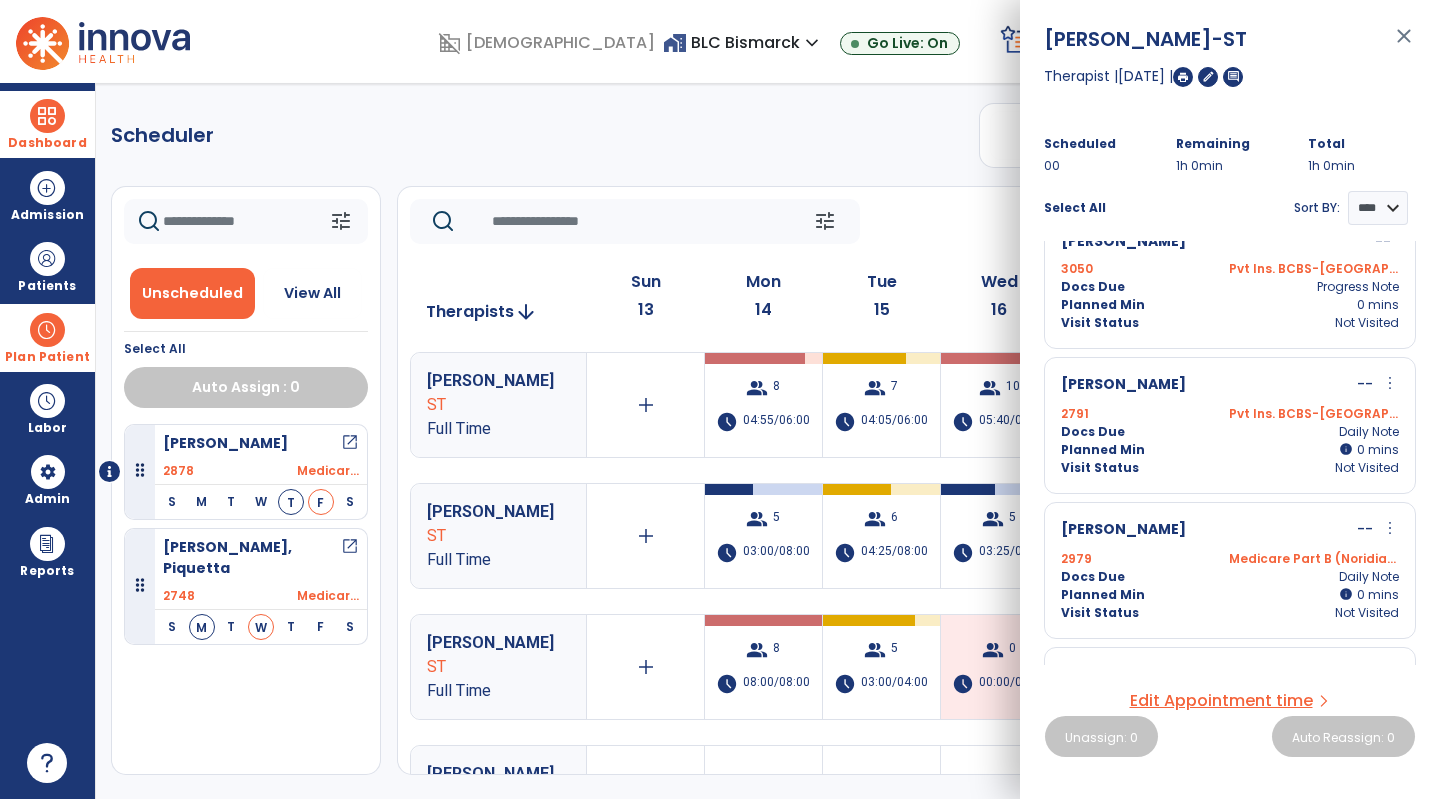 scroll, scrollTop: 0, scrollLeft: 0, axis: both 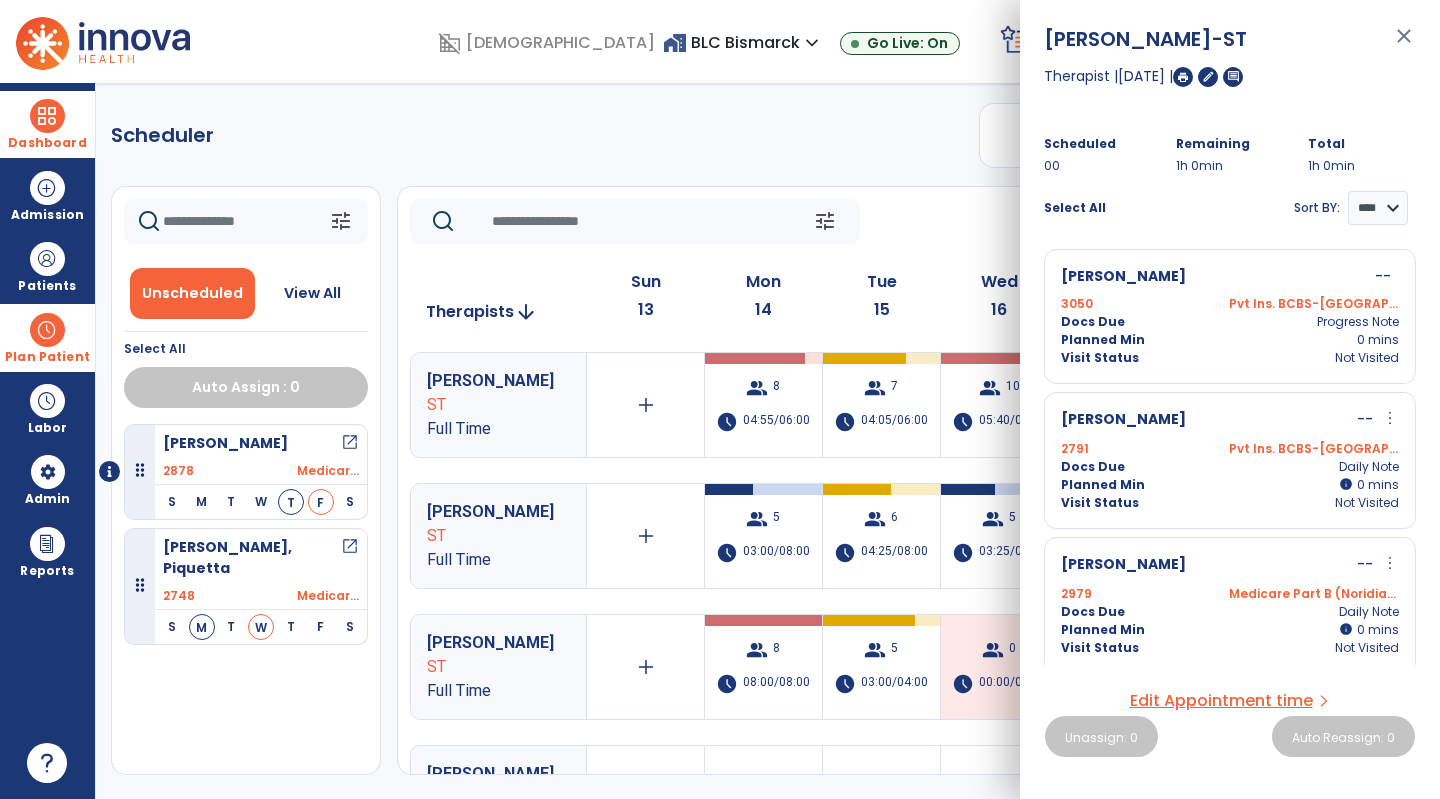 click on "Scheduler   PT   OT   ST  **** *** more_vert  Manage Labor   View All Therapists   Print" 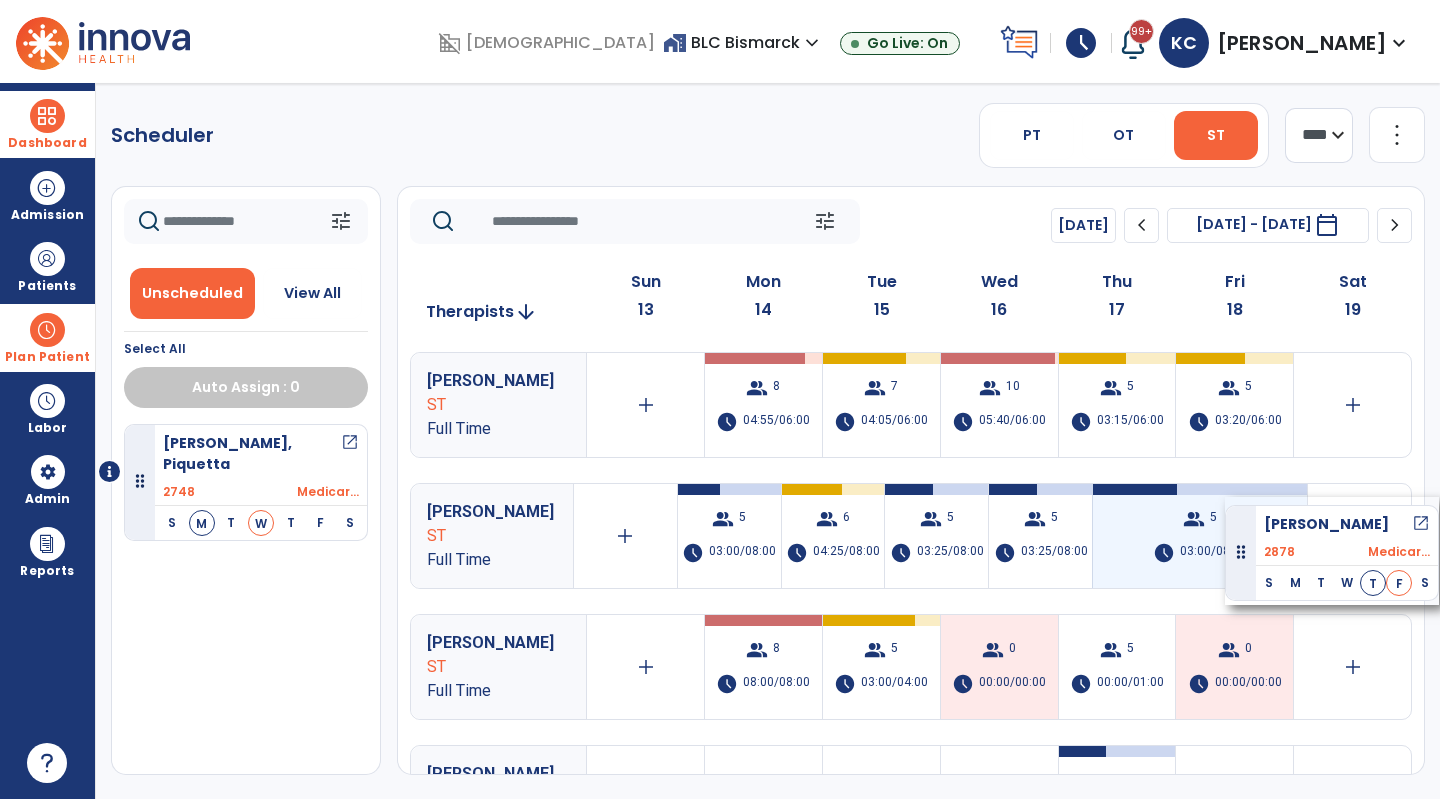 drag, startPoint x: 234, startPoint y: 465, endPoint x: 1228, endPoint y: 496, distance: 994.4833 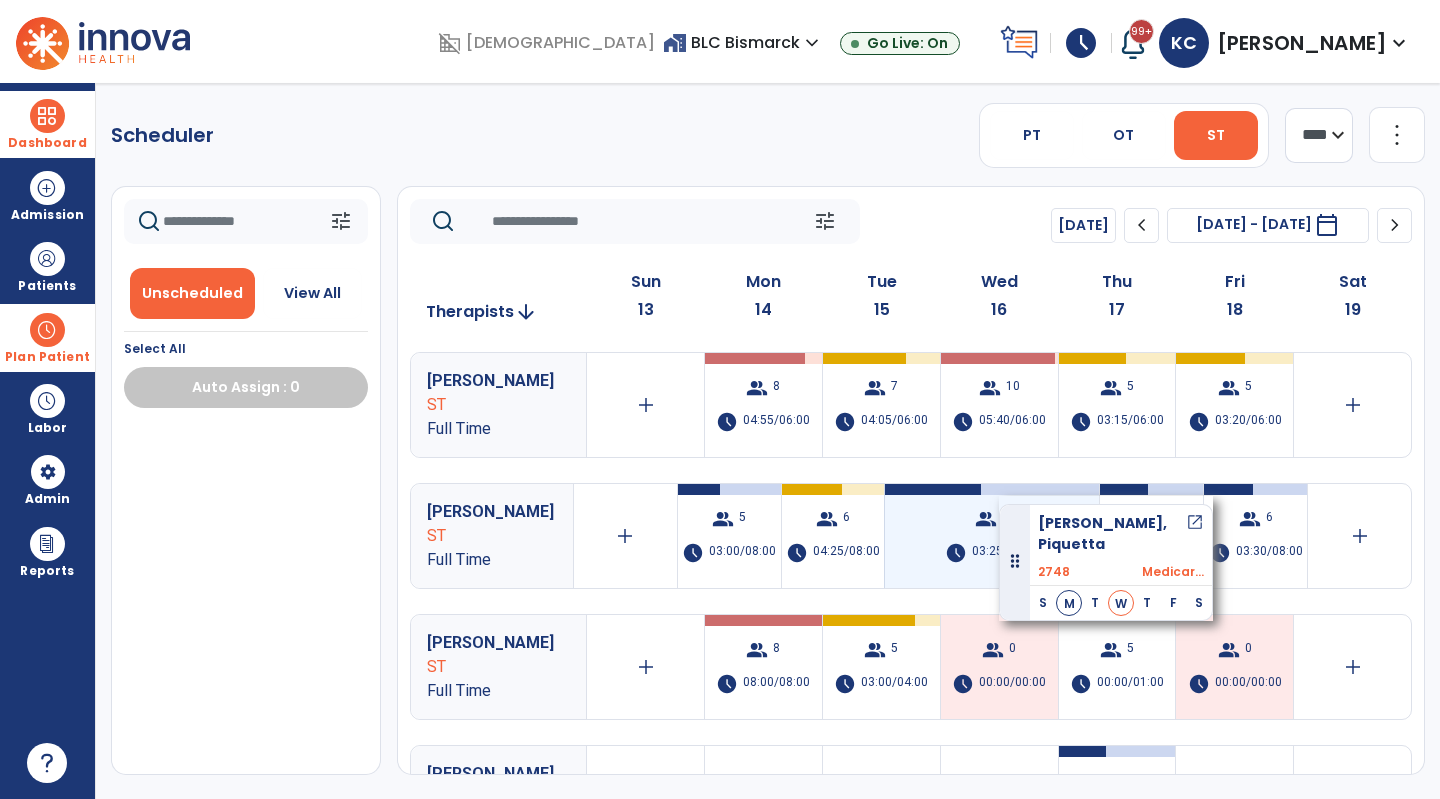 drag, startPoint x: 235, startPoint y: 467, endPoint x: 1003, endPoint y: 496, distance: 768.5473 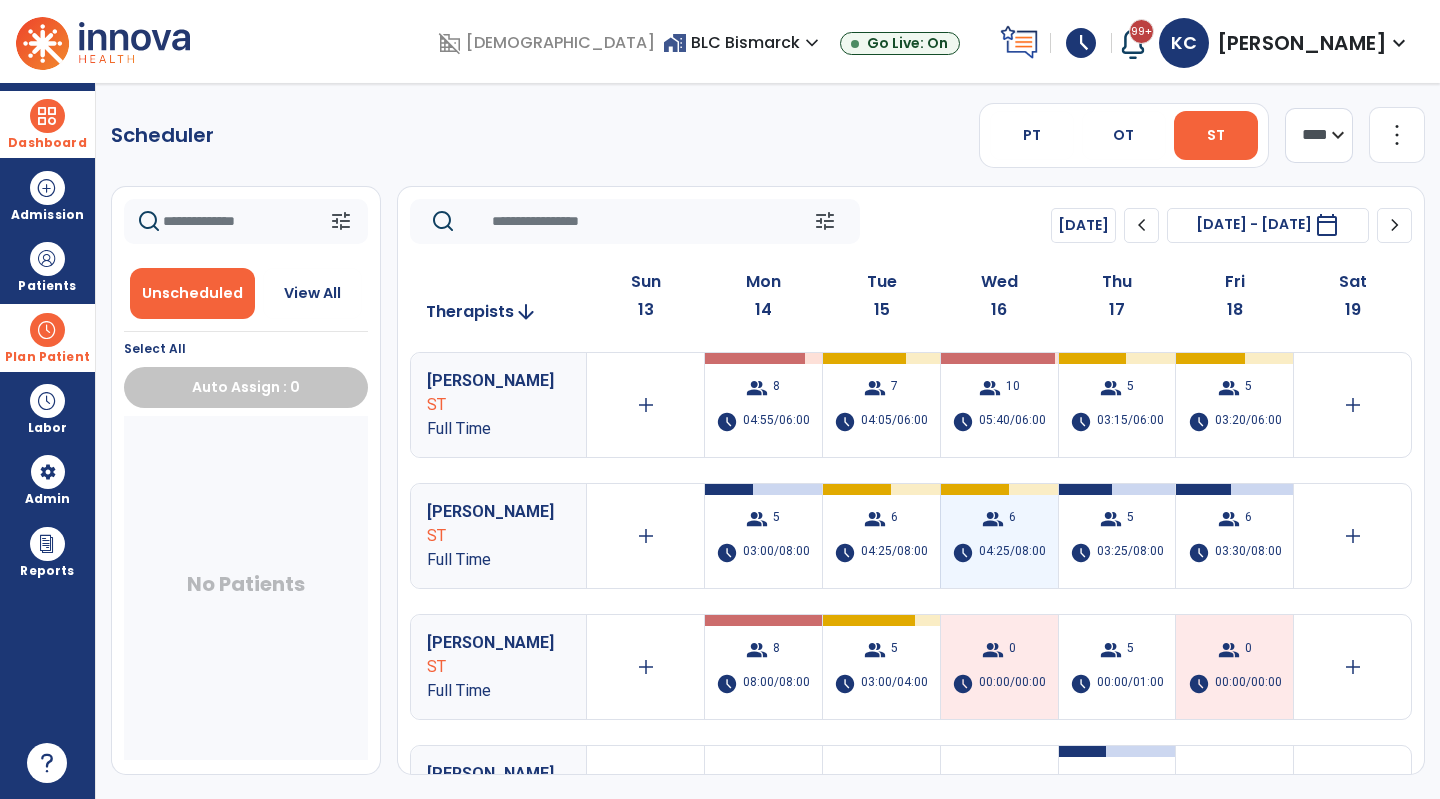 click on "group  6  schedule  04:25/08:00" at bounding box center [999, 536] 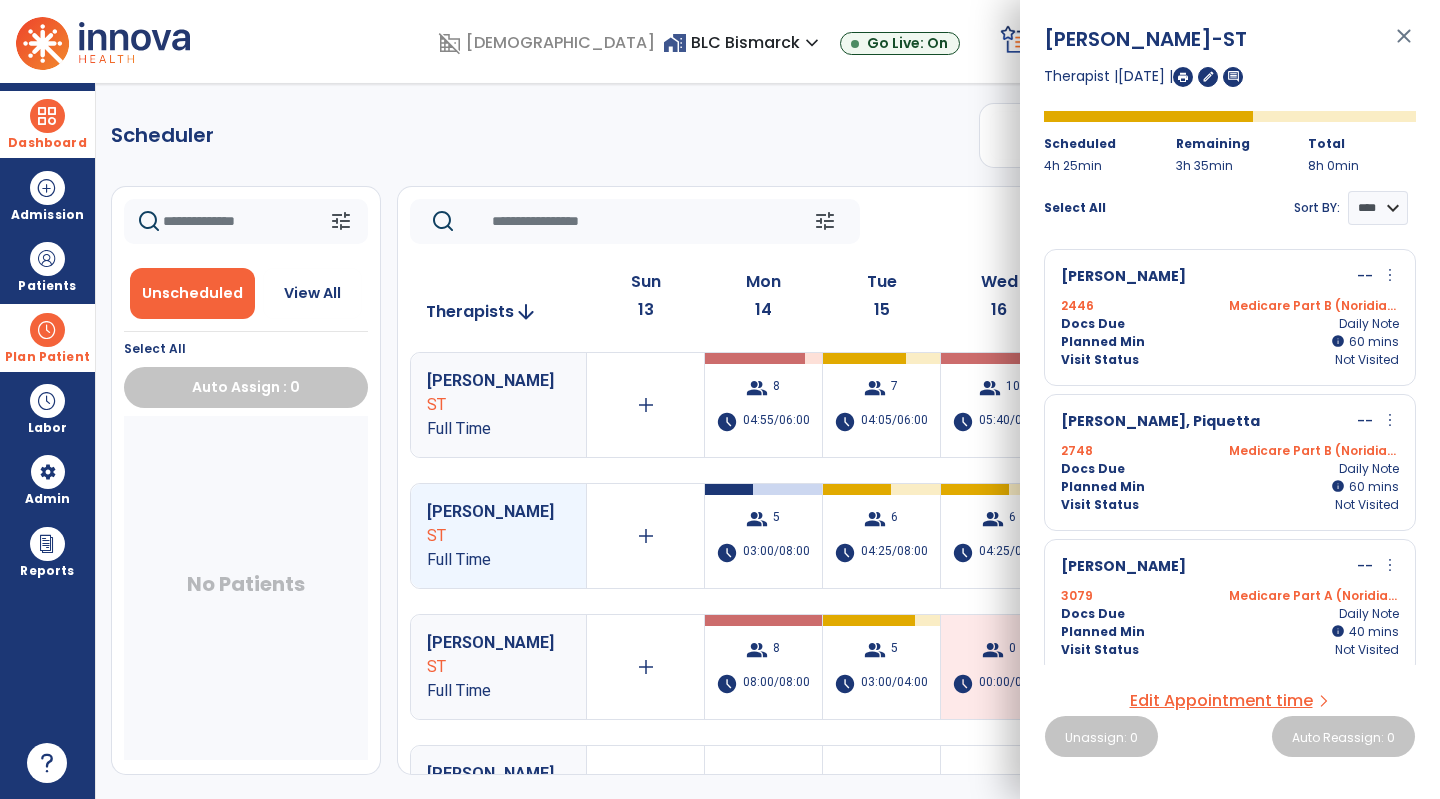 click on "more_vert" at bounding box center (1390, 420) 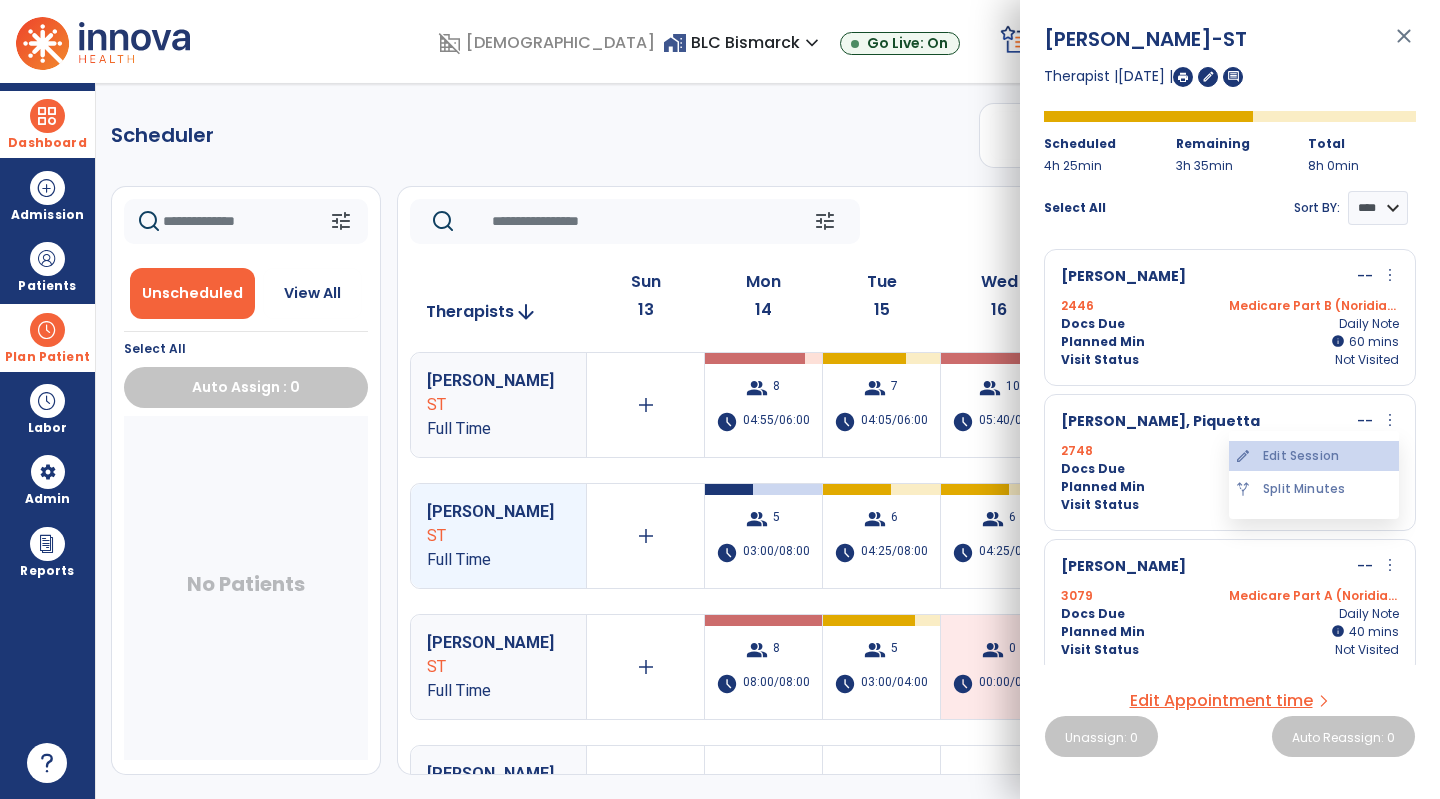 click on "edit   Edit Session" at bounding box center [1314, 456] 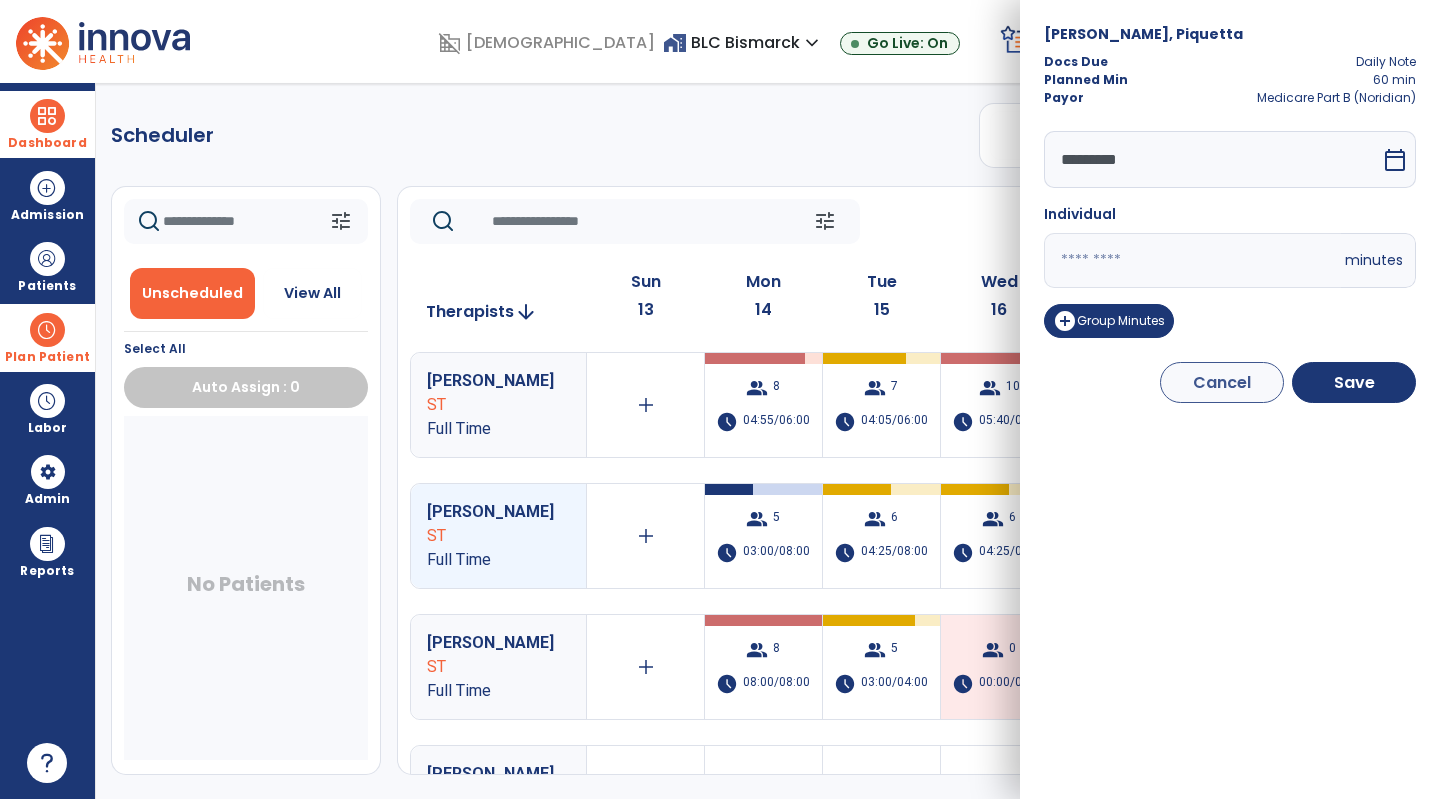 click on "**" at bounding box center [1192, 260] 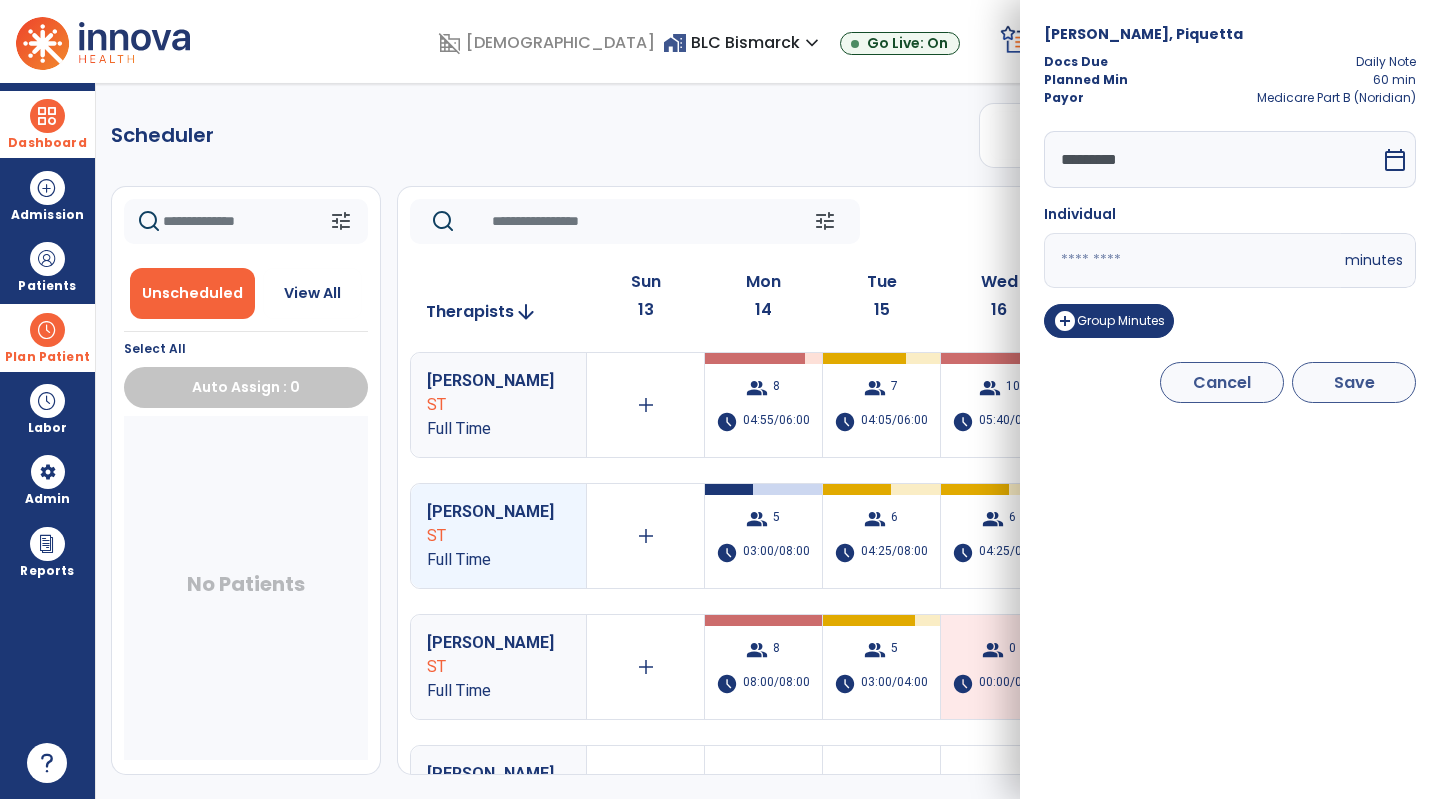 type on "*" 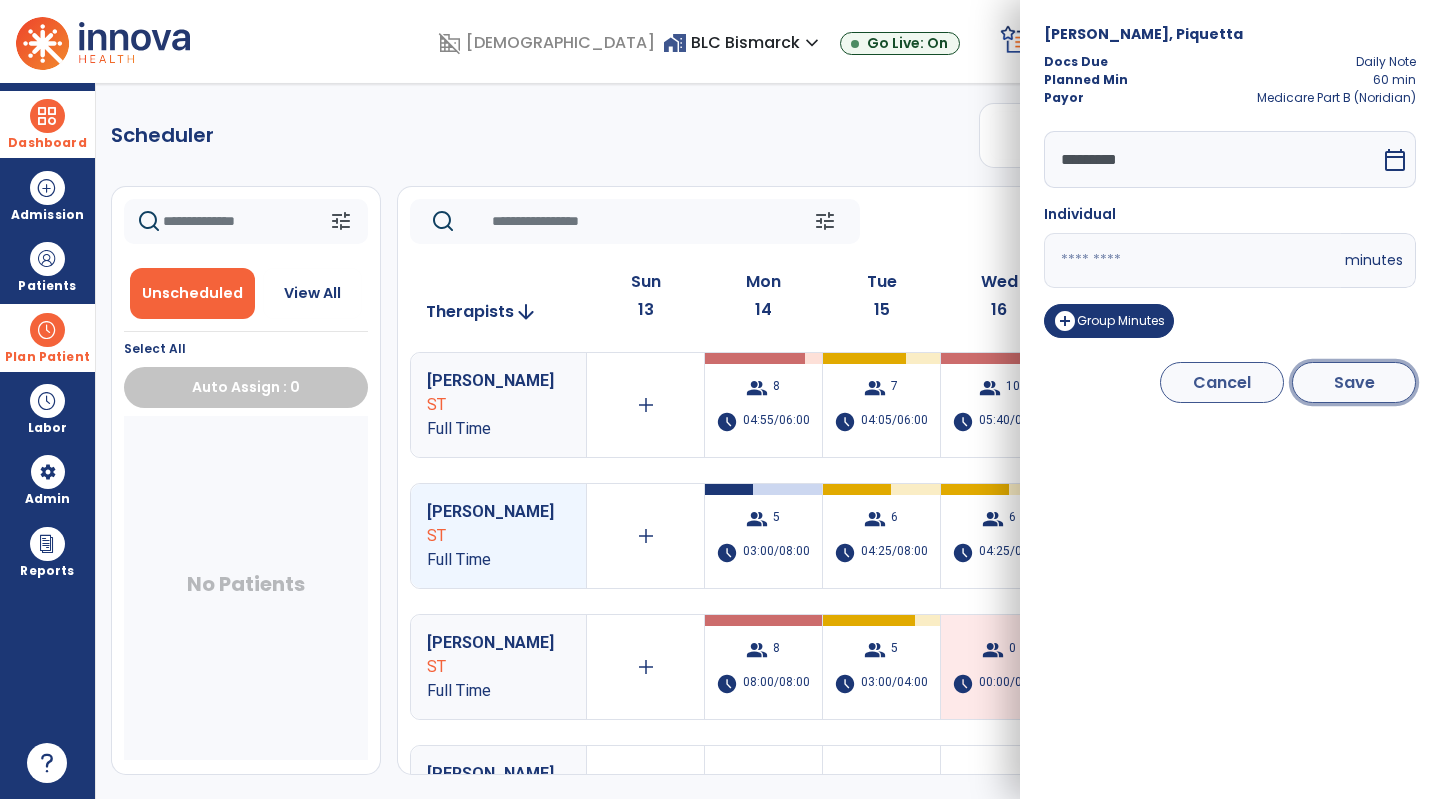 click on "Save" at bounding box center [1354, 382] 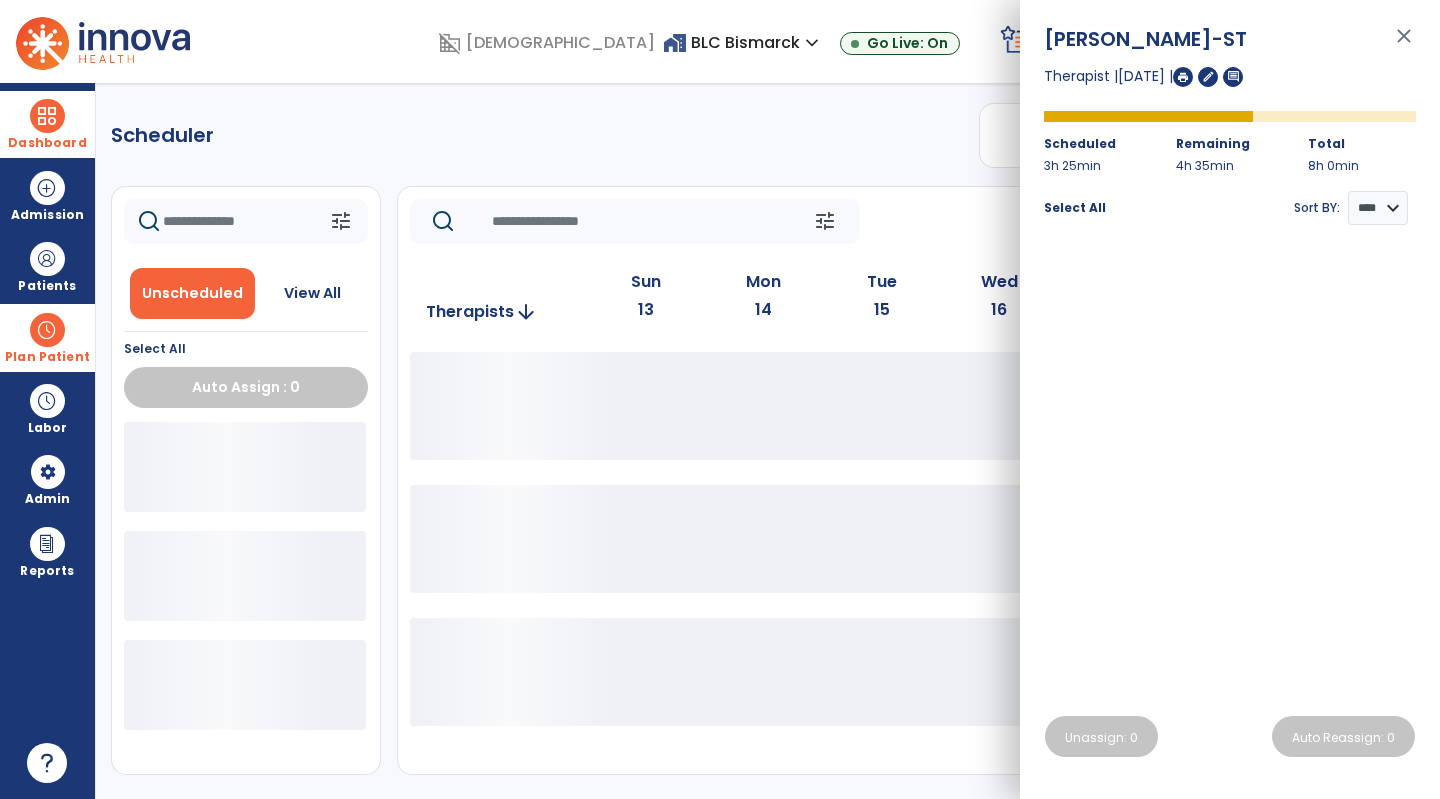 click on "Scheduler   PT   OT   ST  **** *** more_vert  Manage Labor   View All Therapists   Print" 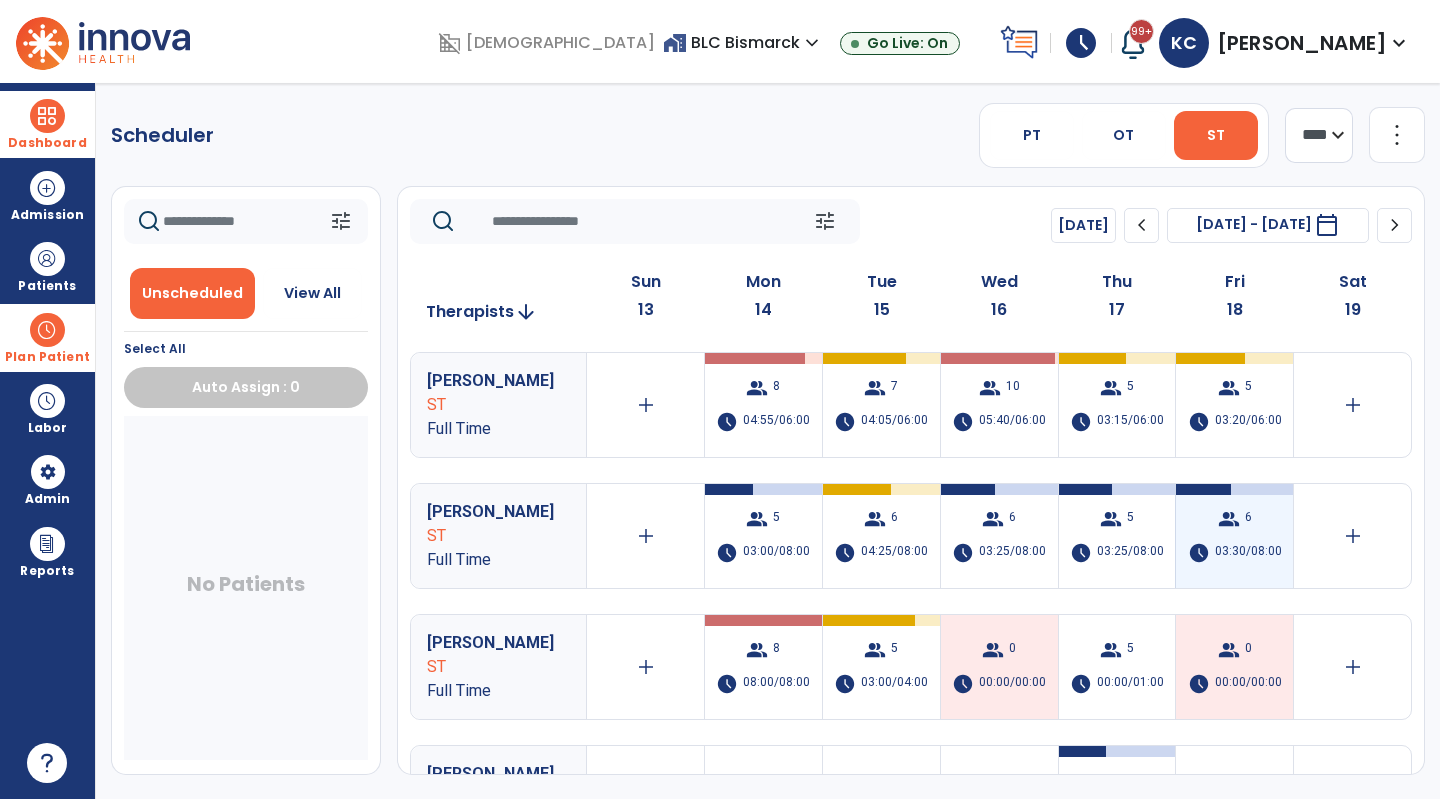 click on "group  6  schedule  03:30/08:00" at bounding box center [1234, 536] 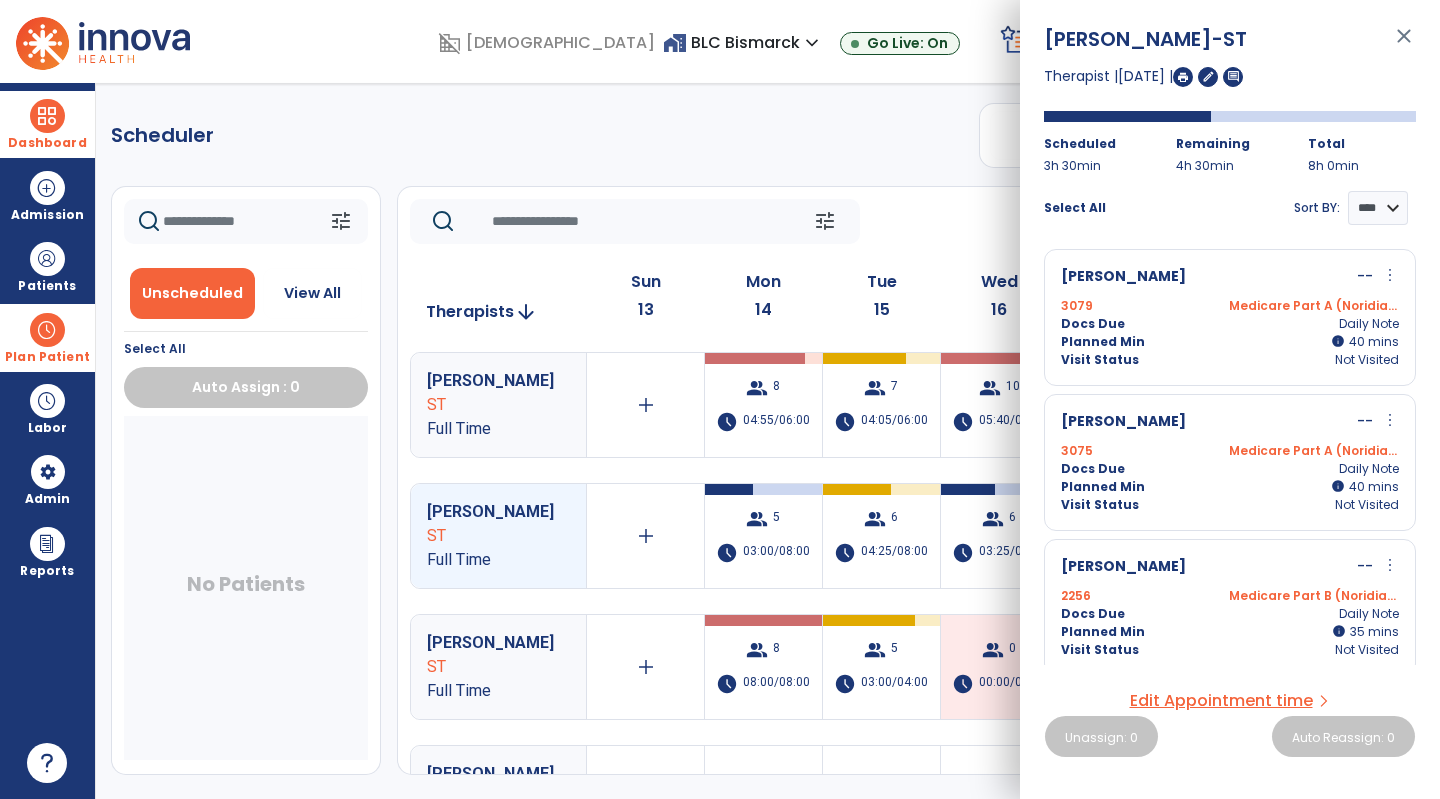 click on "[PERSON_NAME]   --  more_vert  edit   Edit Session   alt_route   Split Minutes" at bounding box center [1230, 567] 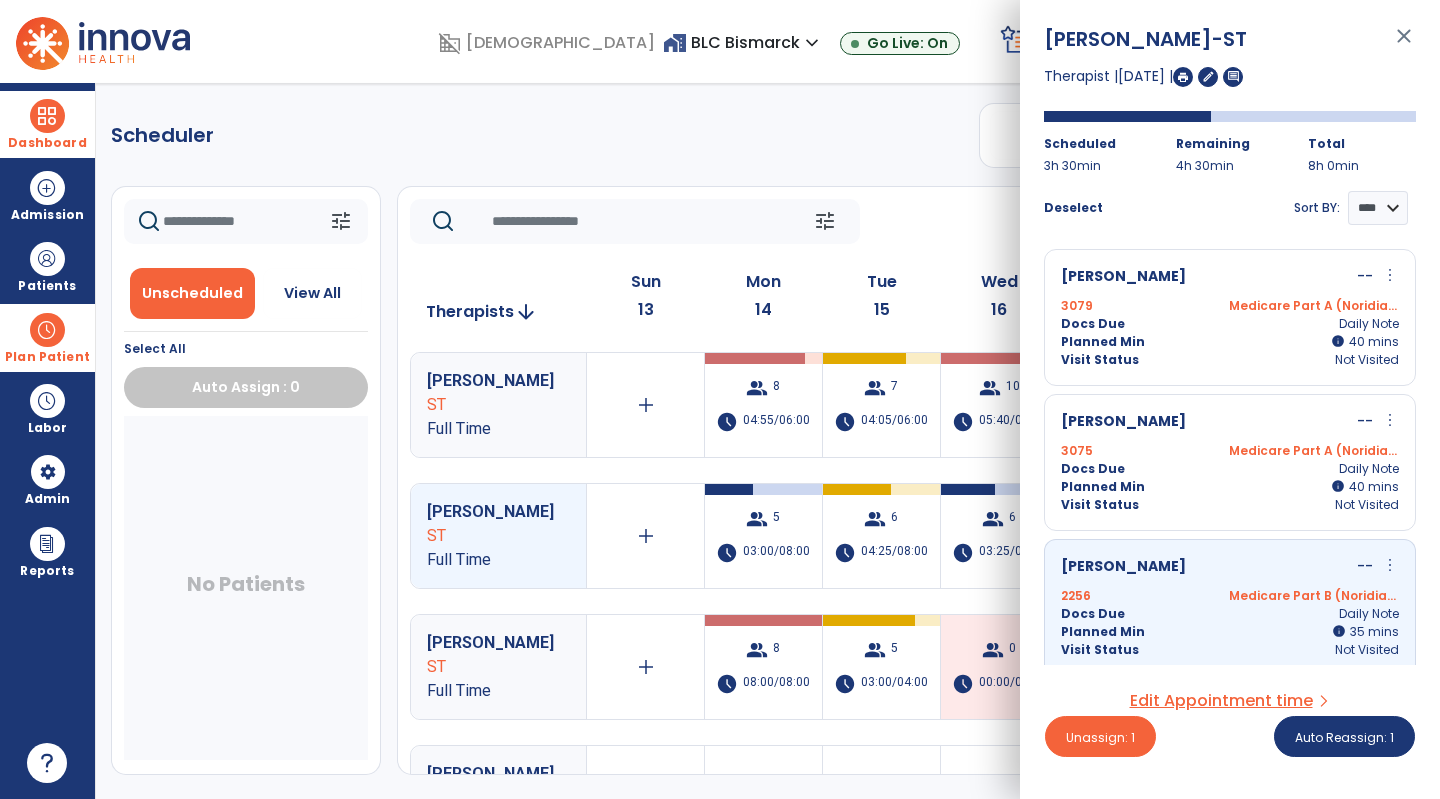 click on "[PERSON_NAME]   --  more_vert  edit   Edit Session   alt_route   Split Minutes" at bounding box center (1230, 567) 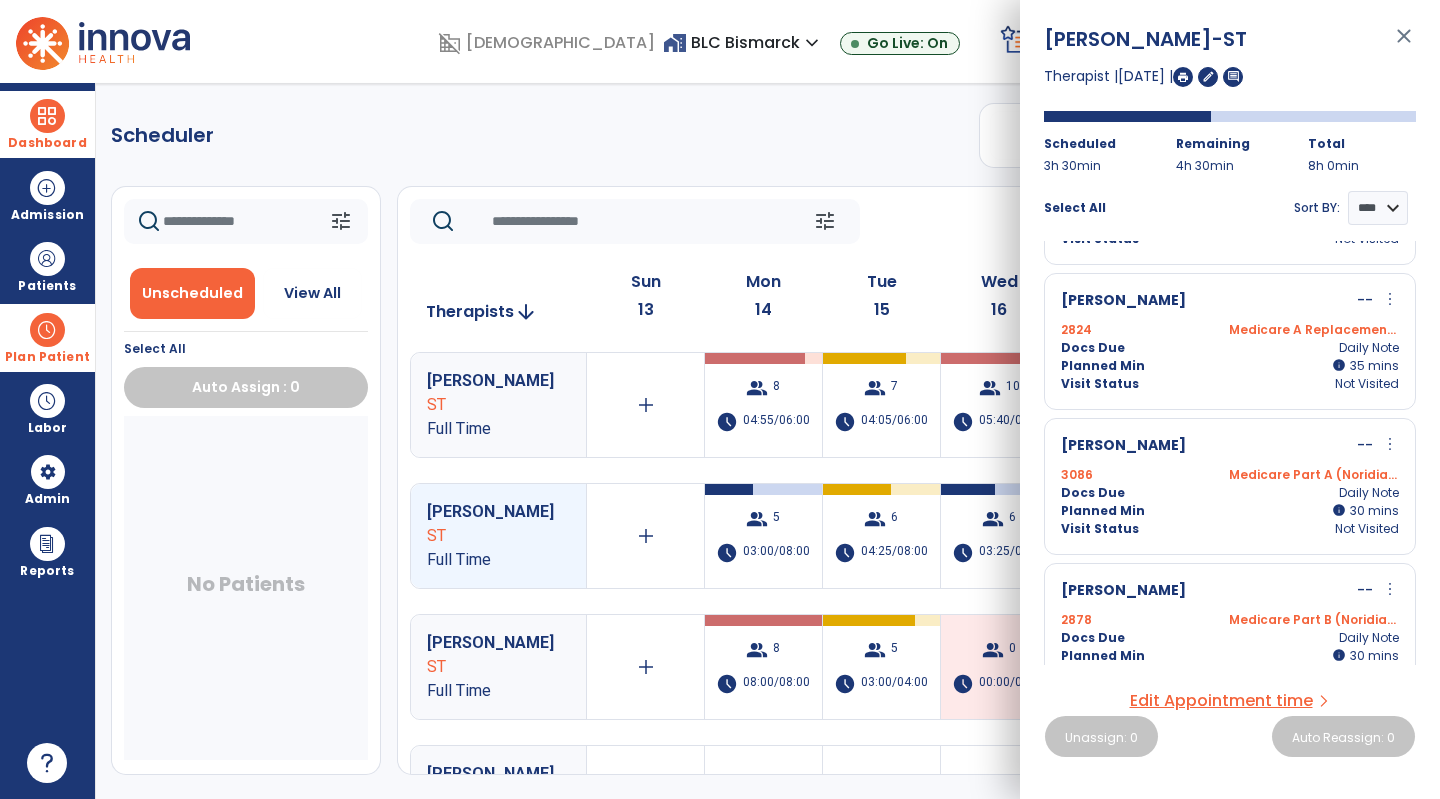 scroll, scrollTop: 446, scrollLeft: 0, axis: vertical 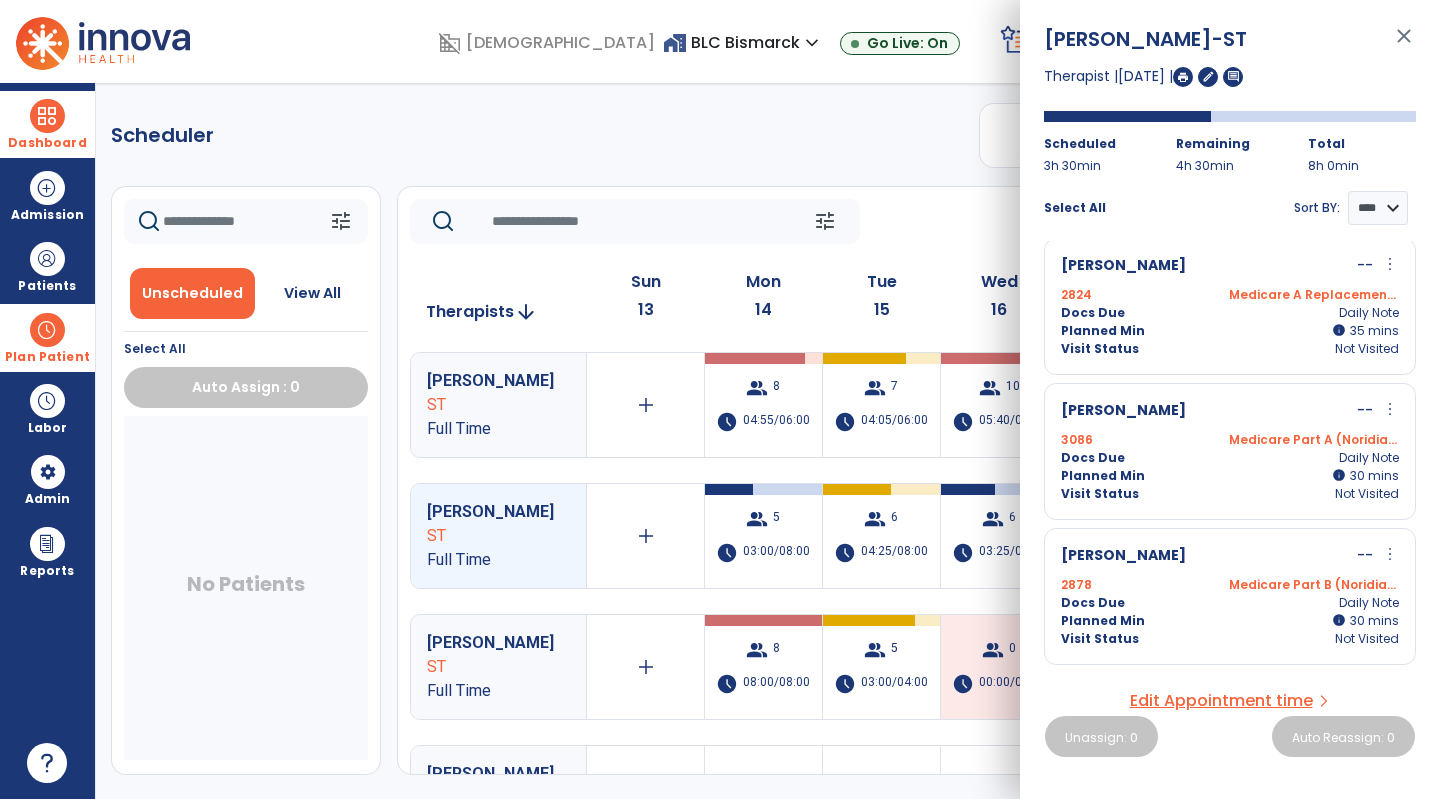 click on "more_vert" at bounding box center [1390, 554] 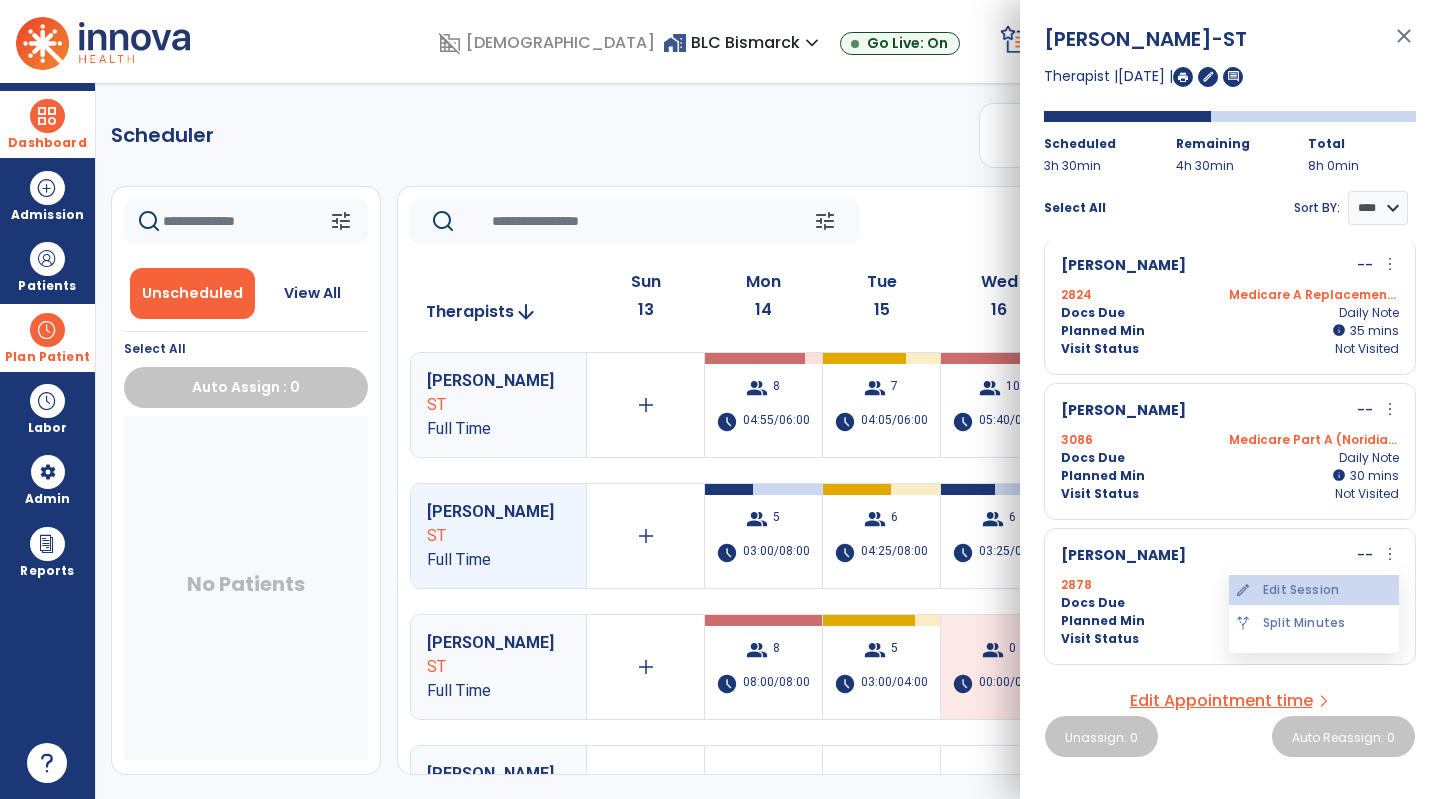 click on "edit   Edit Session" at bounding box center [1314, 590] 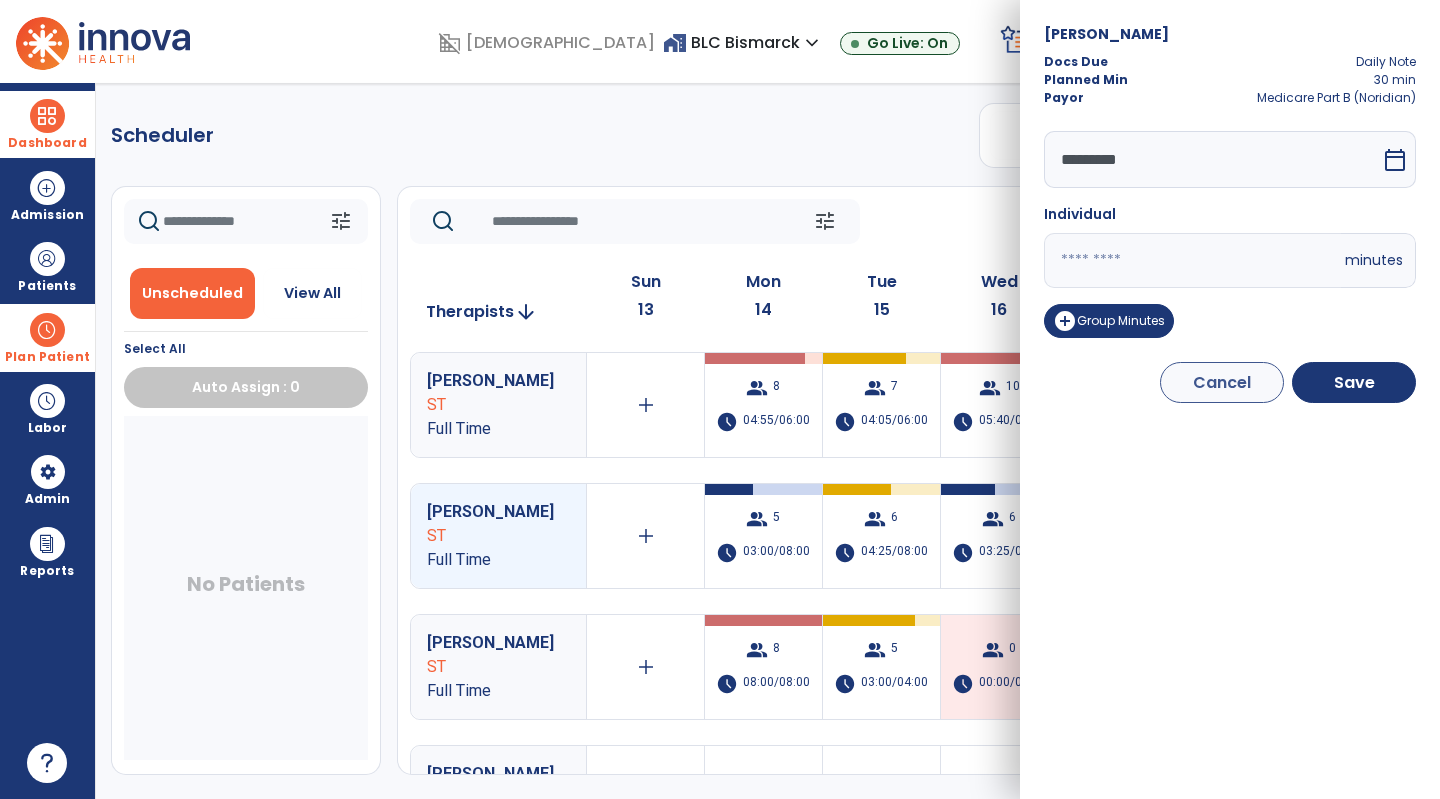 click on "**" at bounding box center [1192, 260] 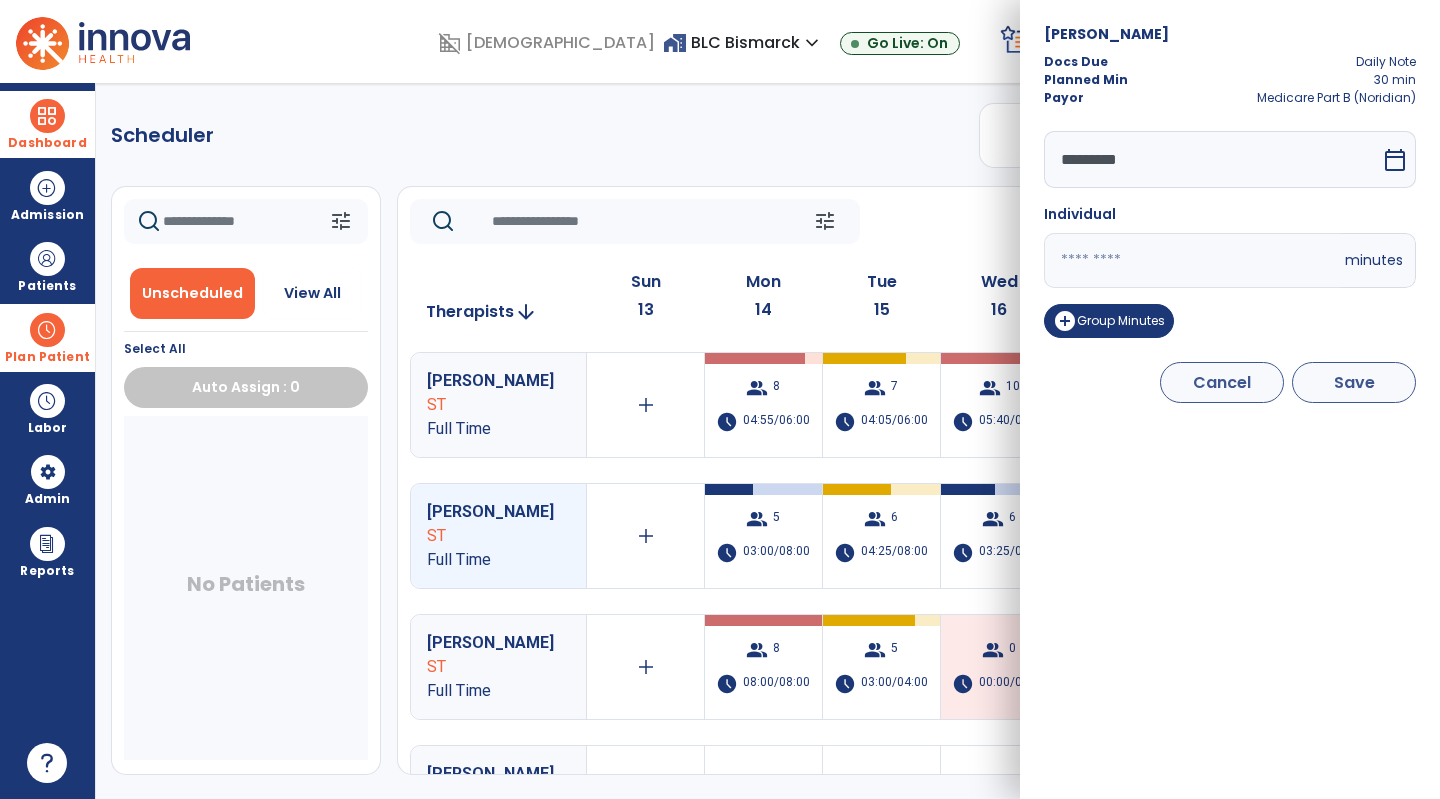 type 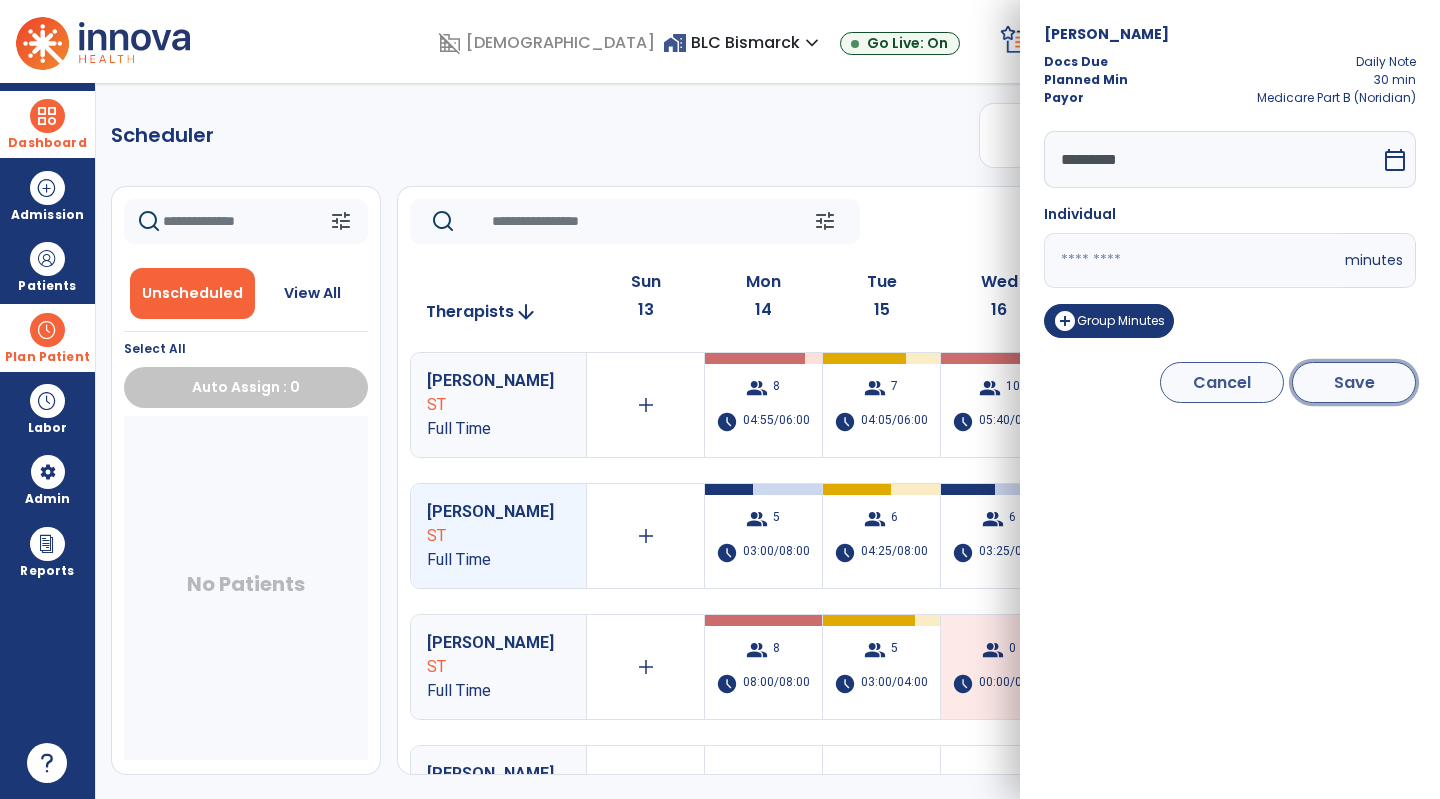 click on "Save" at bounding box center (1354, 382) 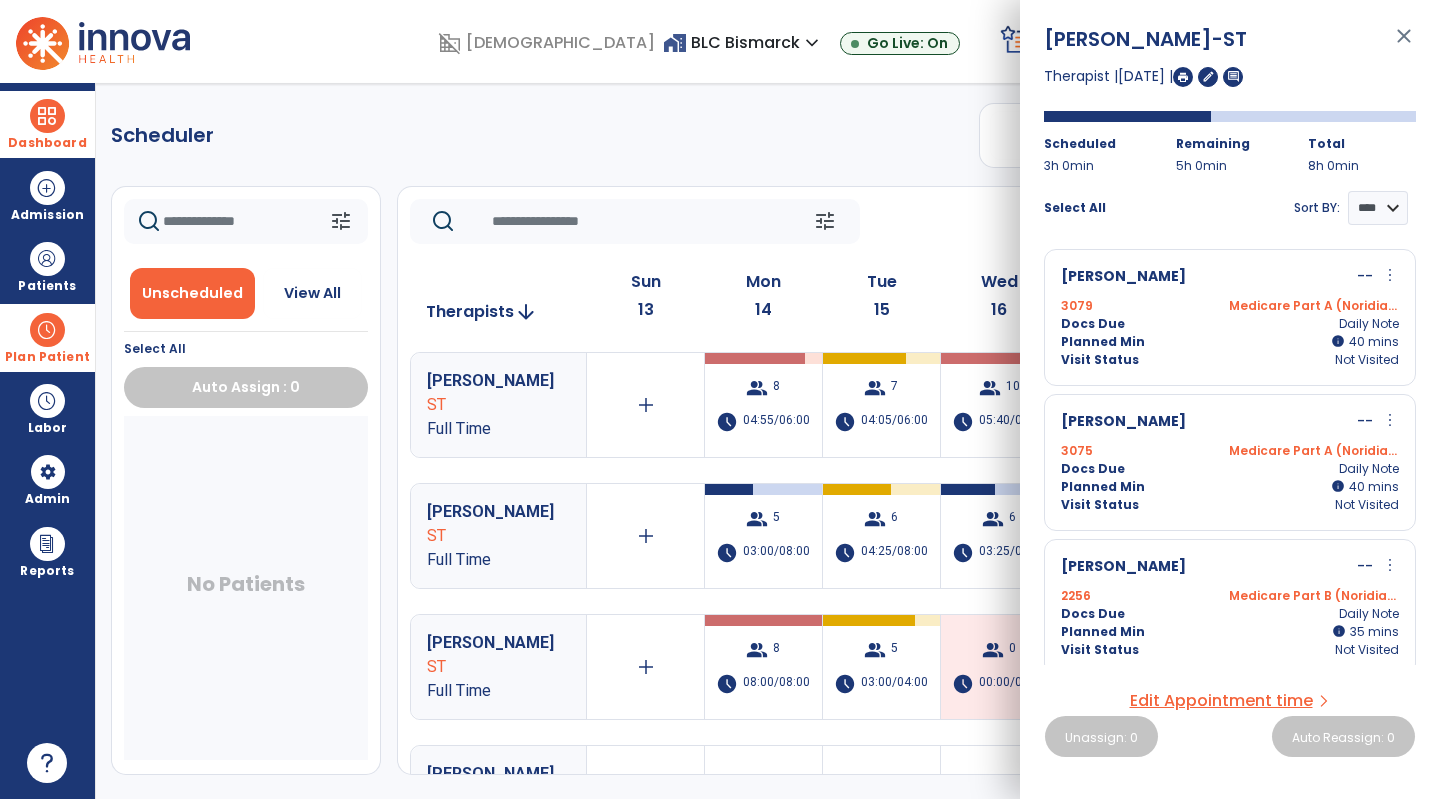 click on "Scheduler   PT   OT   ST  **** *** more_vert  Manage Labor   View All Therapists   Print" 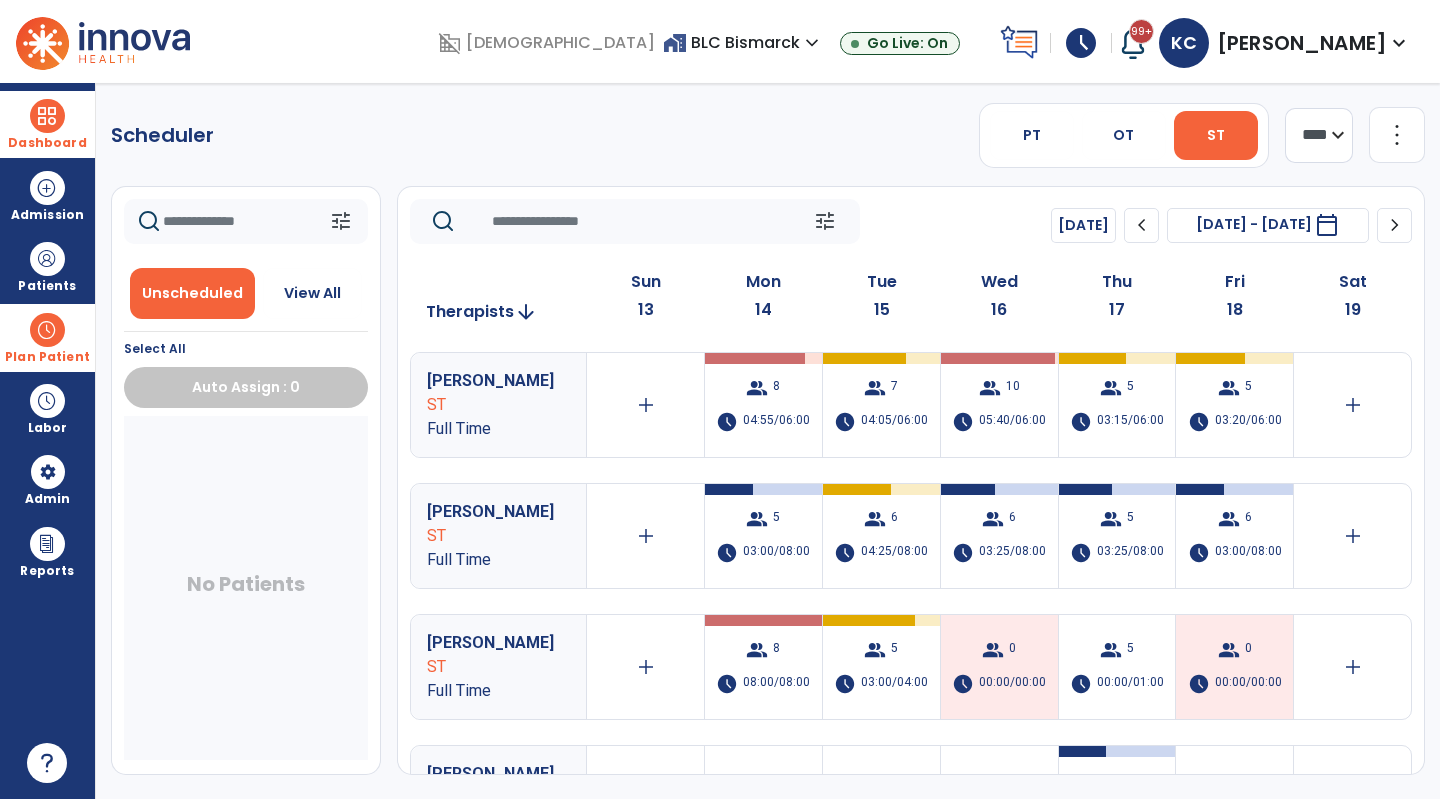 click at bounding box center (47, 330) 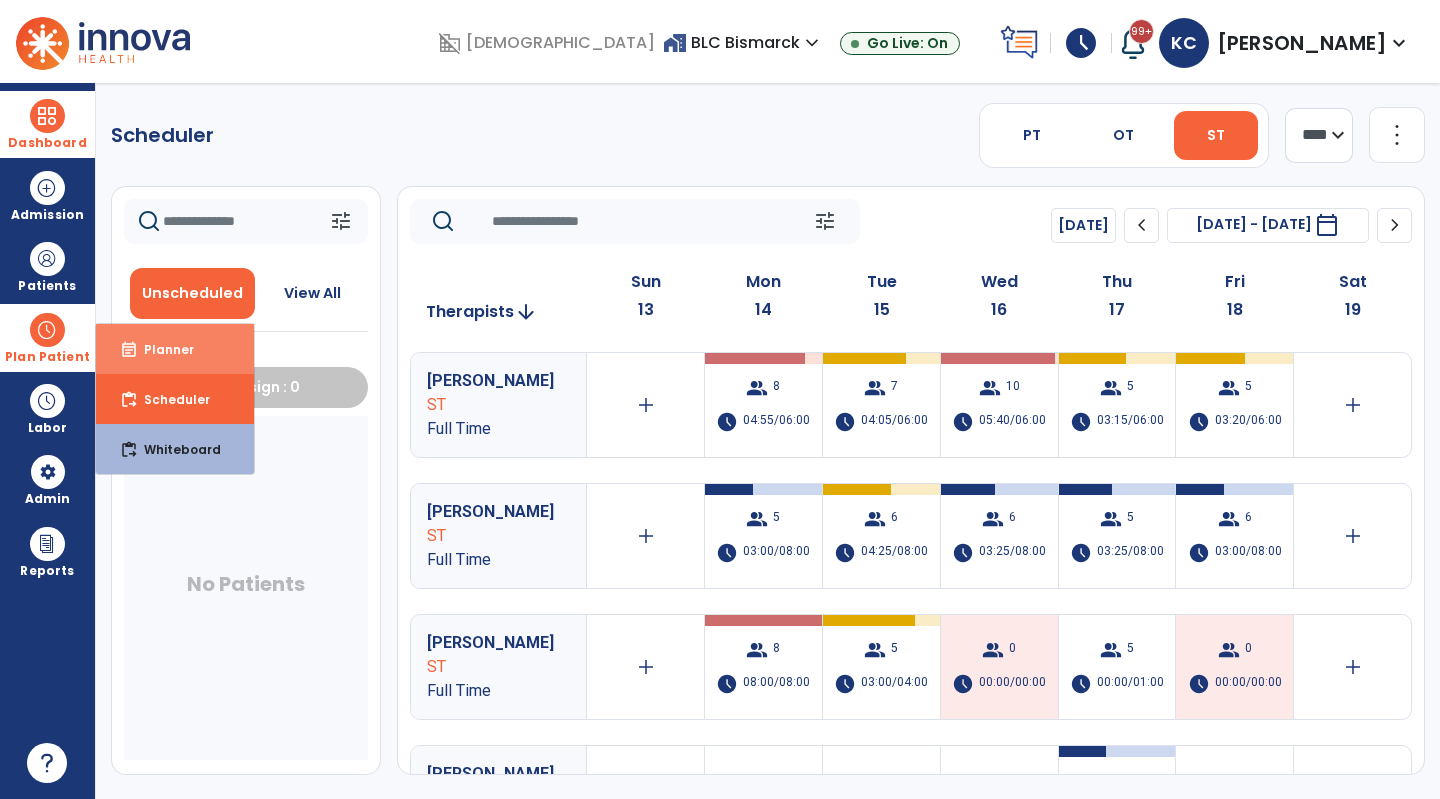 click on "Planner" at bounding box center [161, 349] 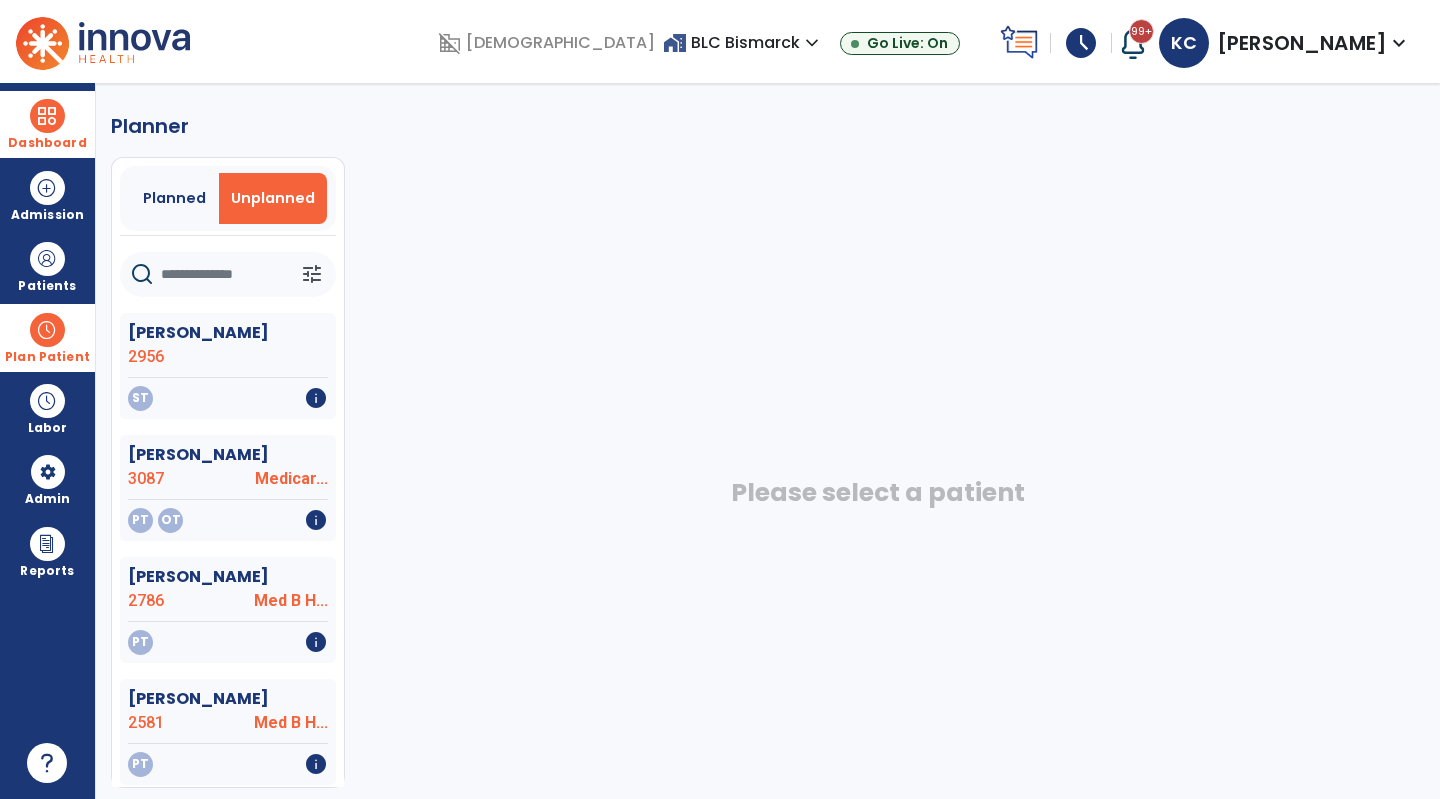 click 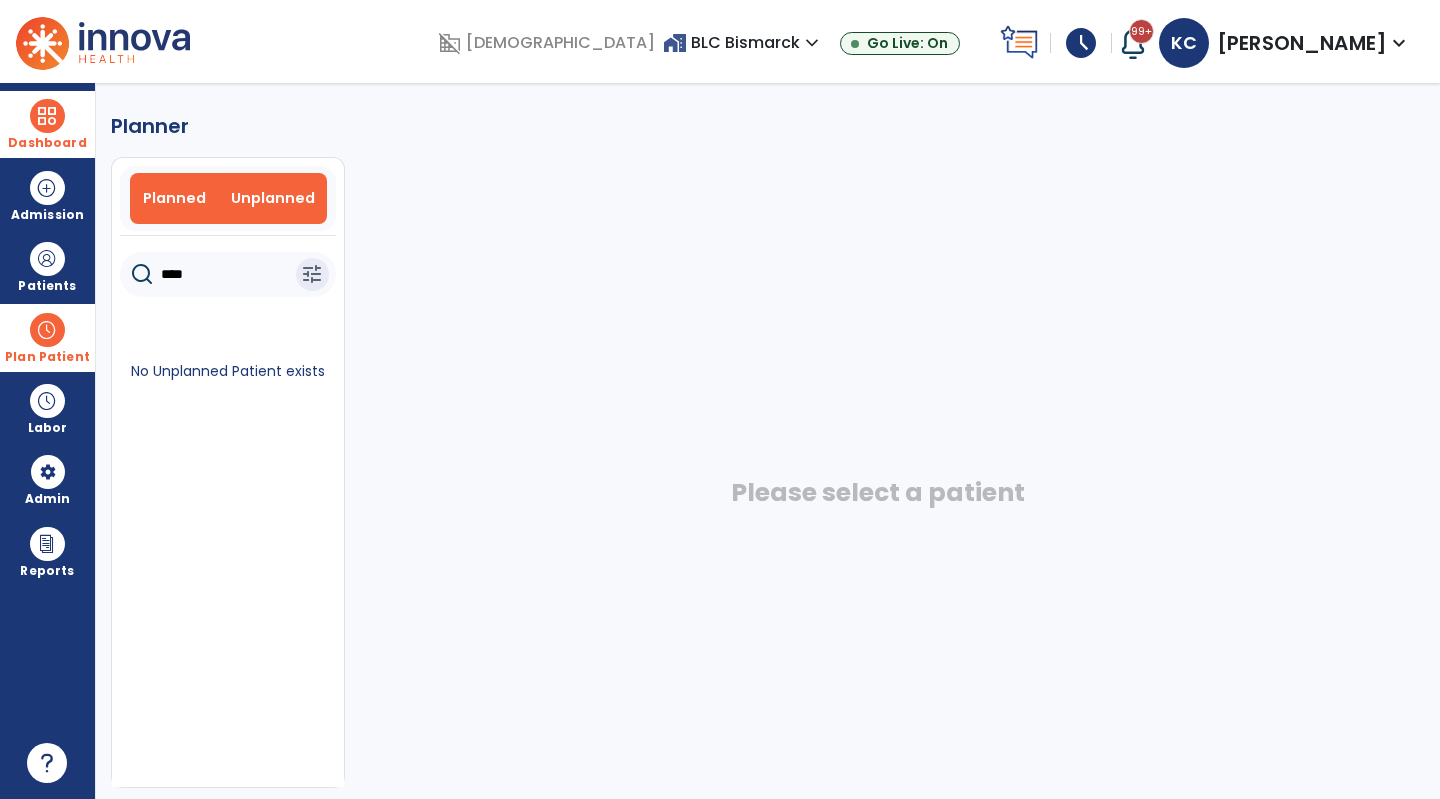 type on "****" 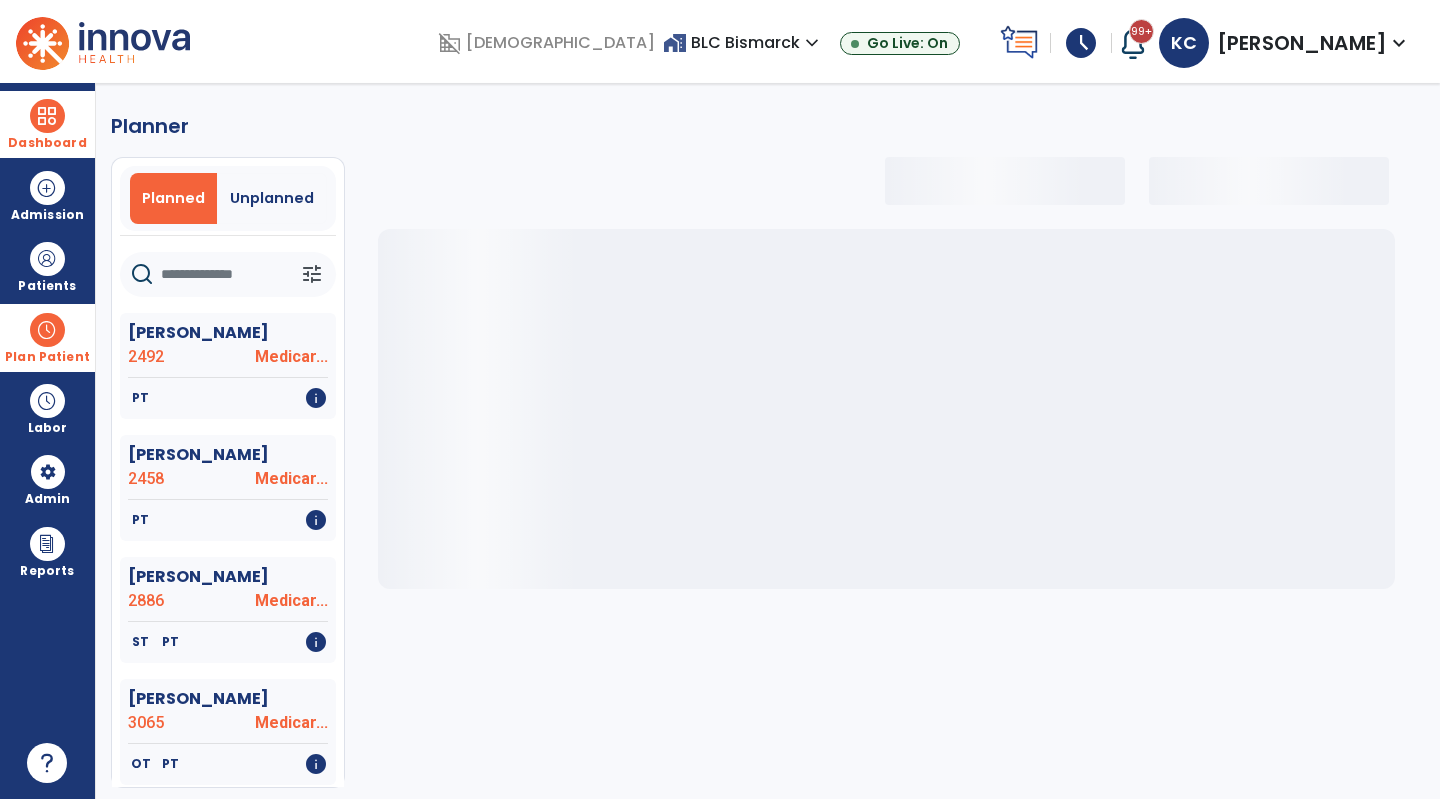 click 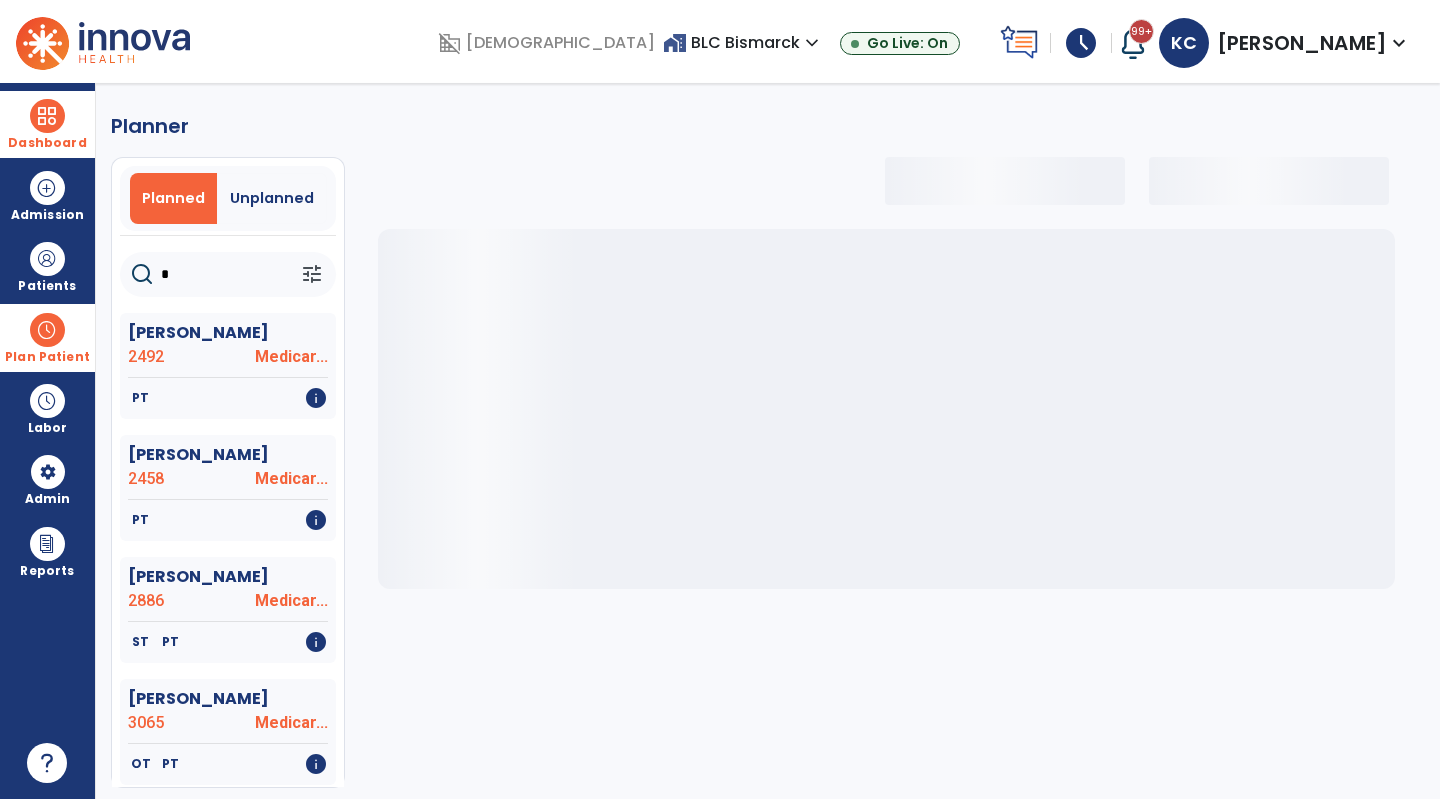 type on "**" 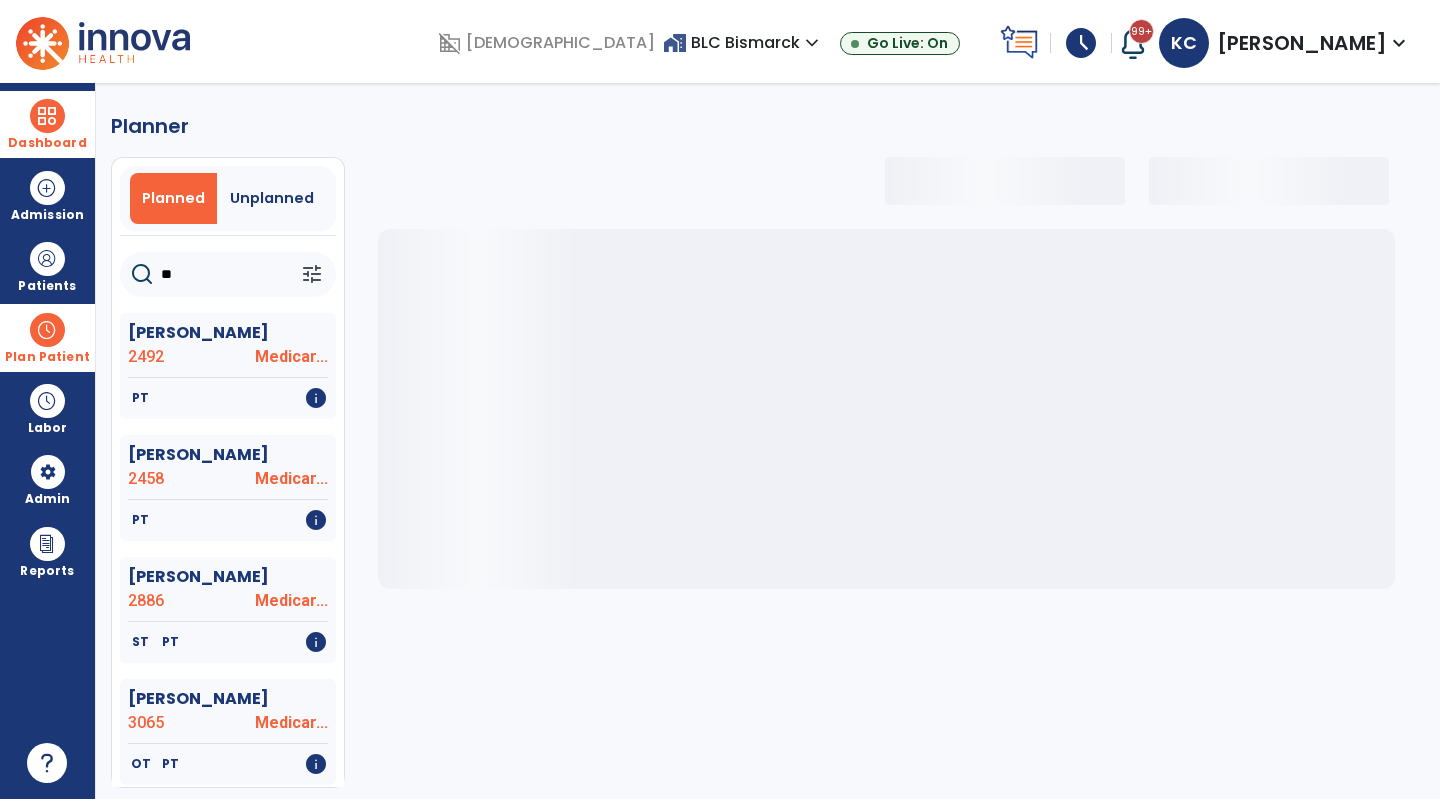 select on "***" 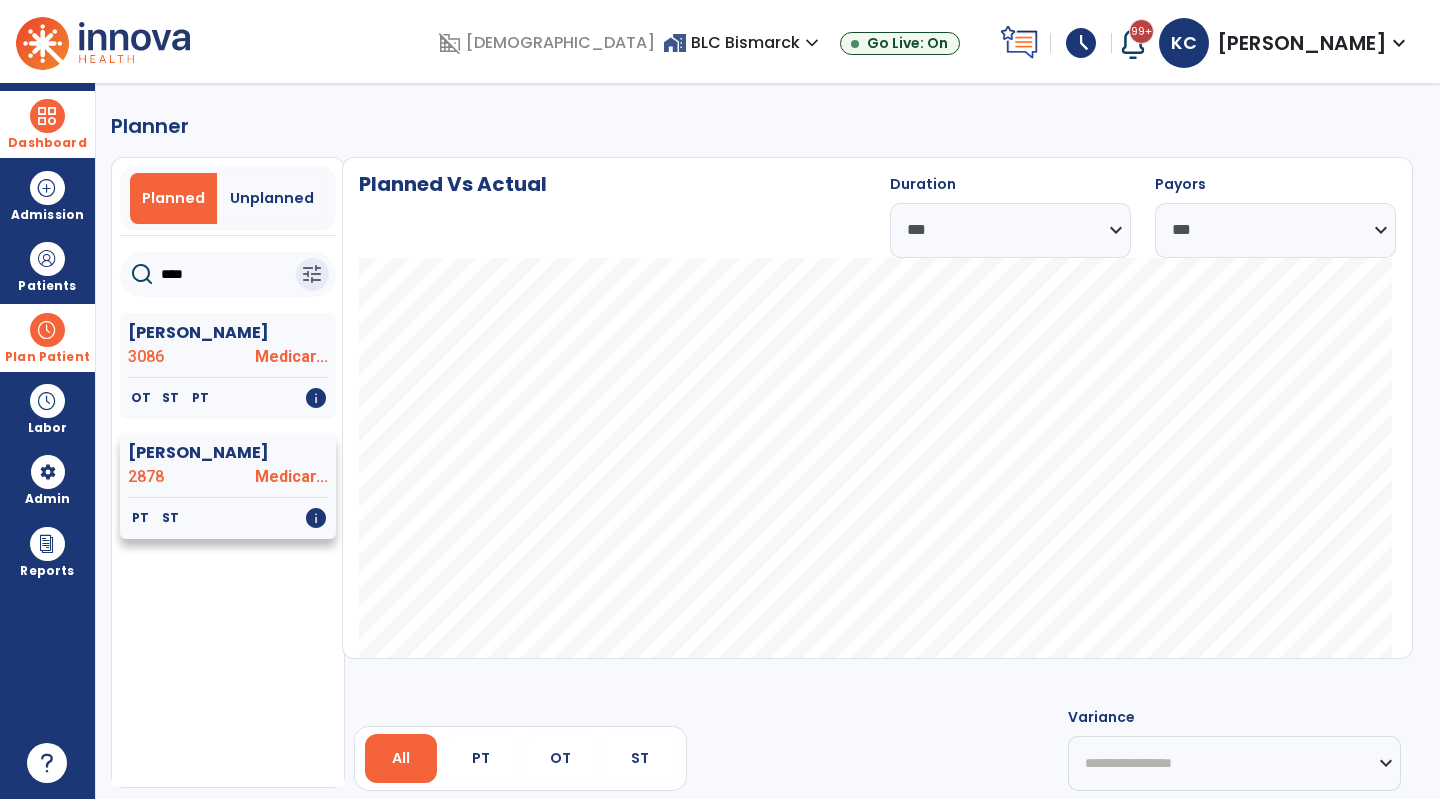 type on "****" 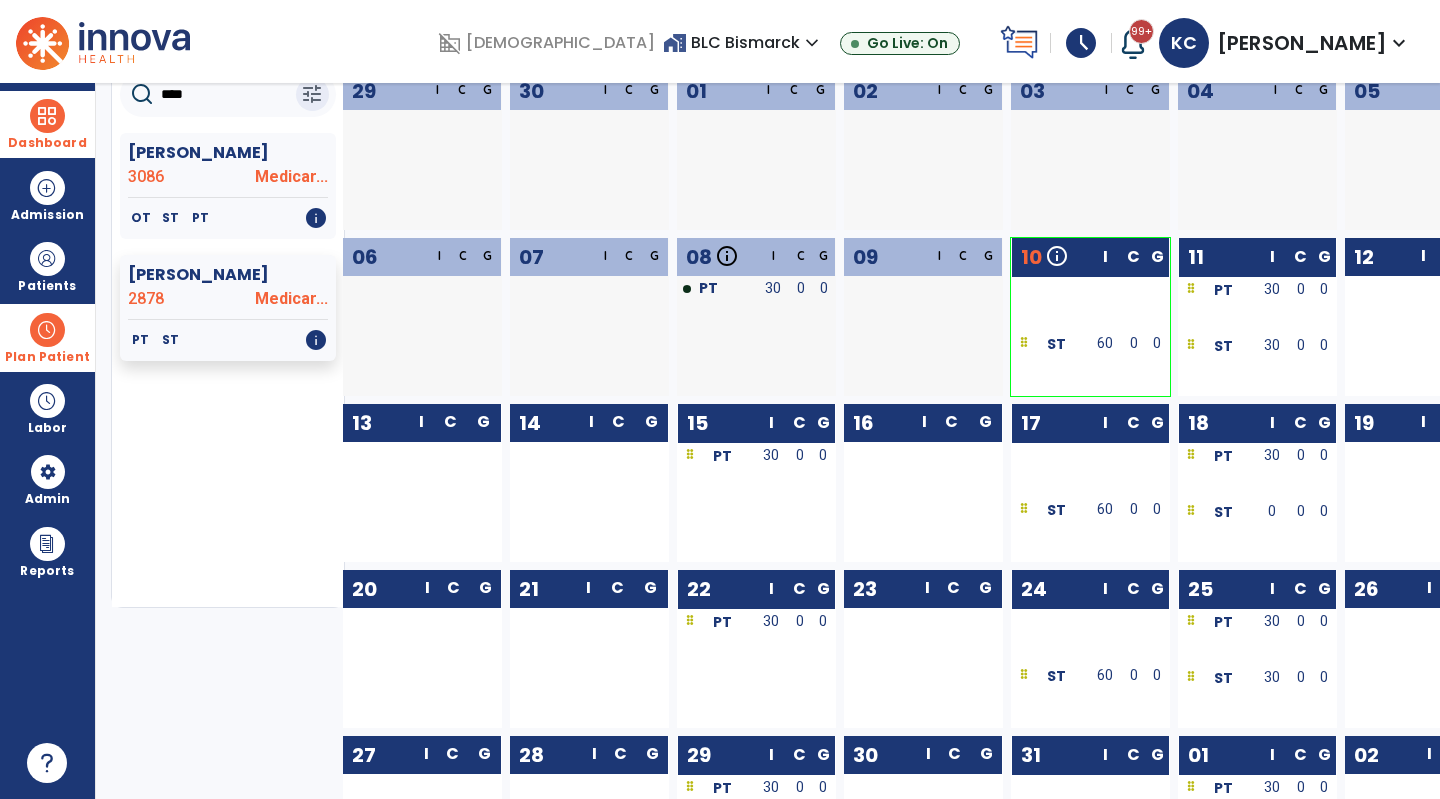 scroll, scrollTop: 194, scrollLeft: 0, axis: vertical 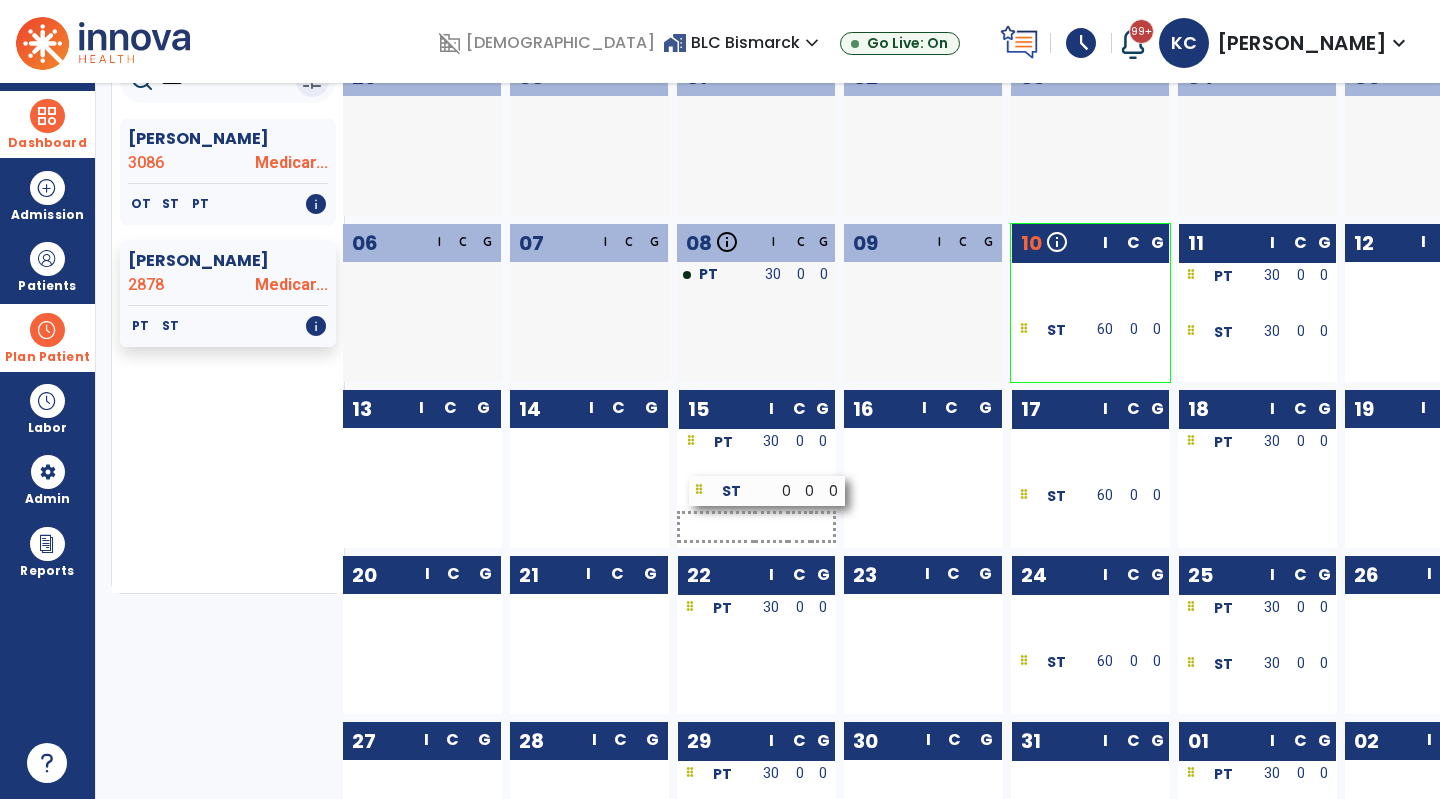 drag, startPoint x: 1228, startPoint y: 508, endPoint x: 739, endPoint y: 499, distance: 489.08282 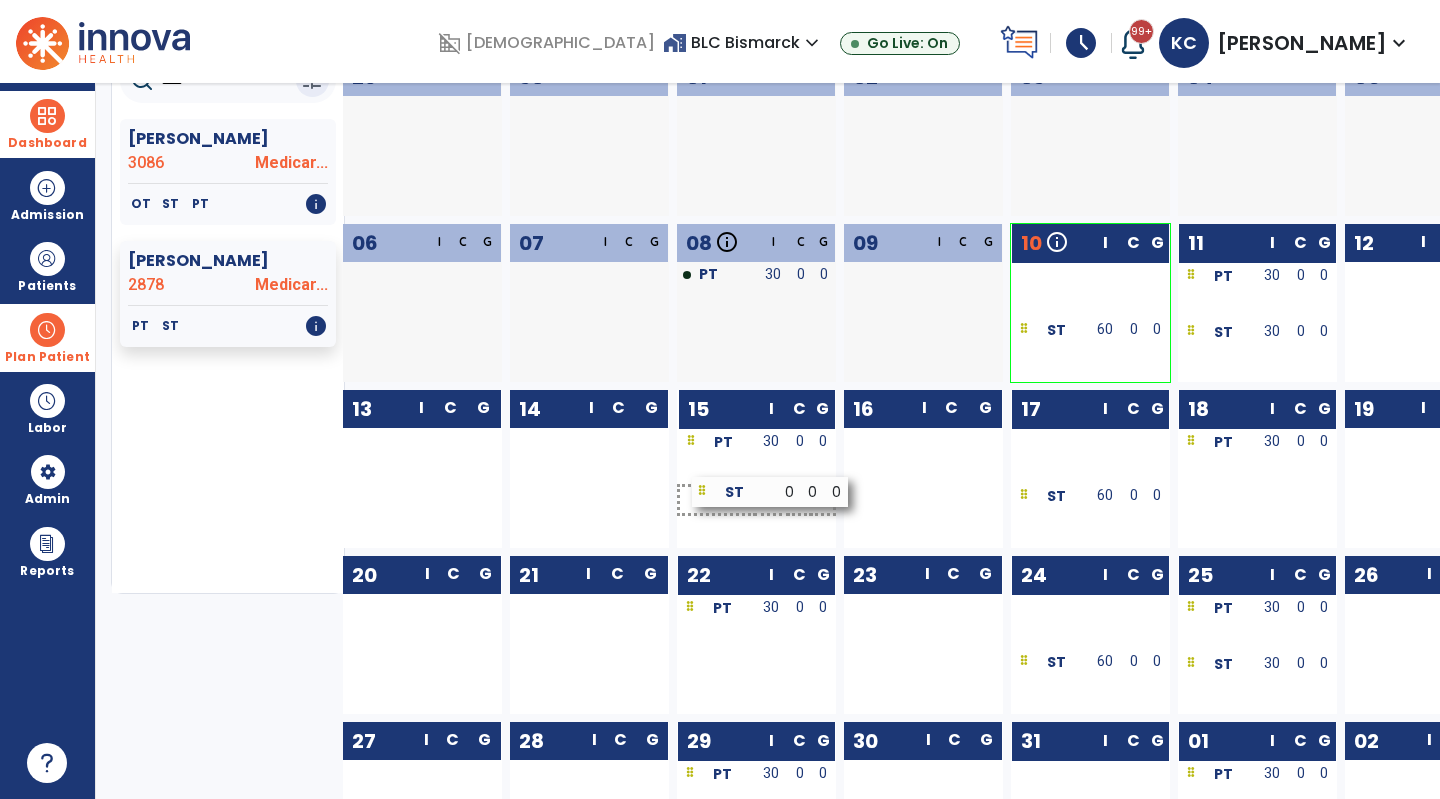 drag, startPoint x: 1239, startPoint y: 504, endPoint x: 753, endPoint y: 497, distance: 486.0504 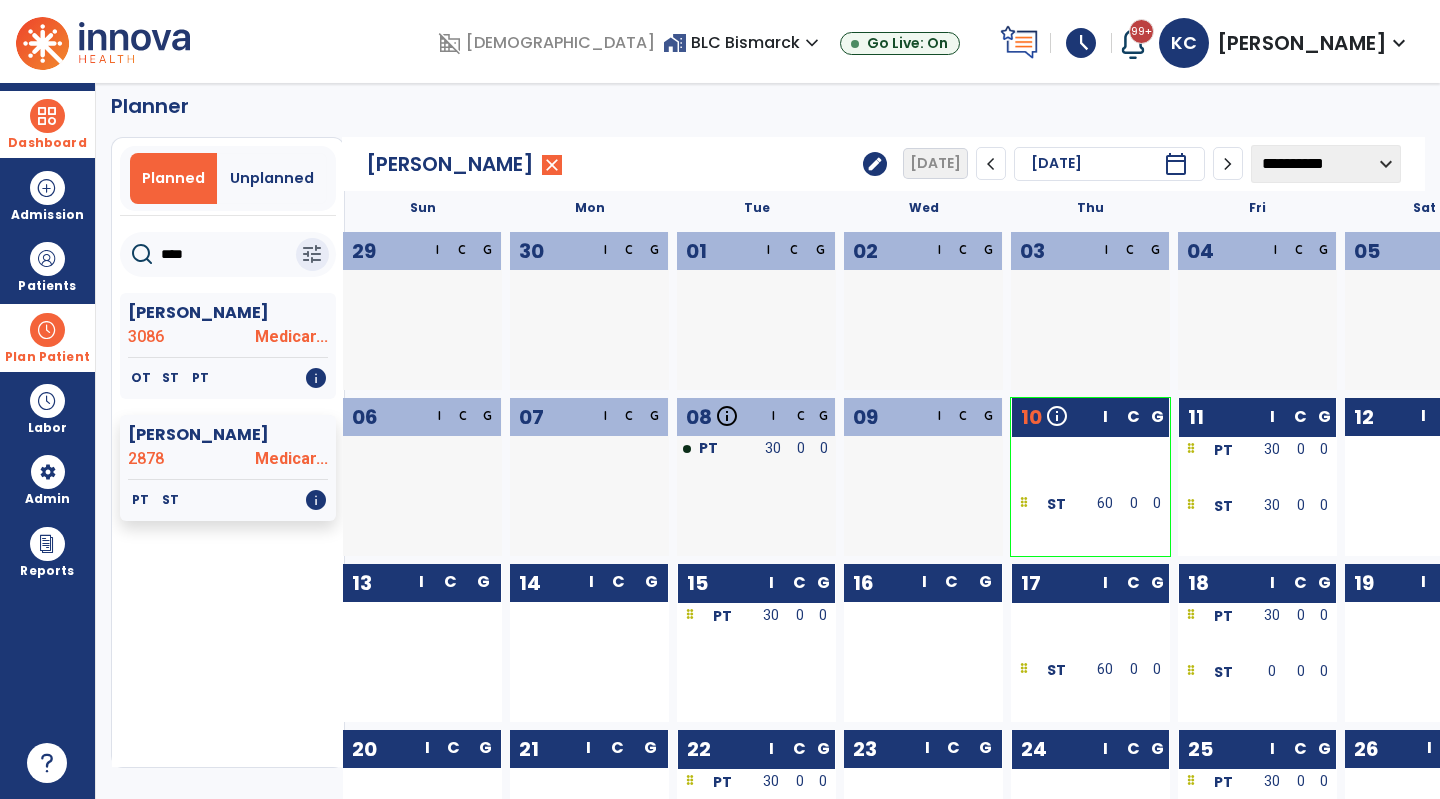 scroll, scrollTop: 19, scrollLeft: 0, axis: vertical 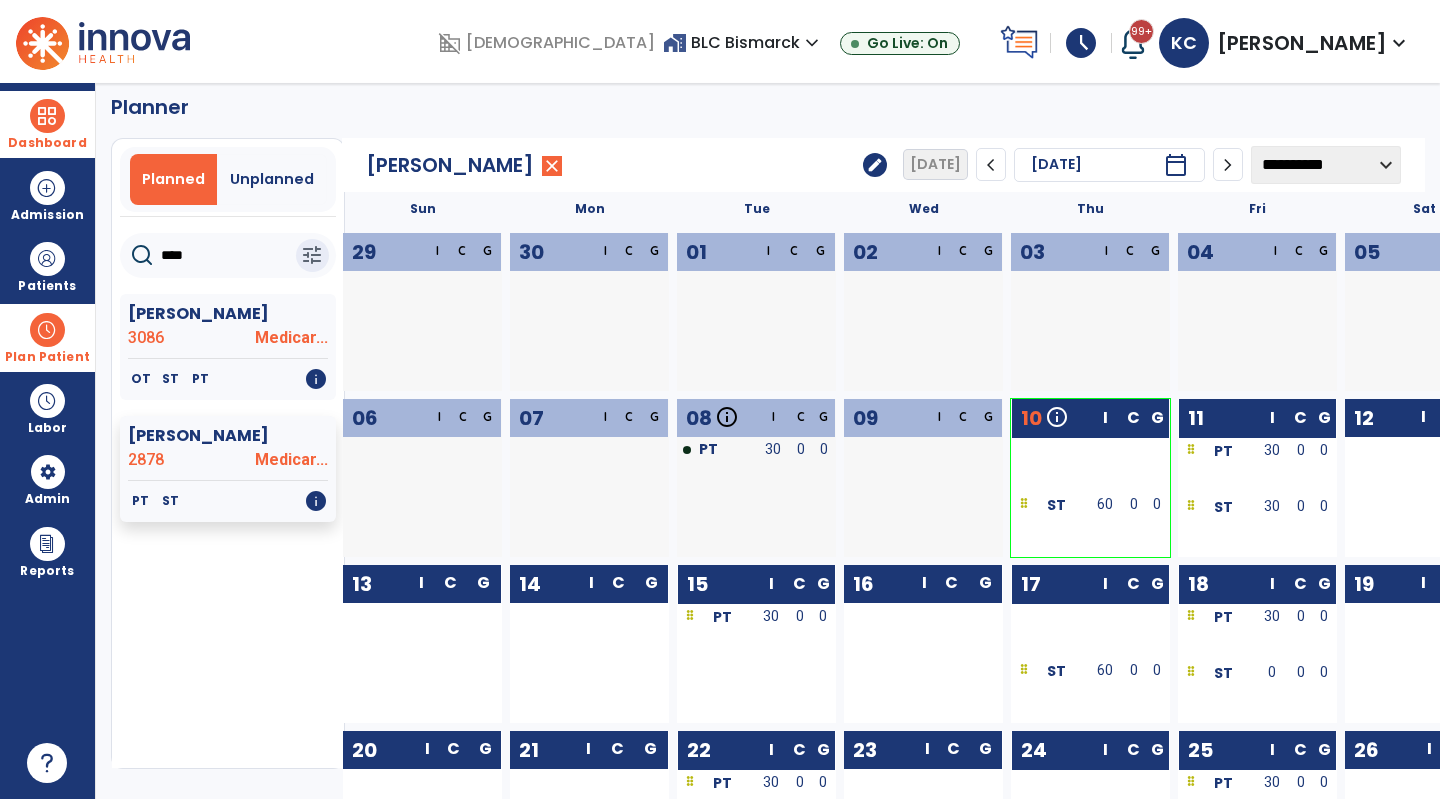 click on "edit" 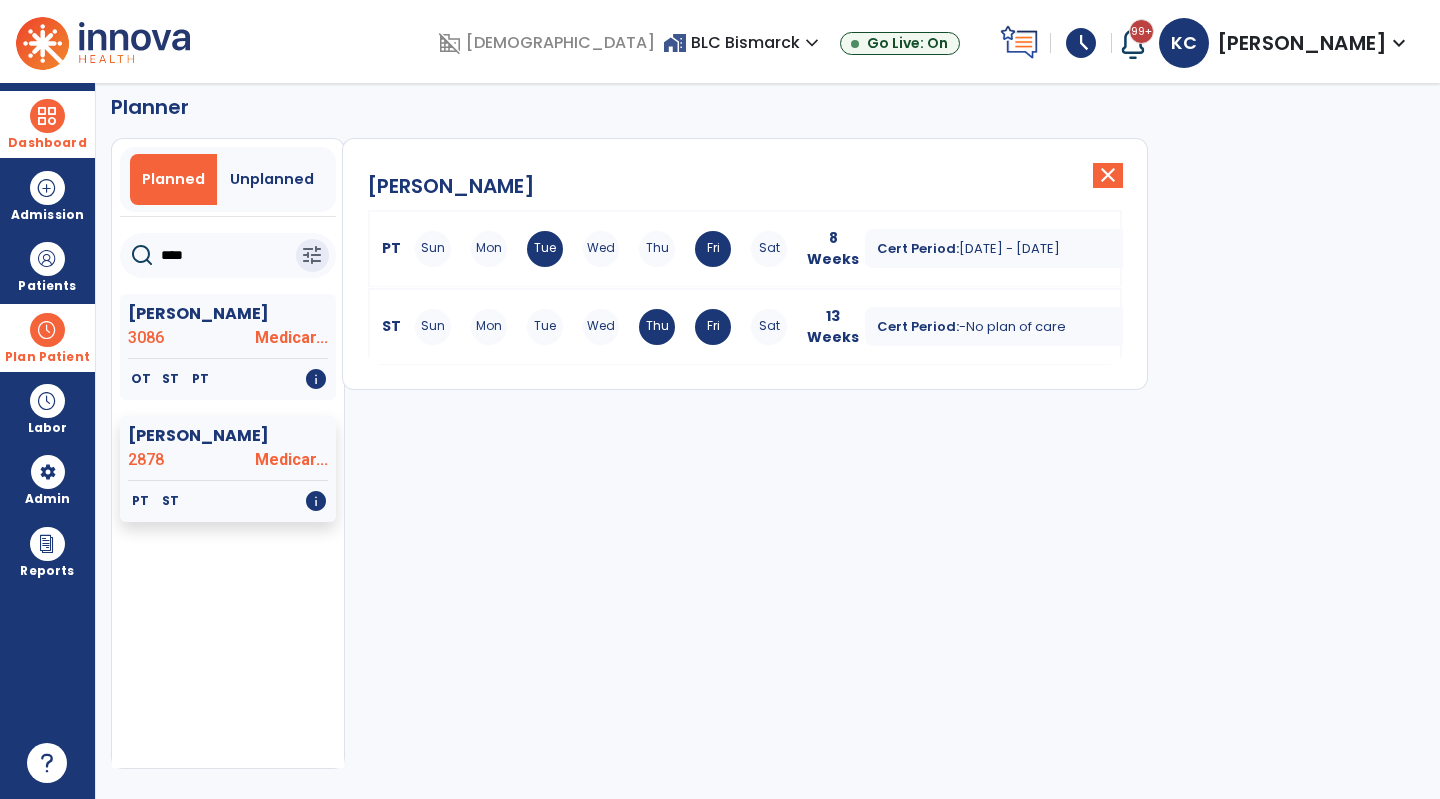 click on "Tue" at bounding box center (545, 327) 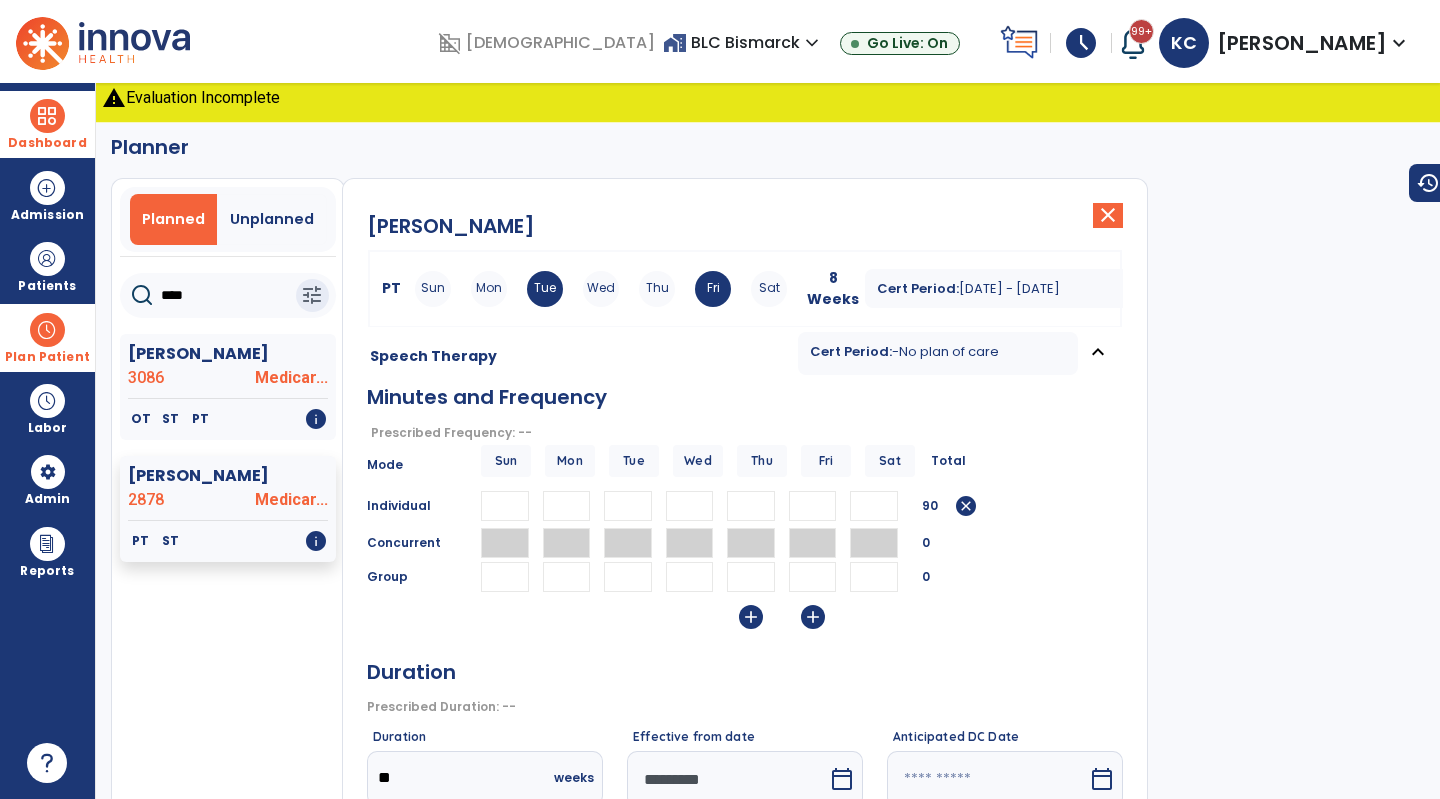 click at bounding box center (628, 506) 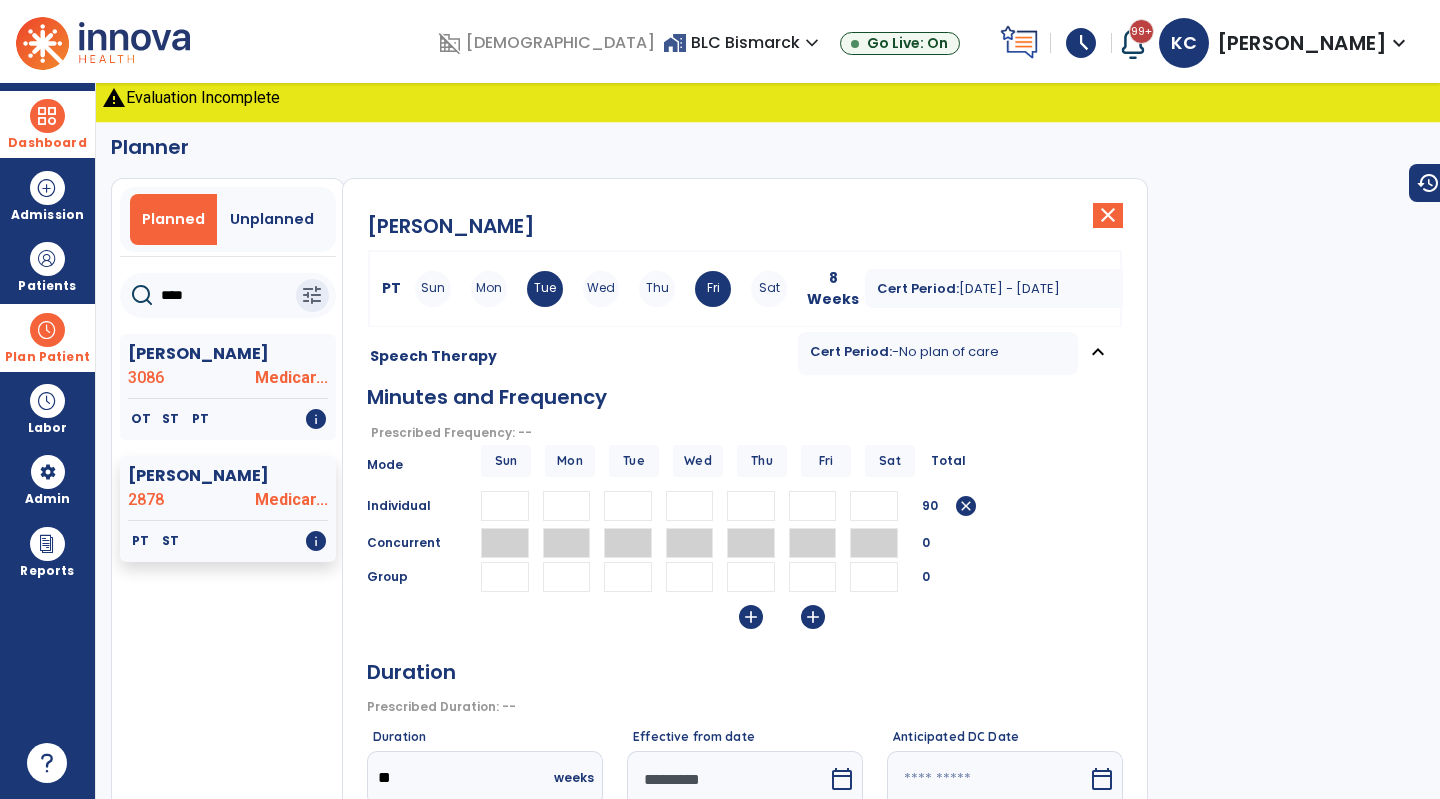 type on "*" 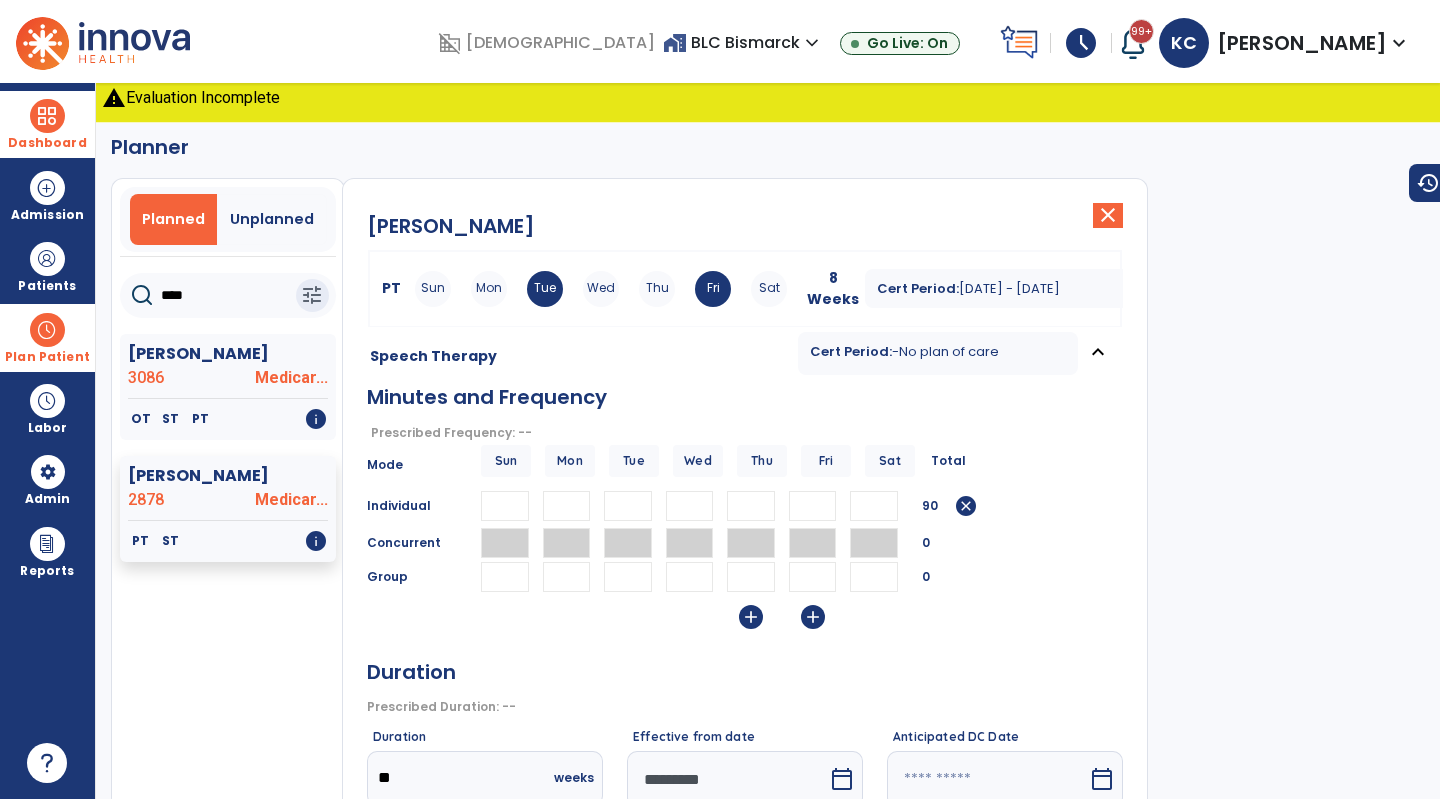 type 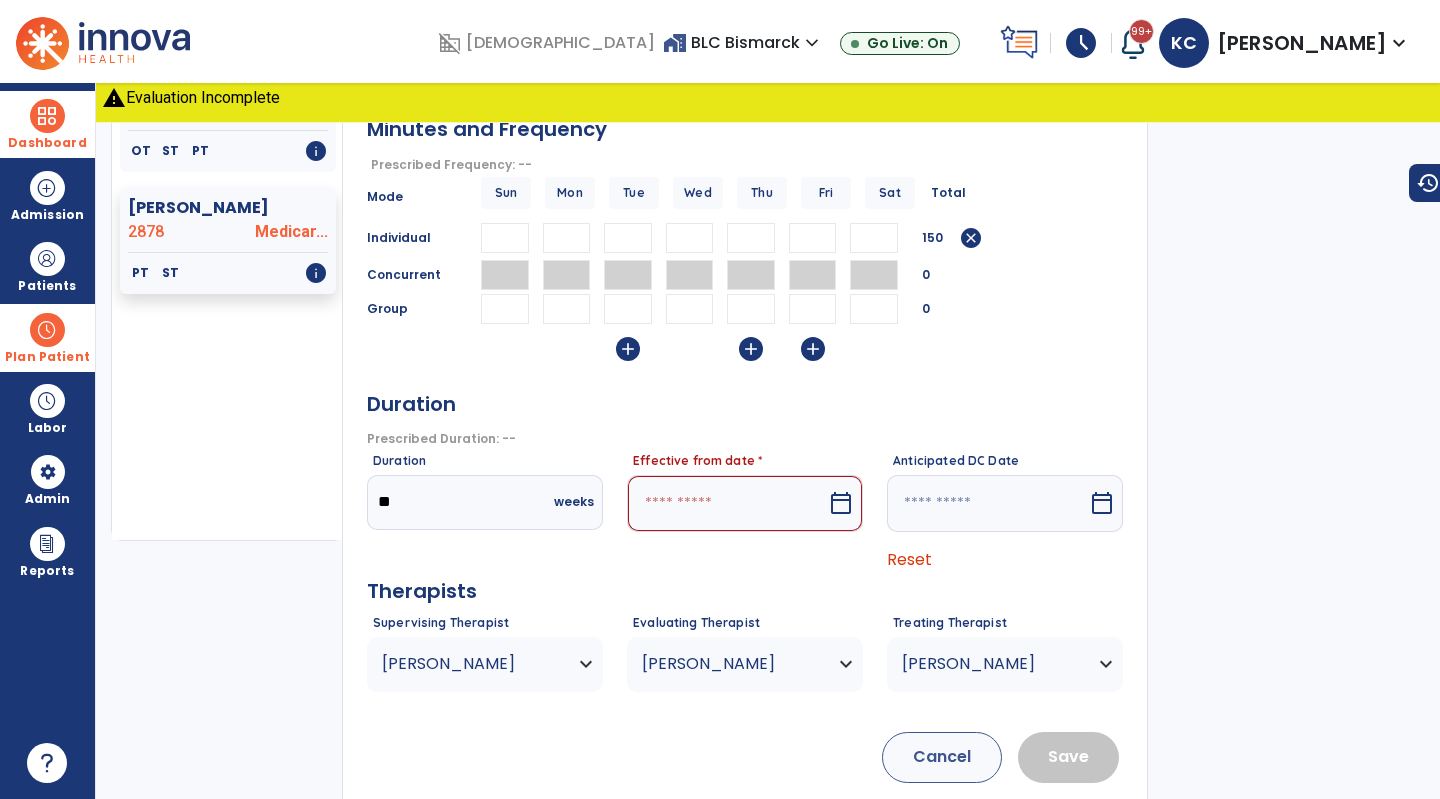 scroll, scrollTop: 297, scrollLeft: 0, axis: vertical 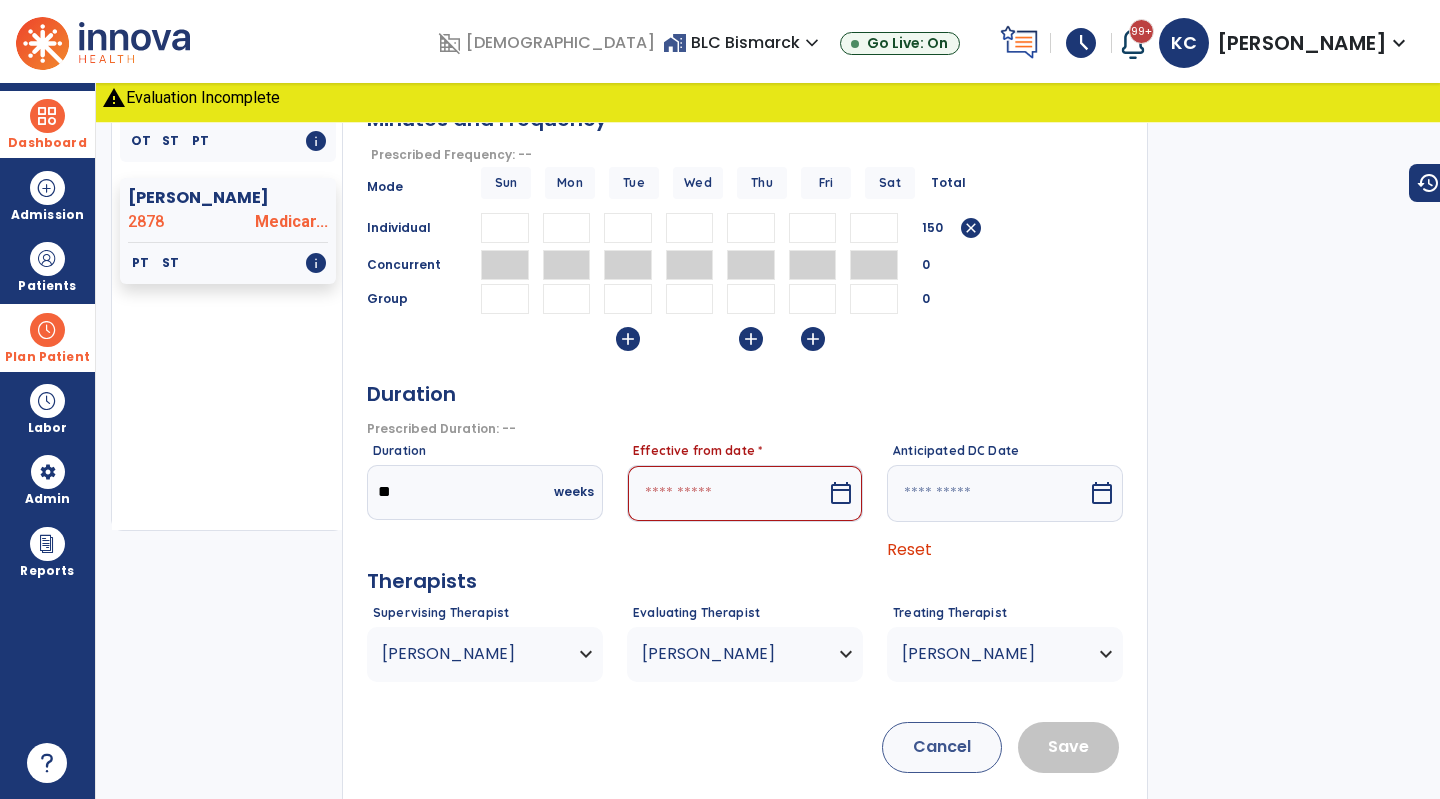 type on "**" 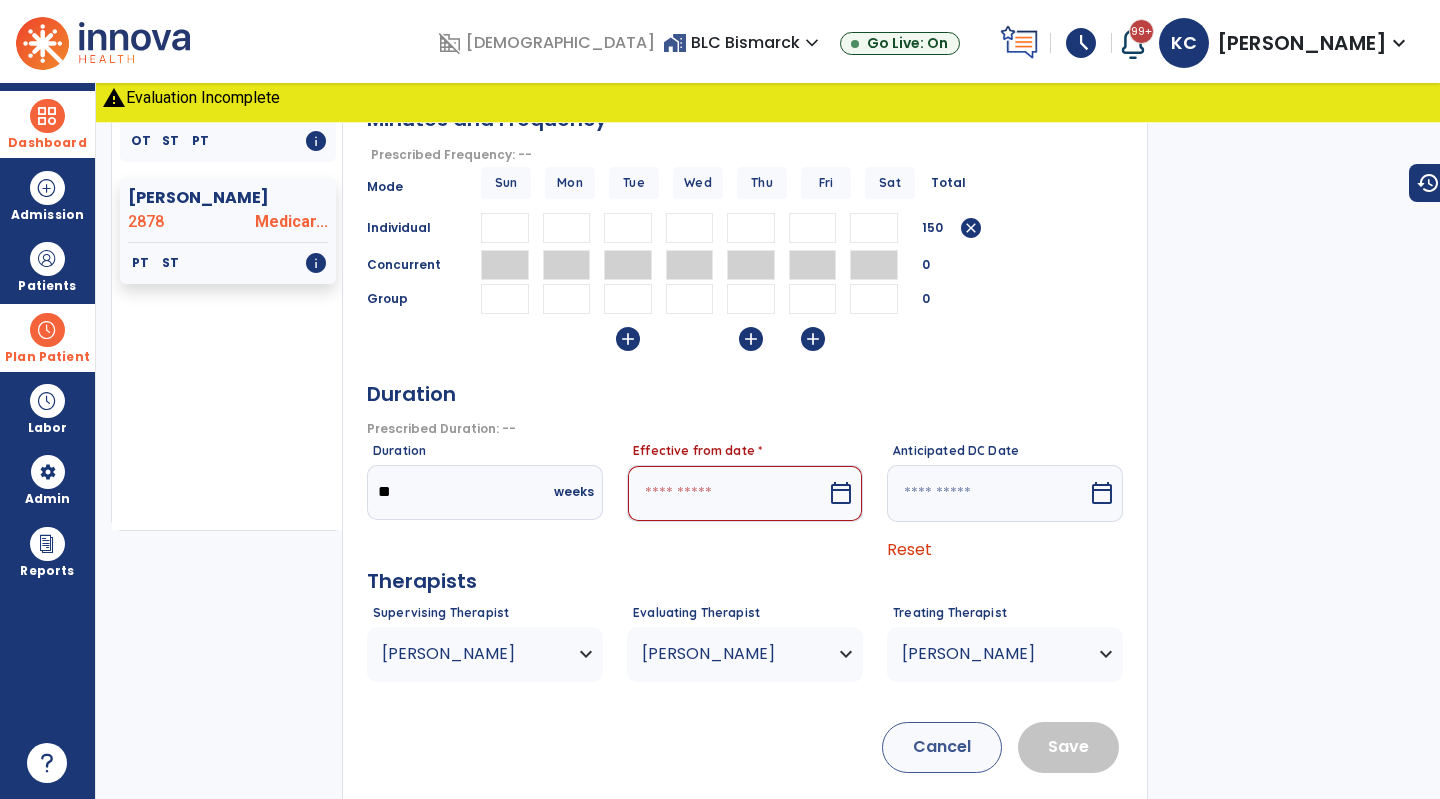 click at bounding box center [727, 493] 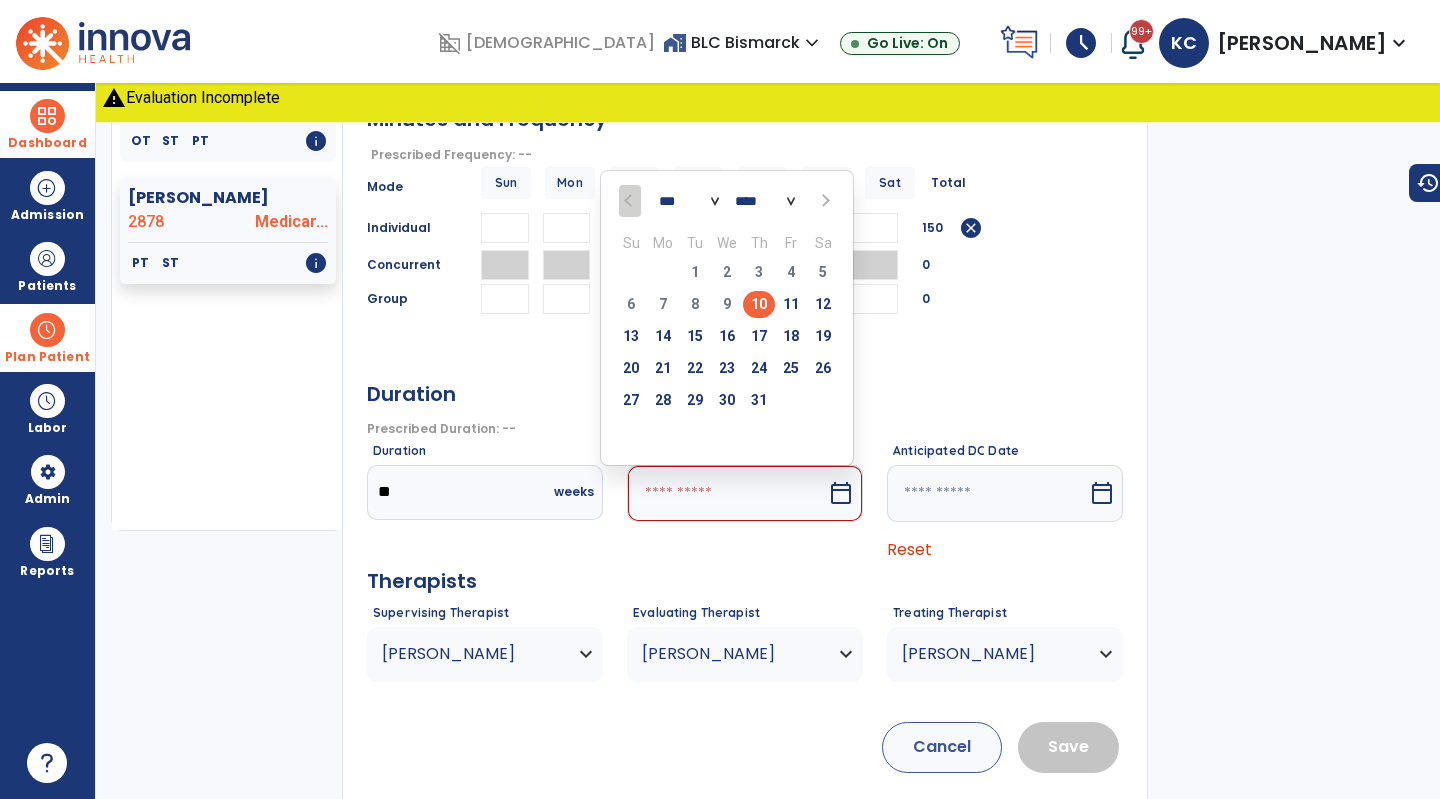 click on "10" at bounding box center [759, 304] 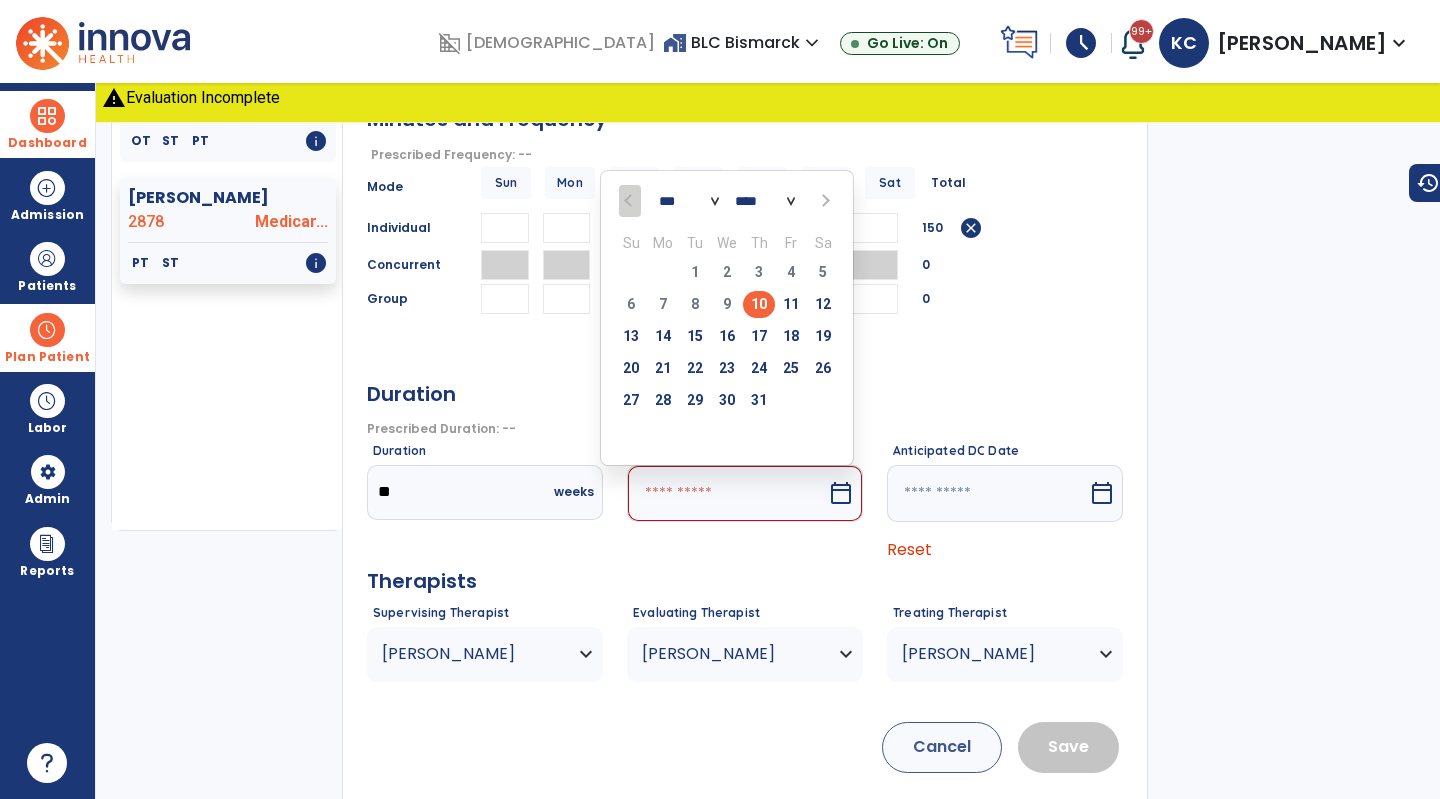 type on "*********" 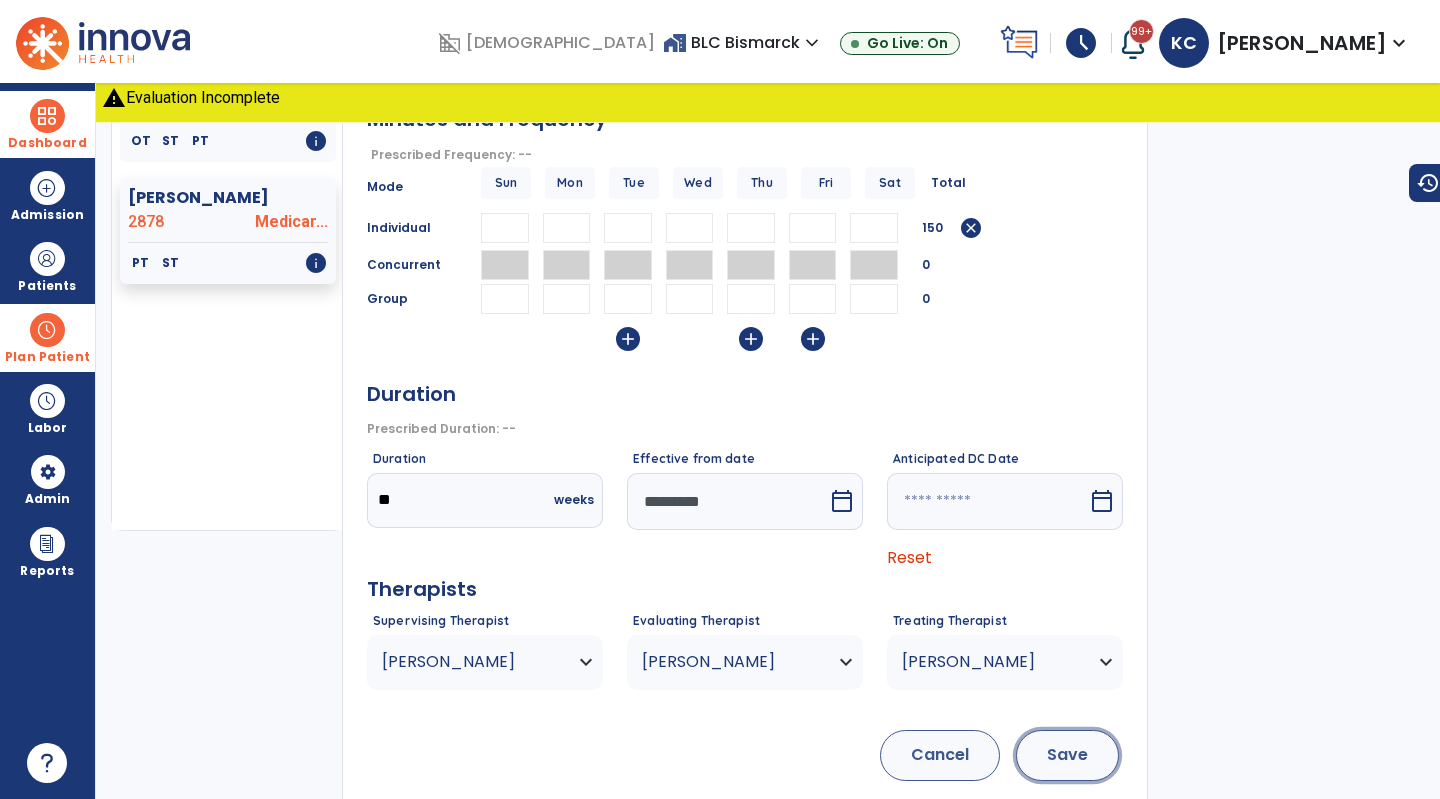 click on "Save" at bounding box center [1067, 755] 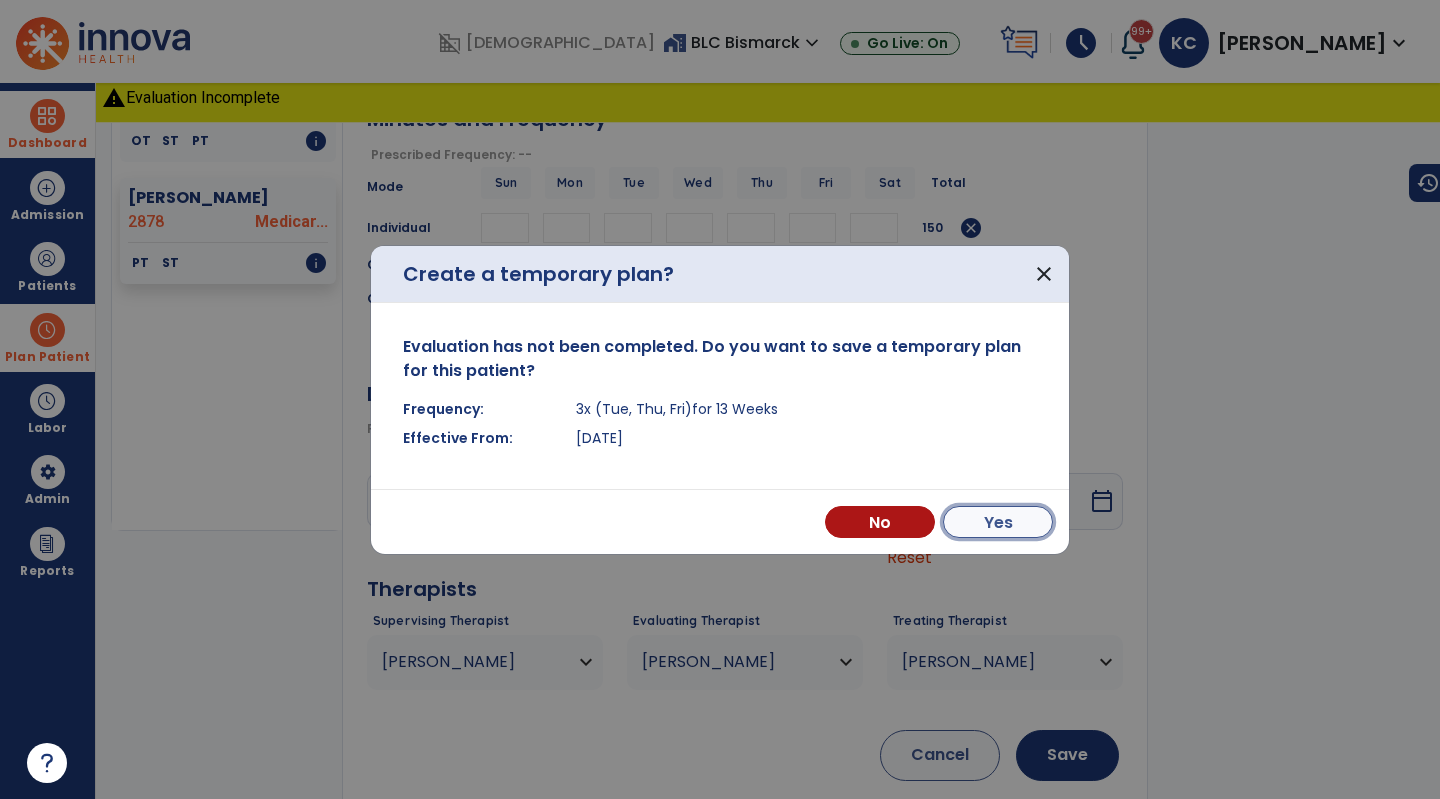 click on "Yes" at bounding box center (998, 522) 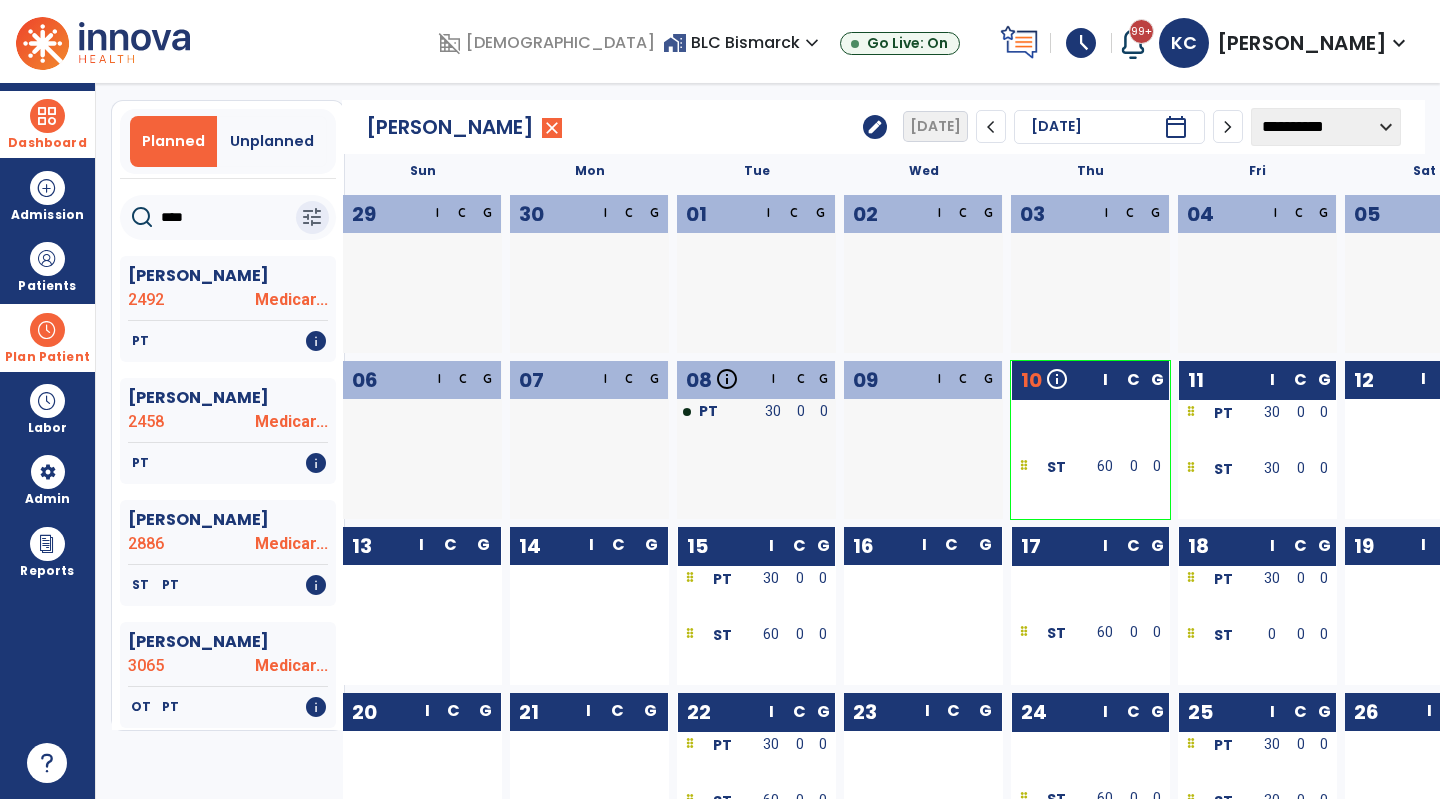 scroll, scrollTop: 40, scrollLeft: 0, axis: vertical 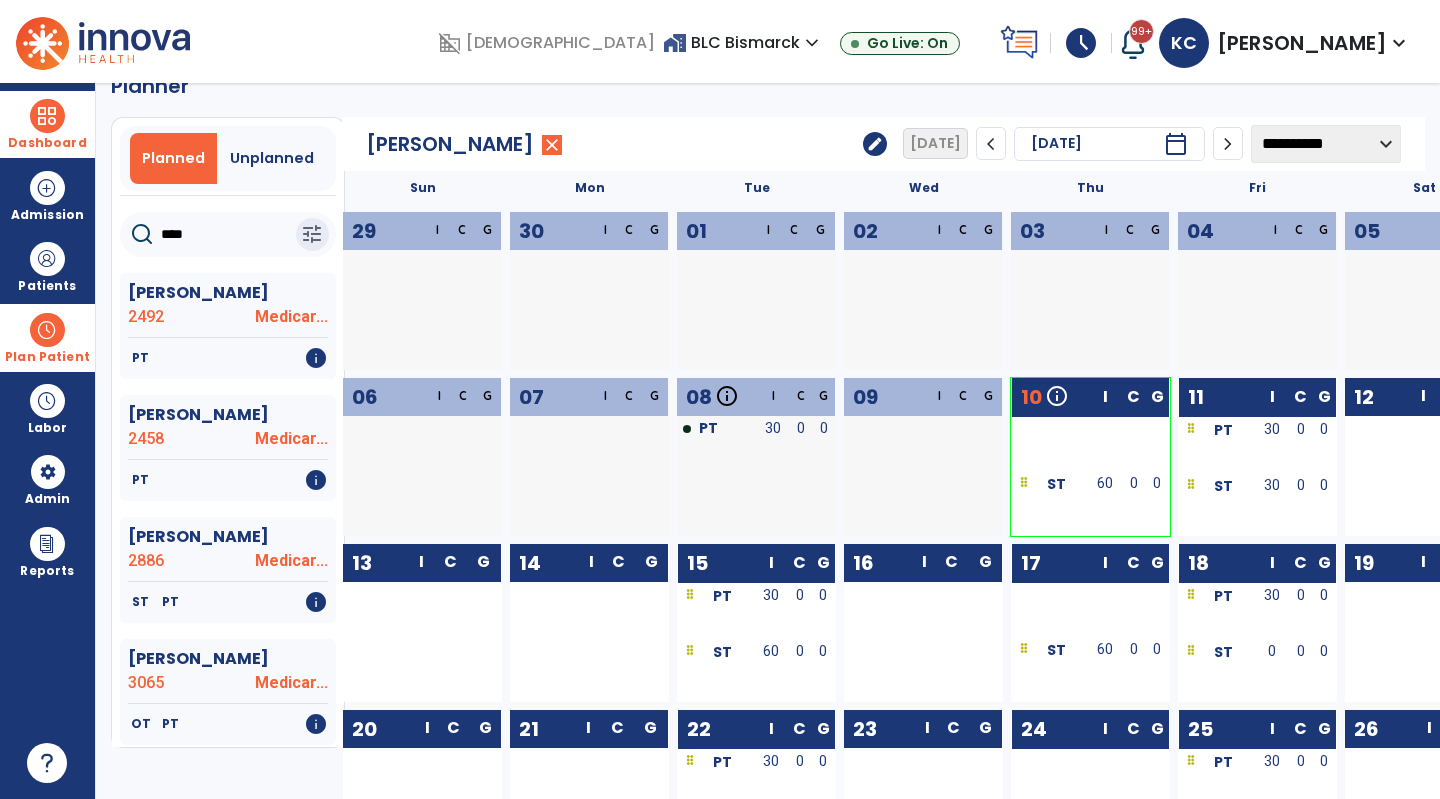 click on "edit" 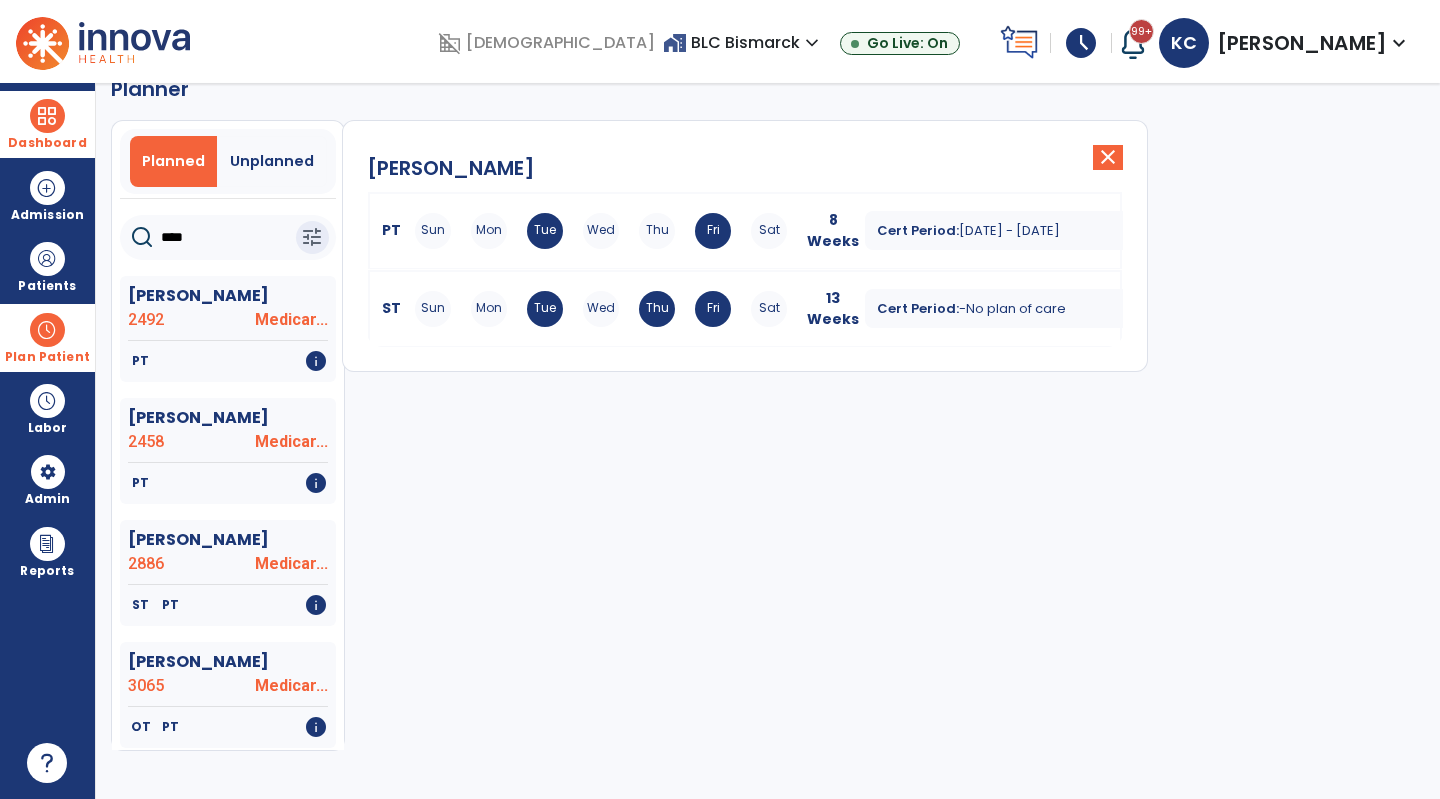 click on "Sun Mon Tue Wed Thu Fri Sat" at bounding box center (601, 309) 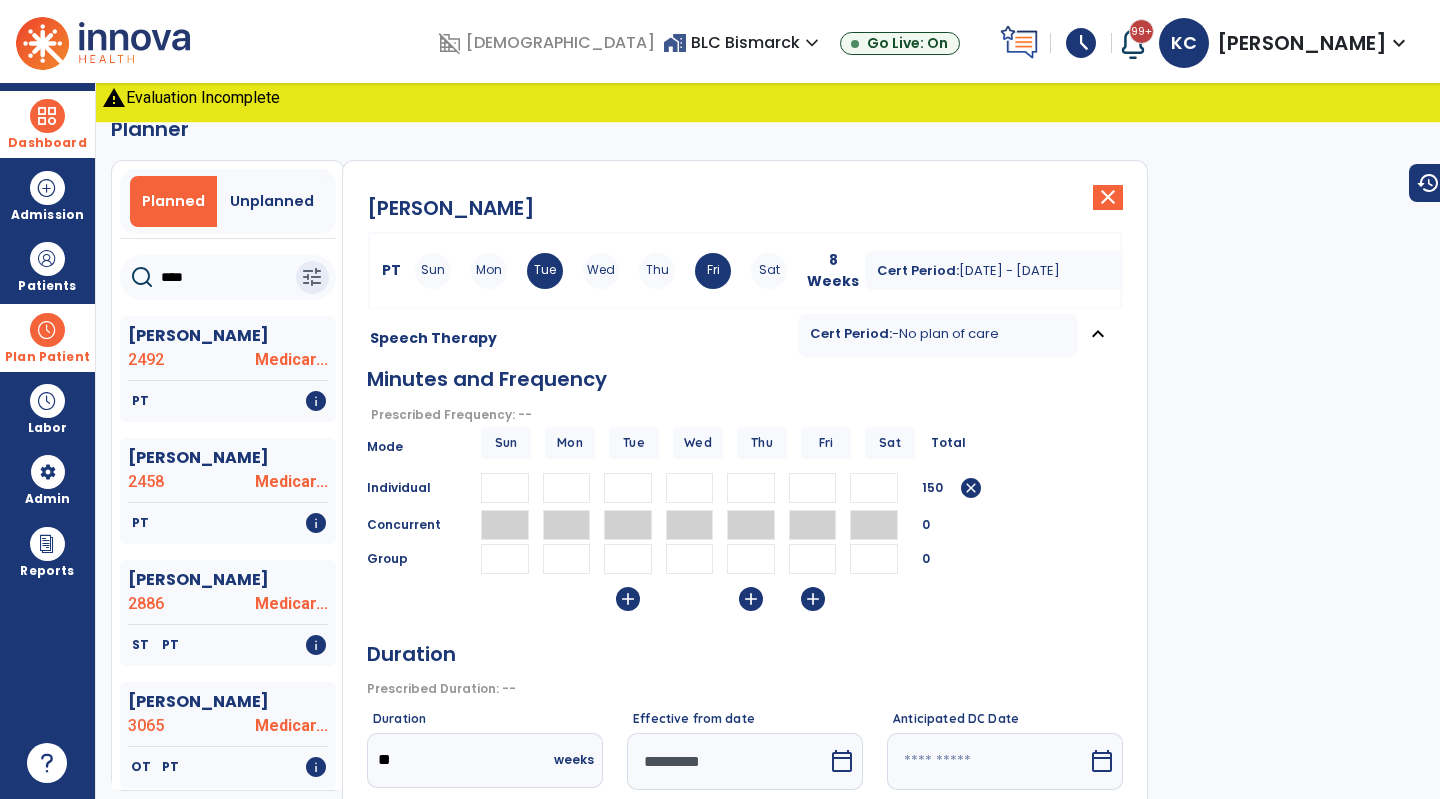 click on "**" at bounding box center (813, 488) 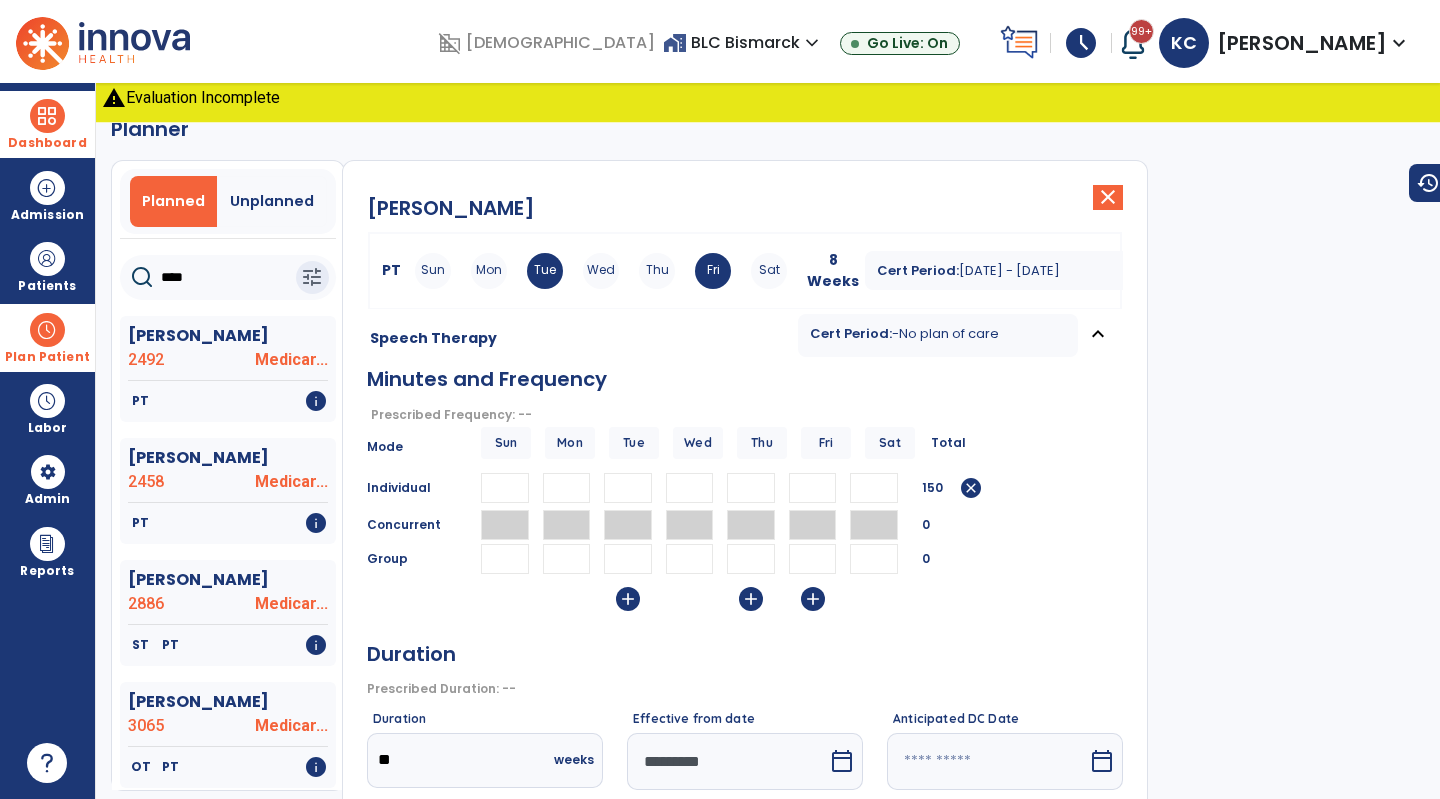 type on "*" 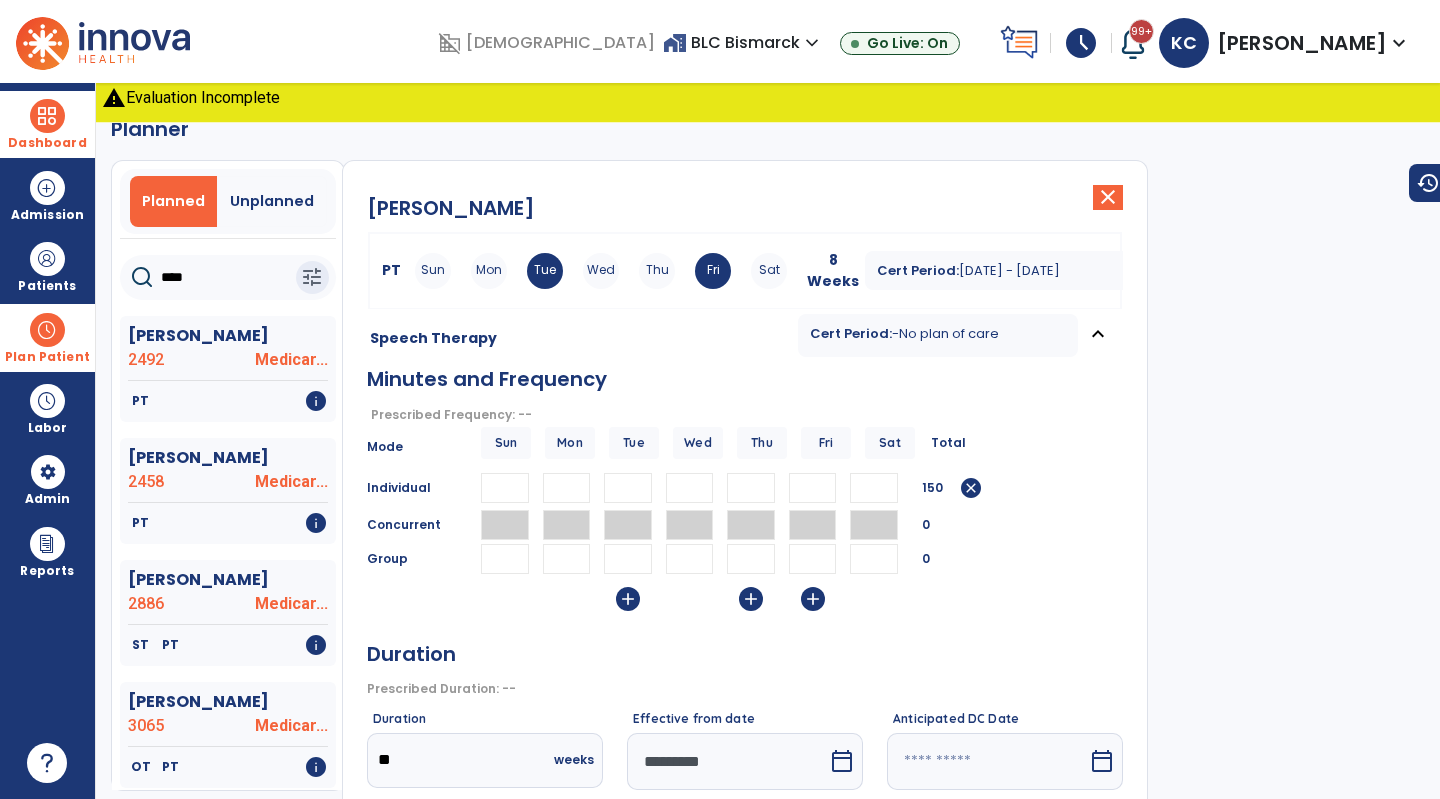 type 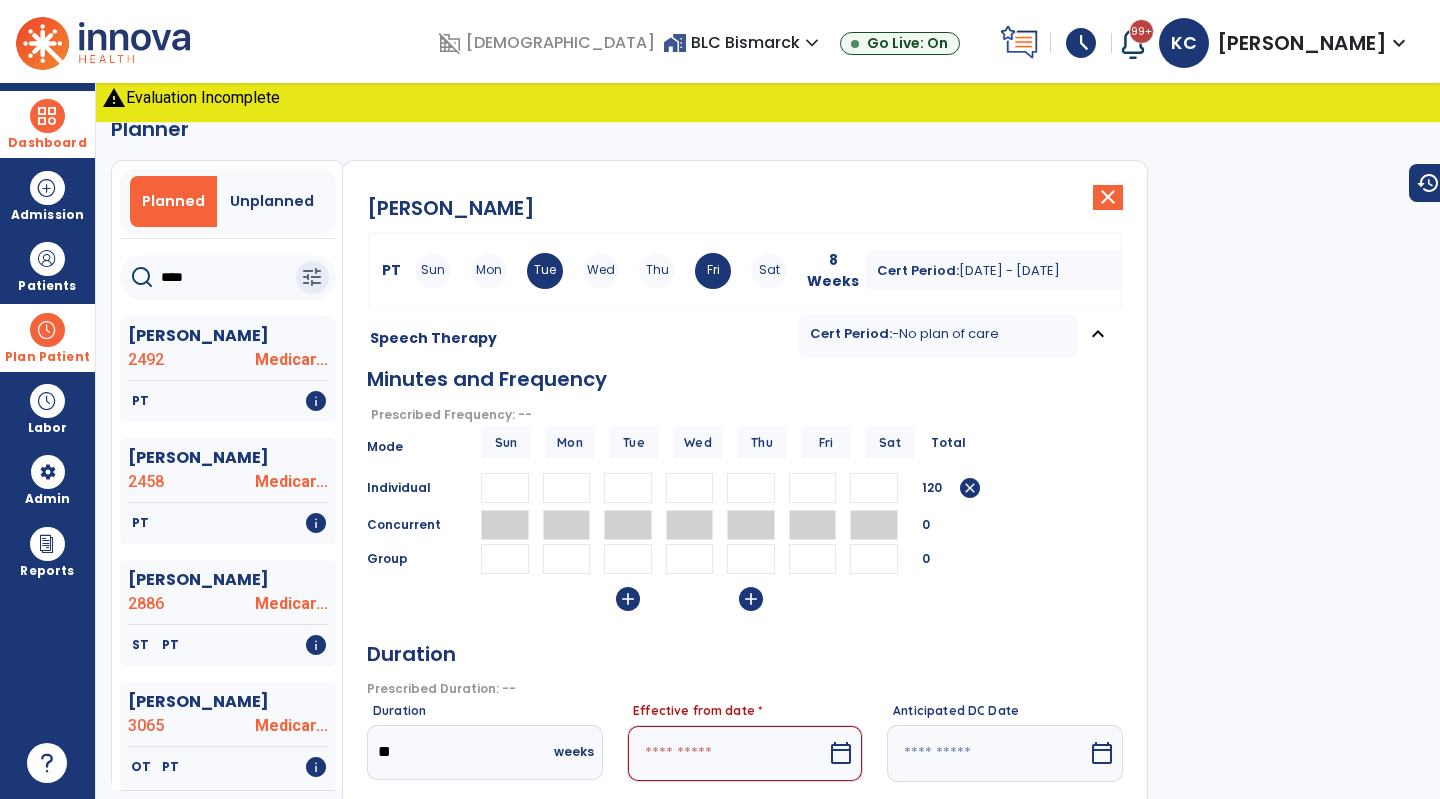 type 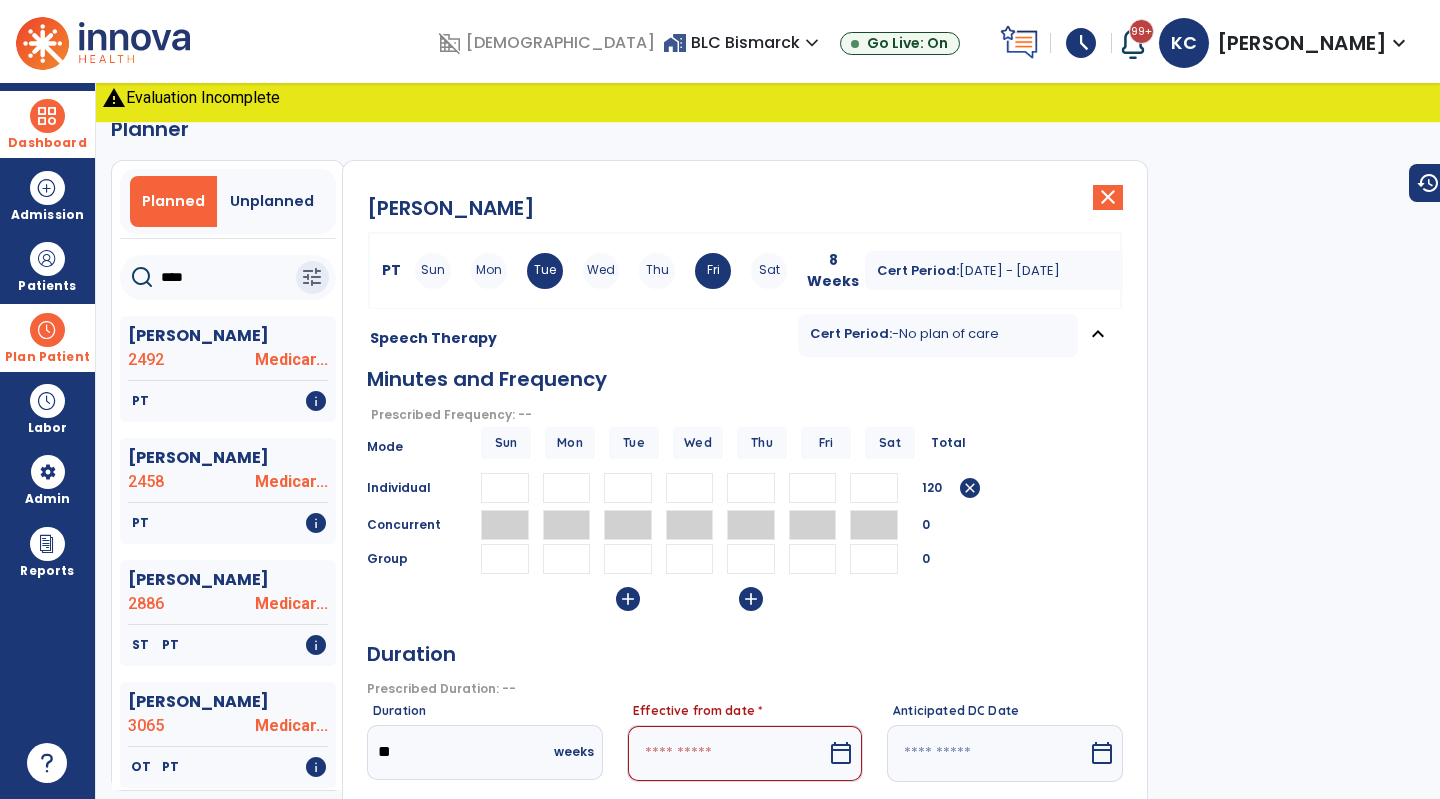 click at bounding box center (727, 753) 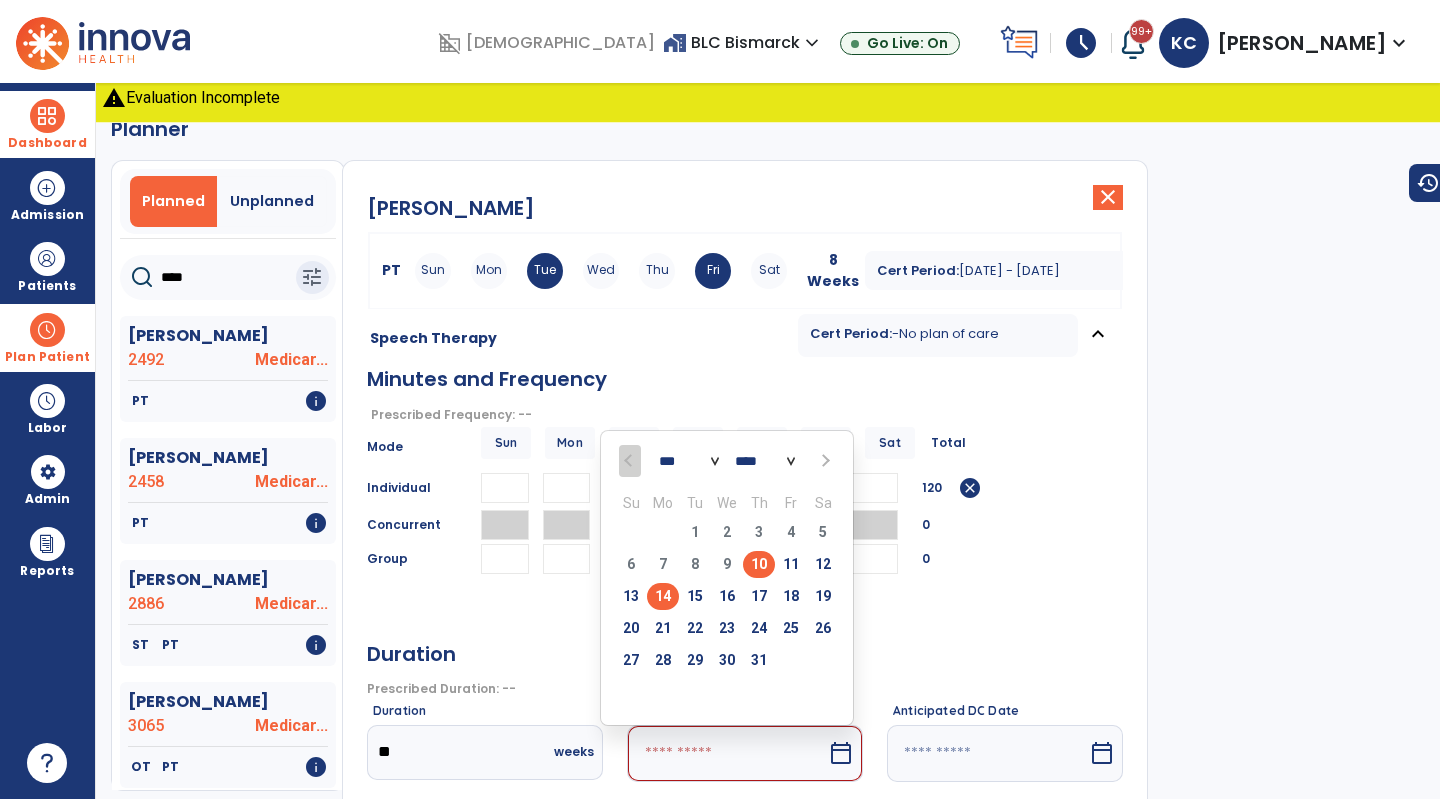 click on "14" at bounding box center [663, 596] 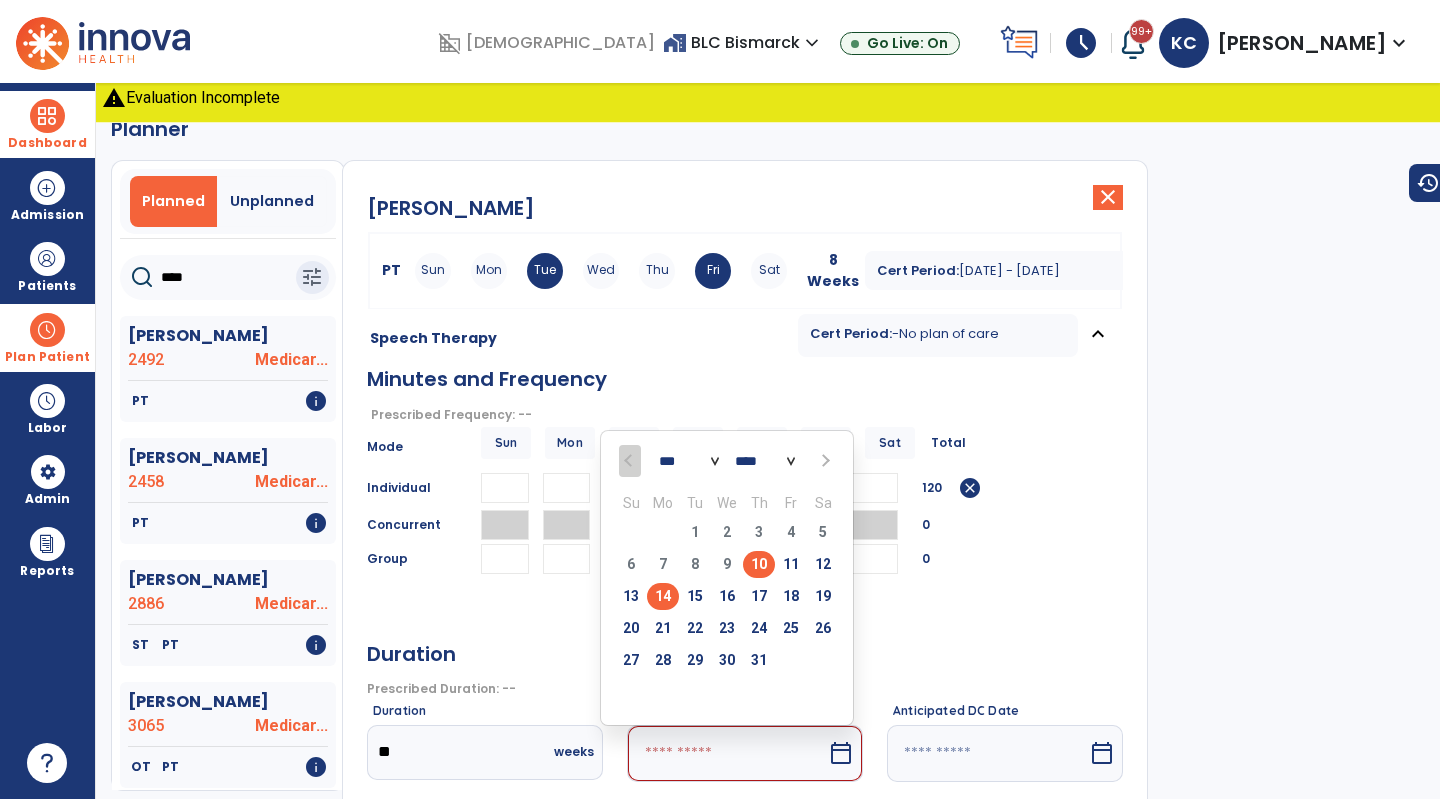 type on "*********" 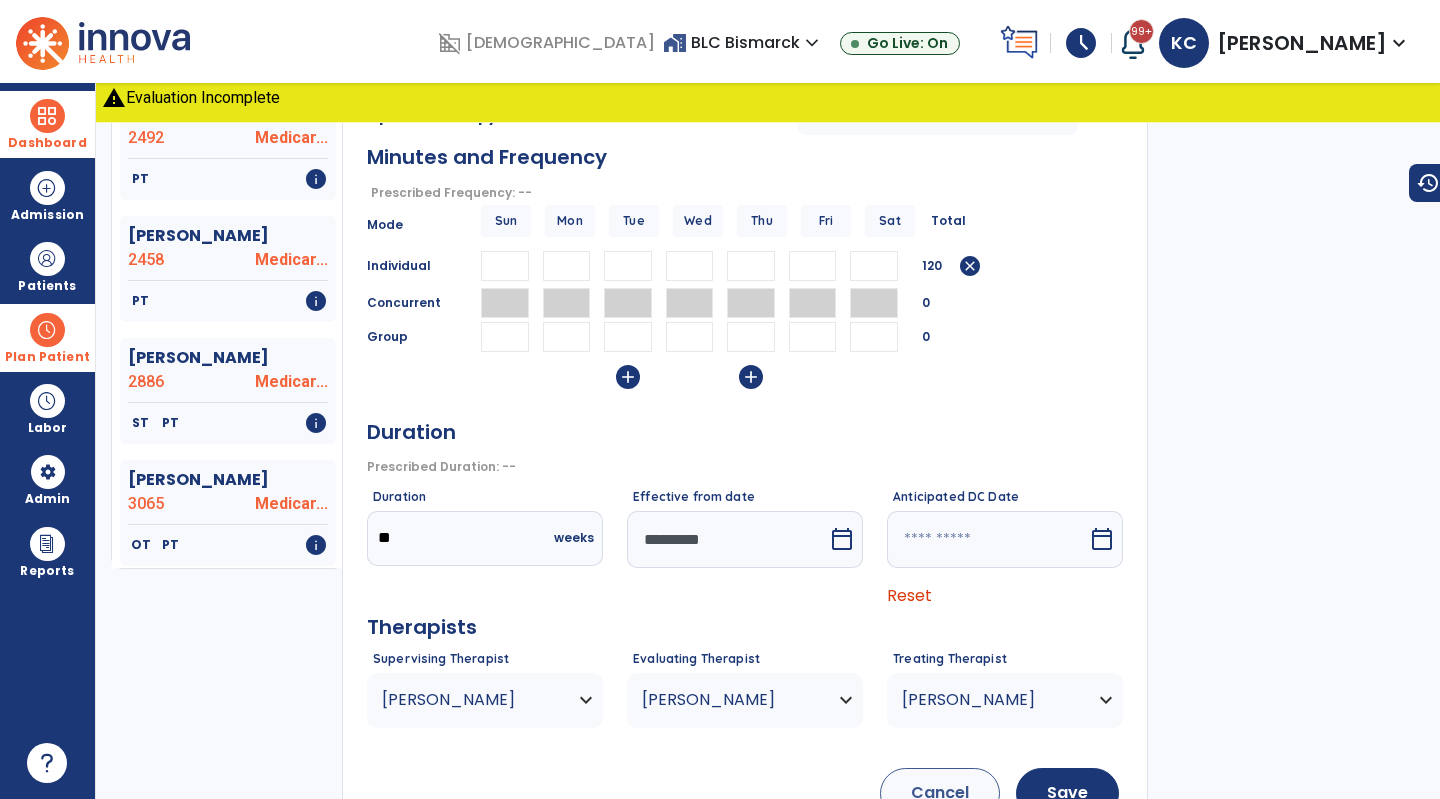 scroll, scrollTop: 327, scrollLeft: 0, axis: vertical 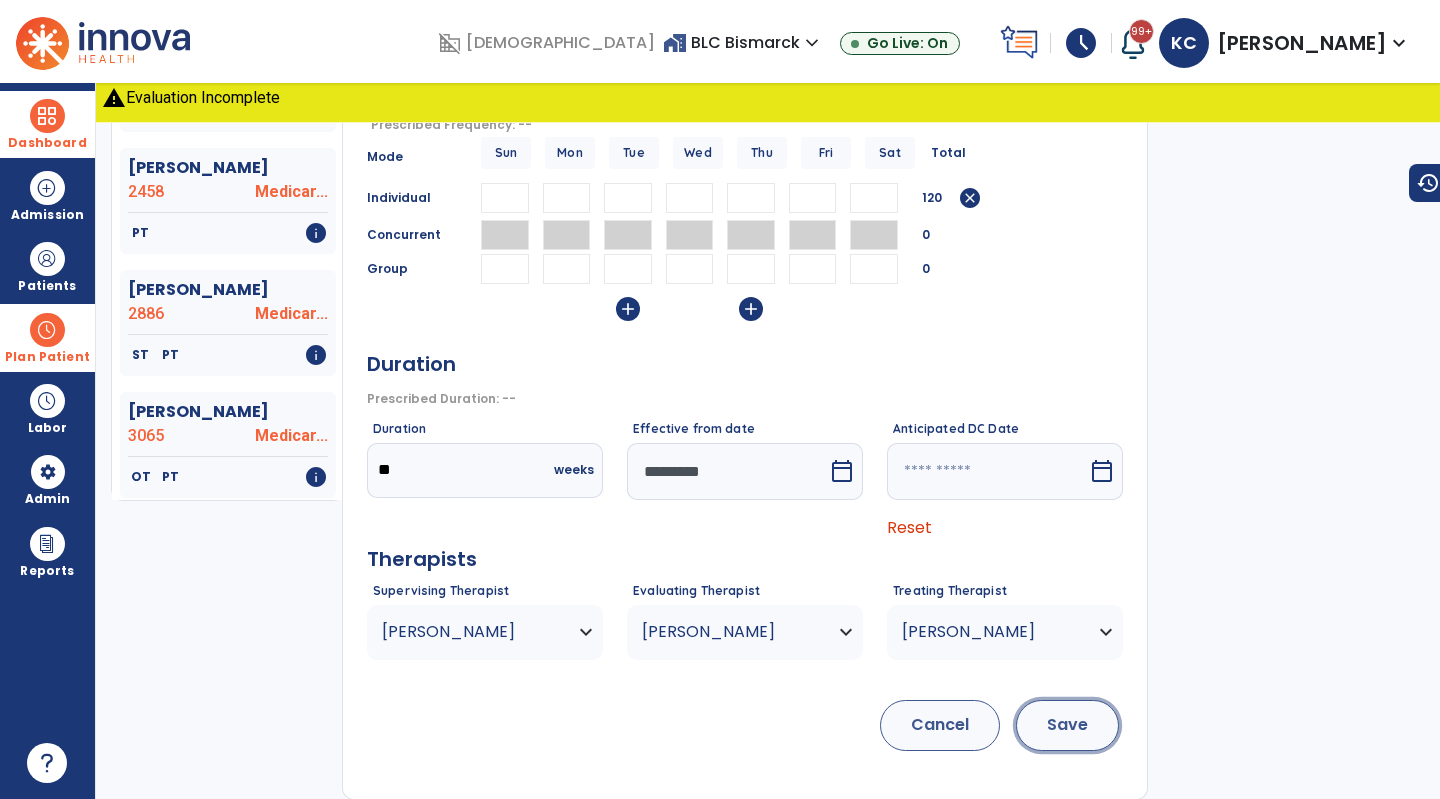 click on "Save" at bounding box center (1067, 725) 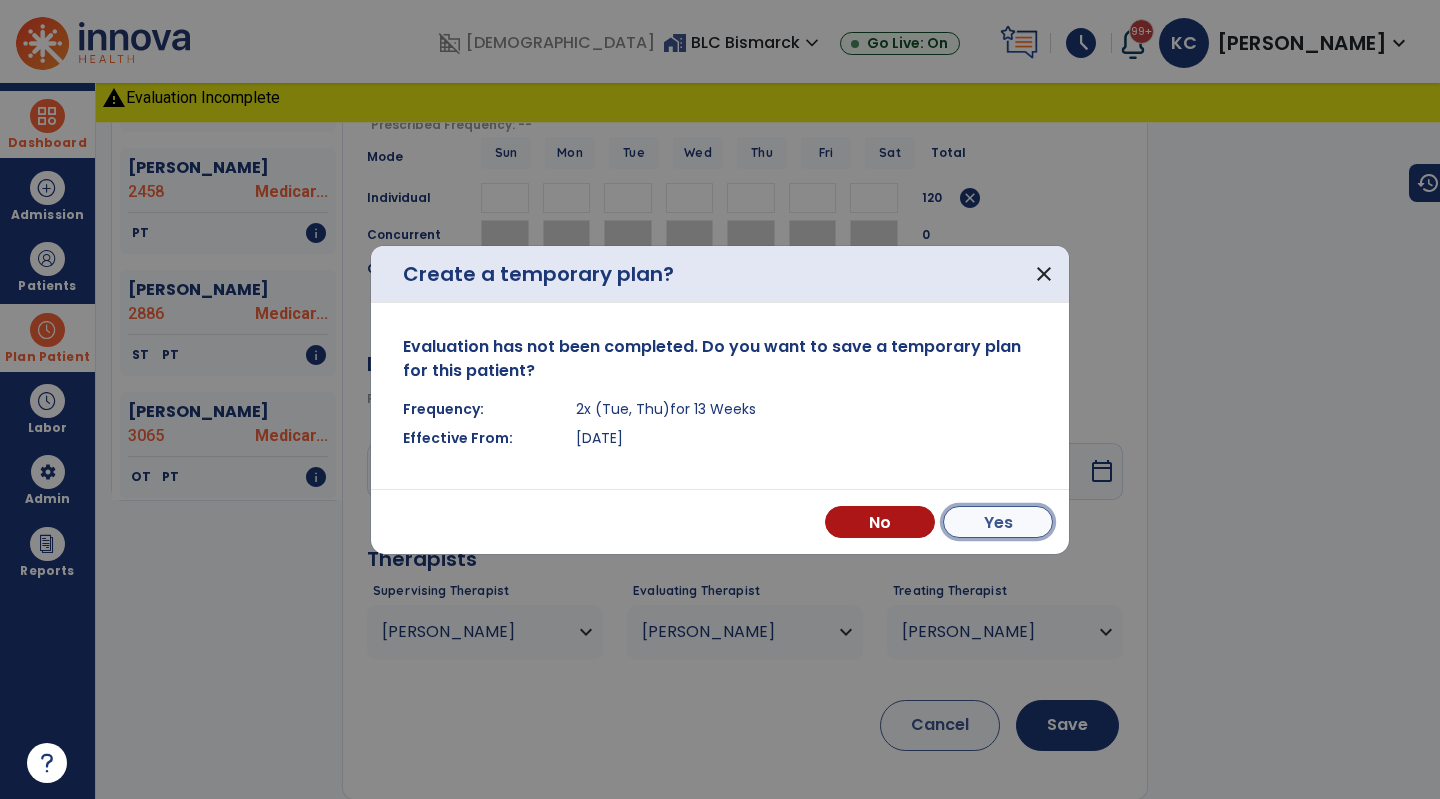 click on "Yes" at bounding box center [998, 522] 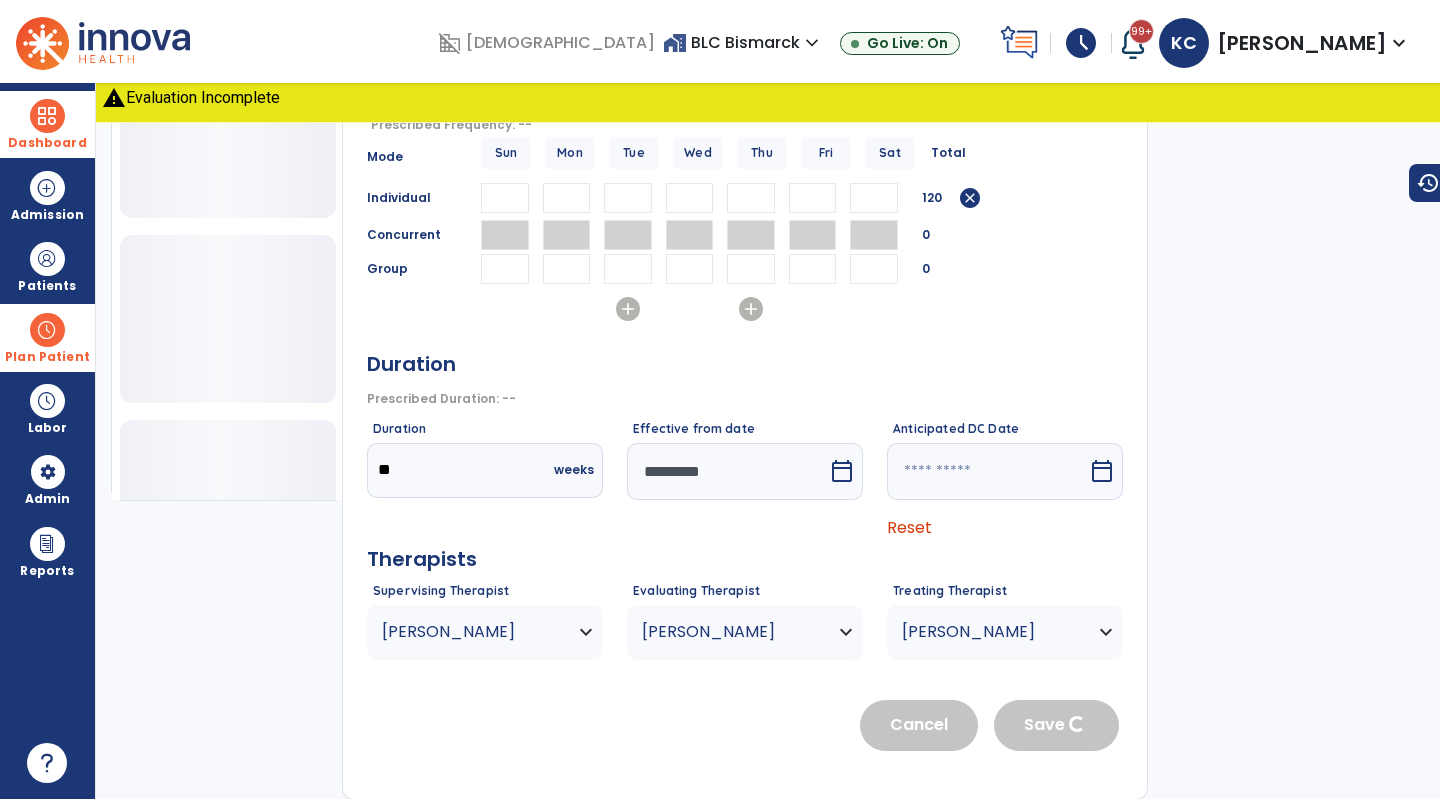 scroll, scrollTop: 275, scrollLeft: 0, axis: vertical 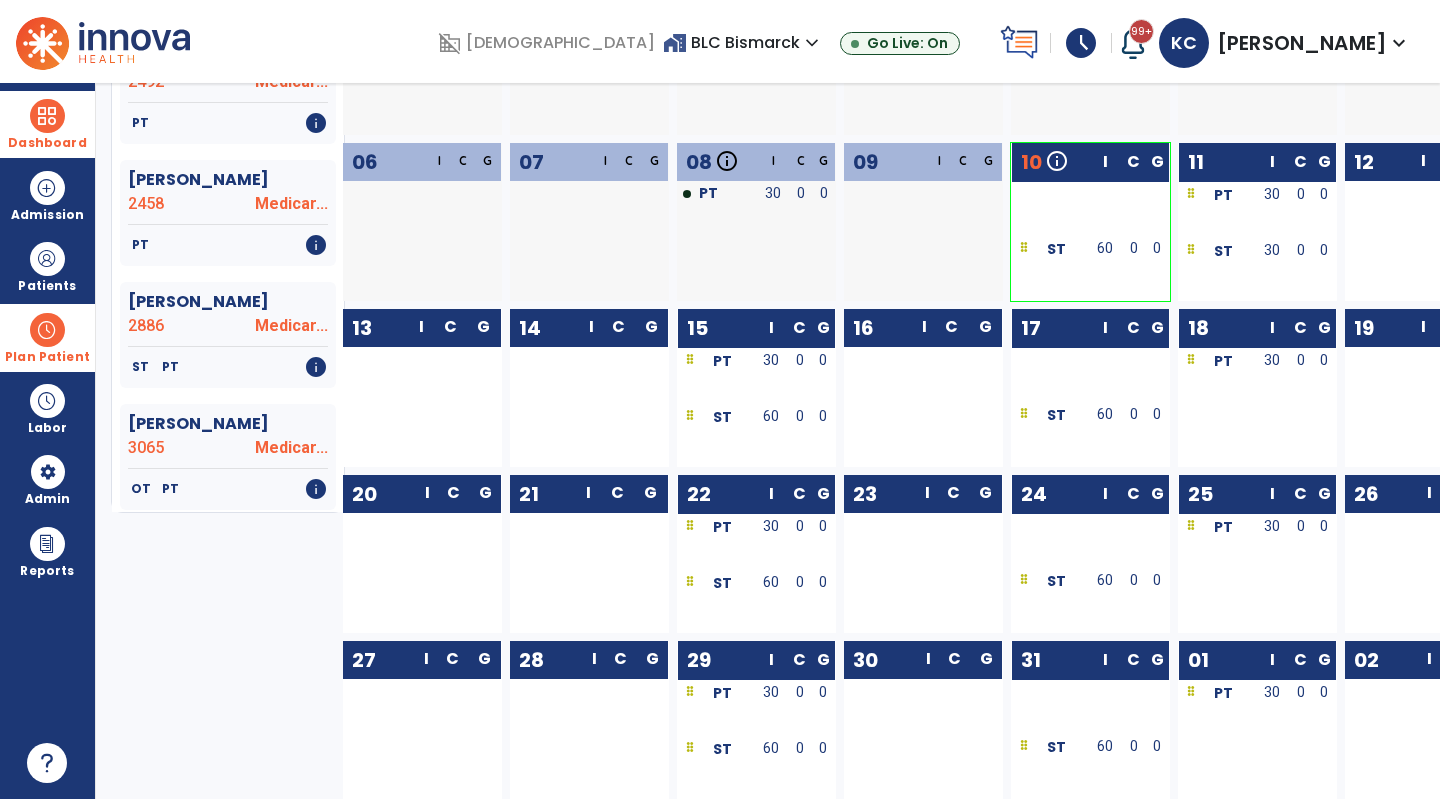 click on "schedule" at bounding box center [1081, 43] 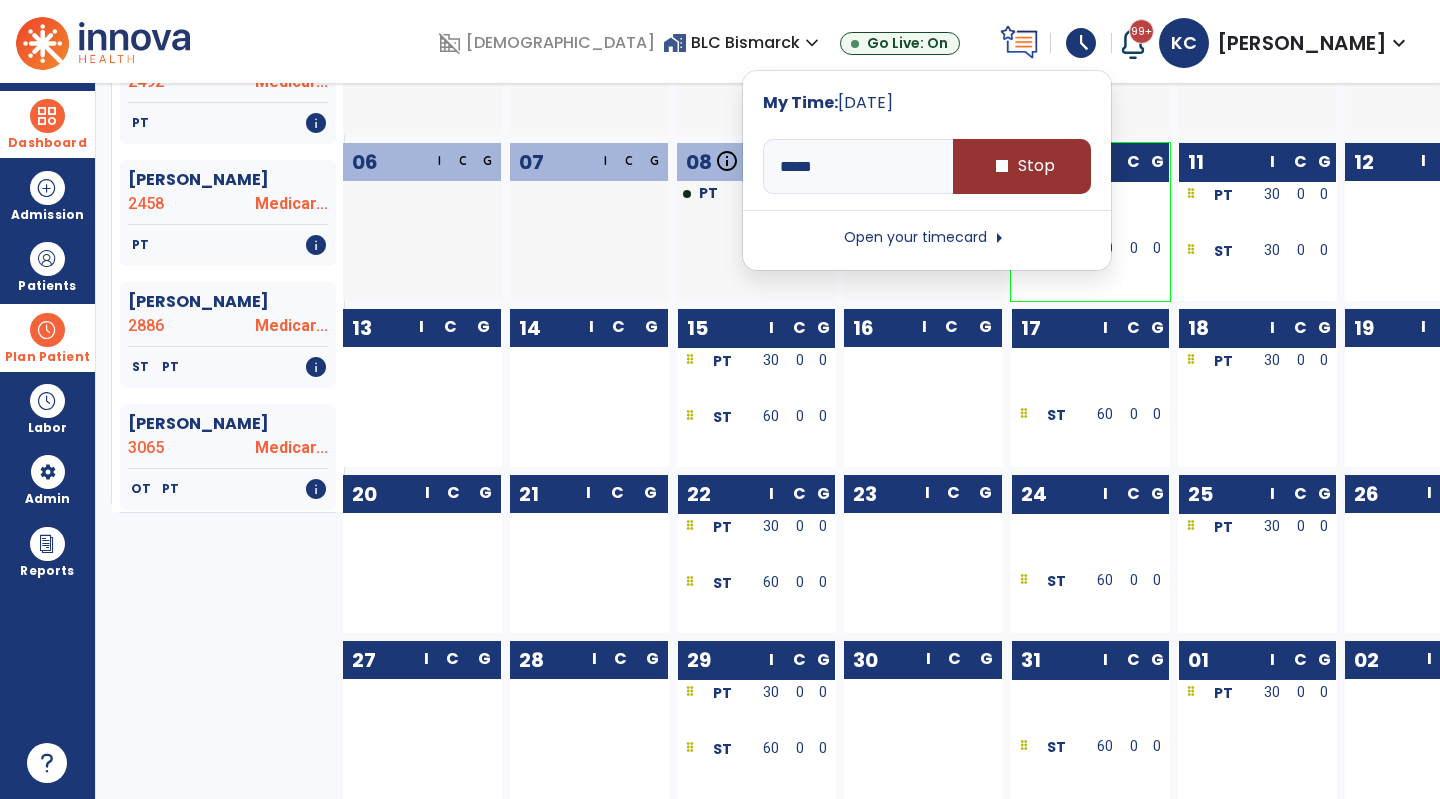 click on "stop  Stop" at bounding box center (1022, 166) 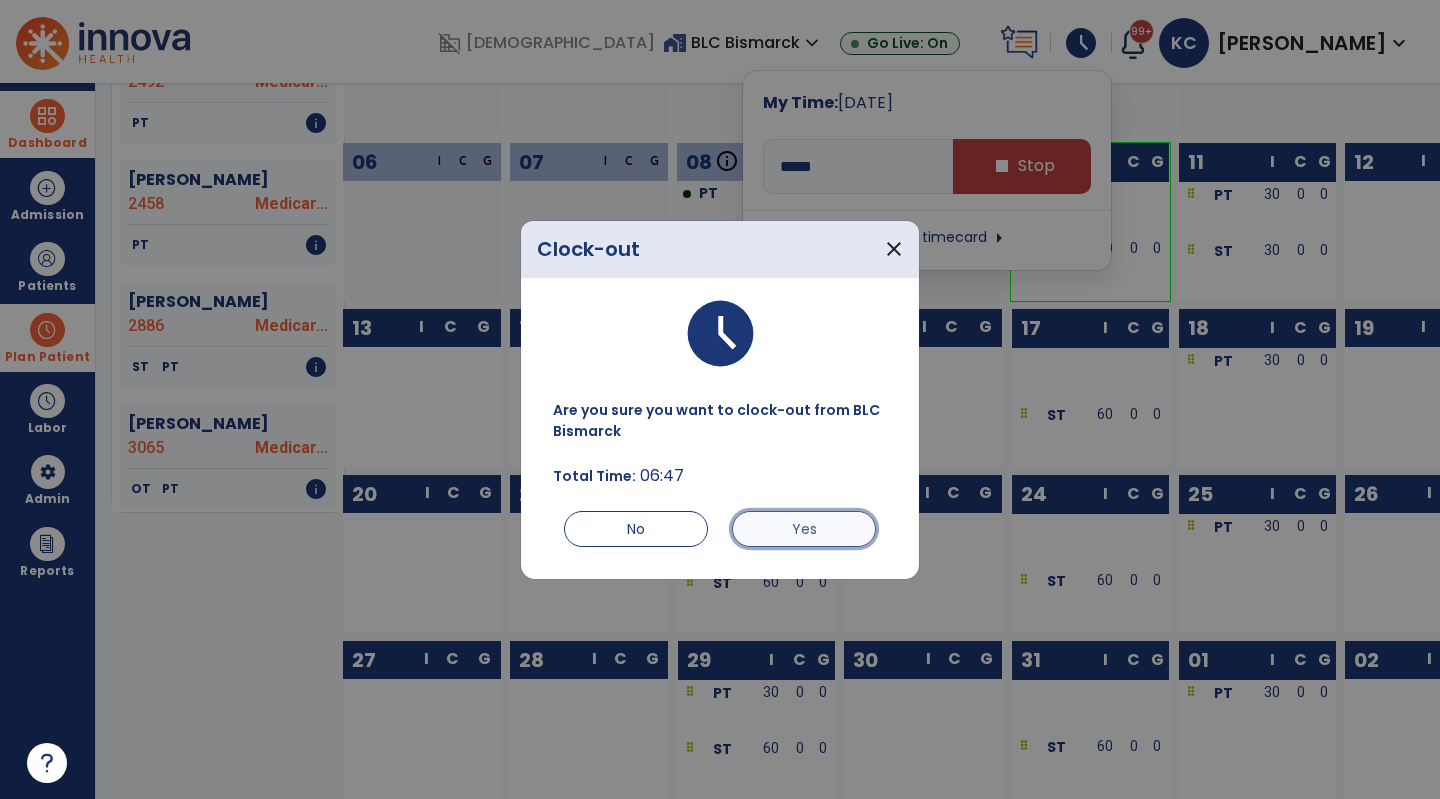 click on "Yes" at bounding box center (804, 529) 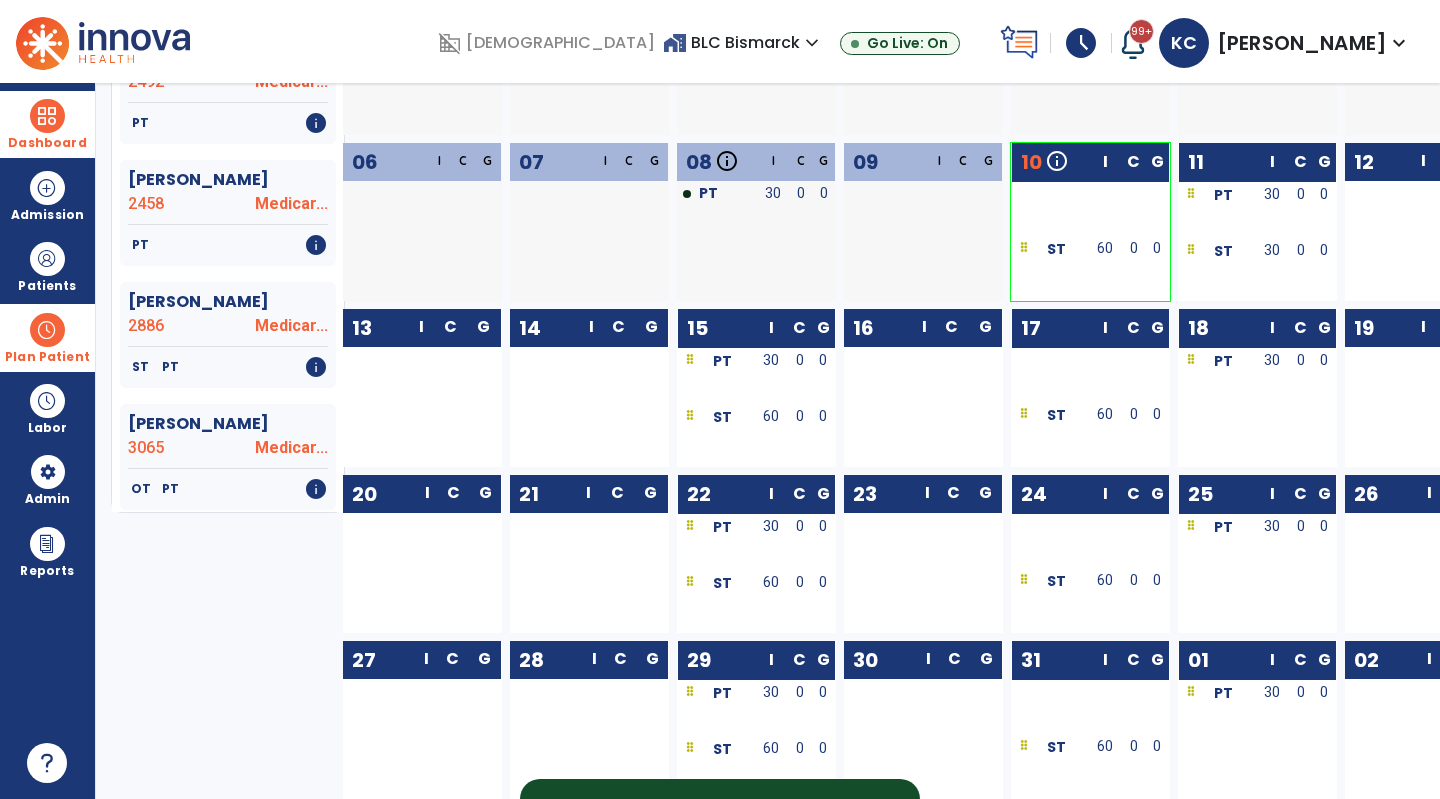 click on "schedule" at bounding box center (1081, 43) 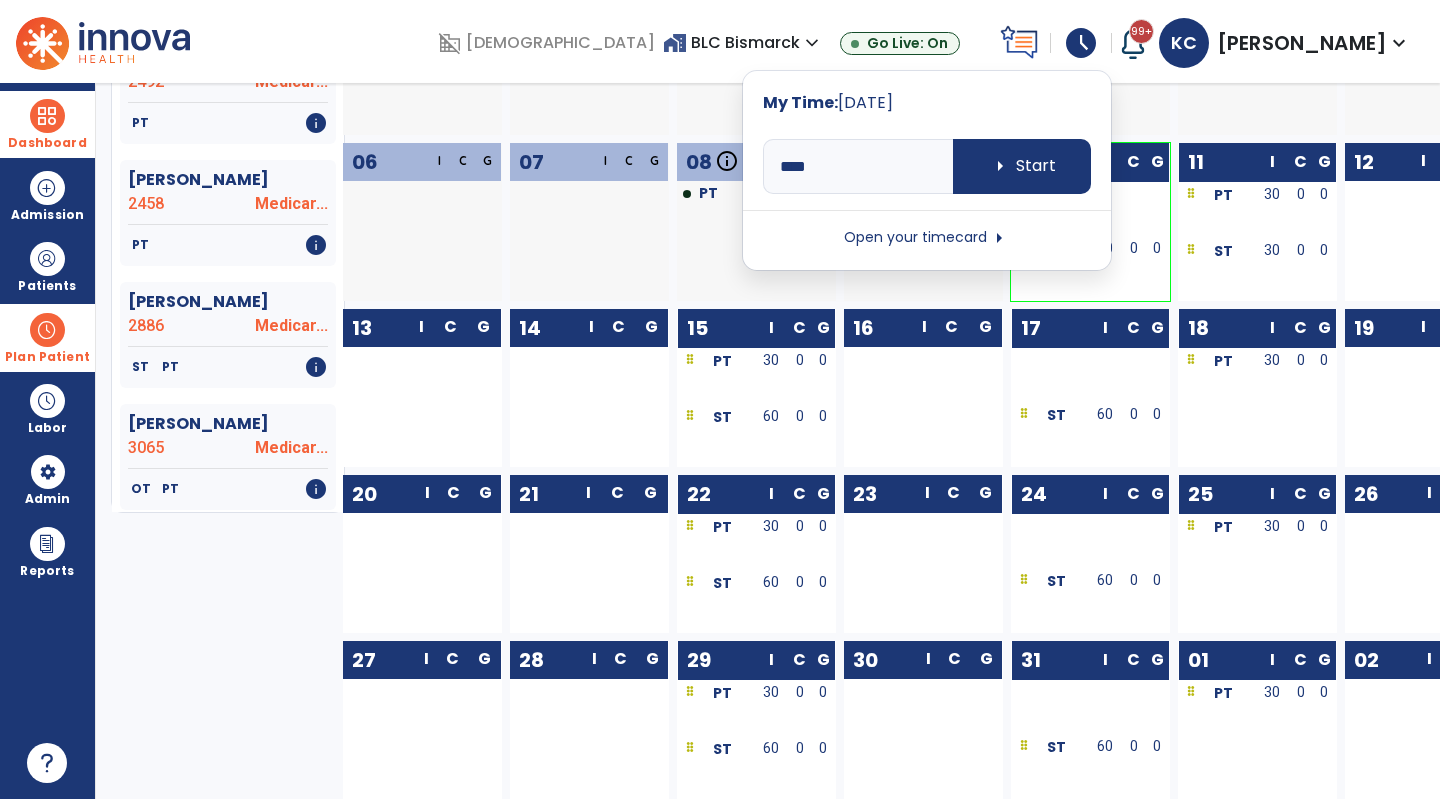 click on "Open your timecard  arrow_right" at bounding box center (927, 238) 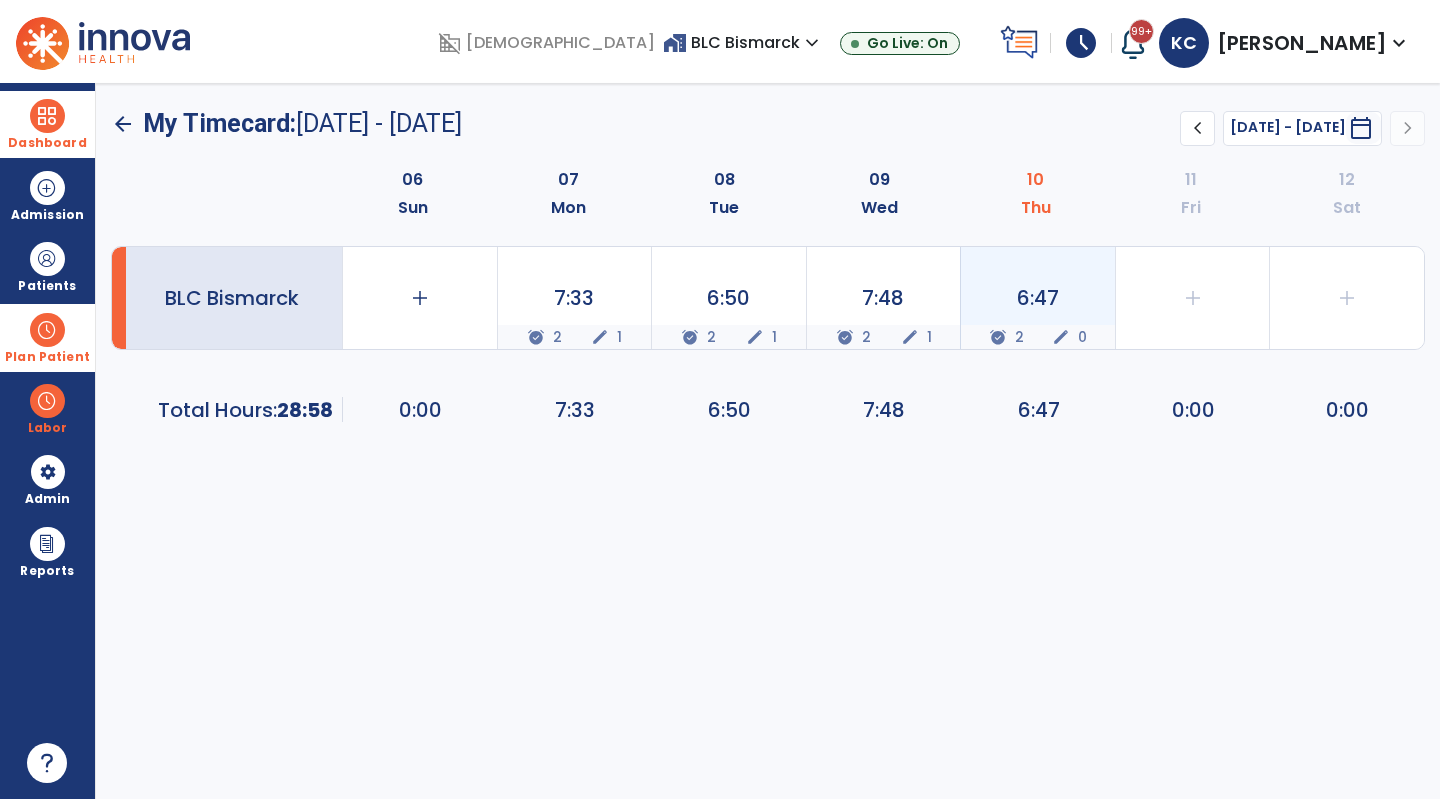 click on "edit" 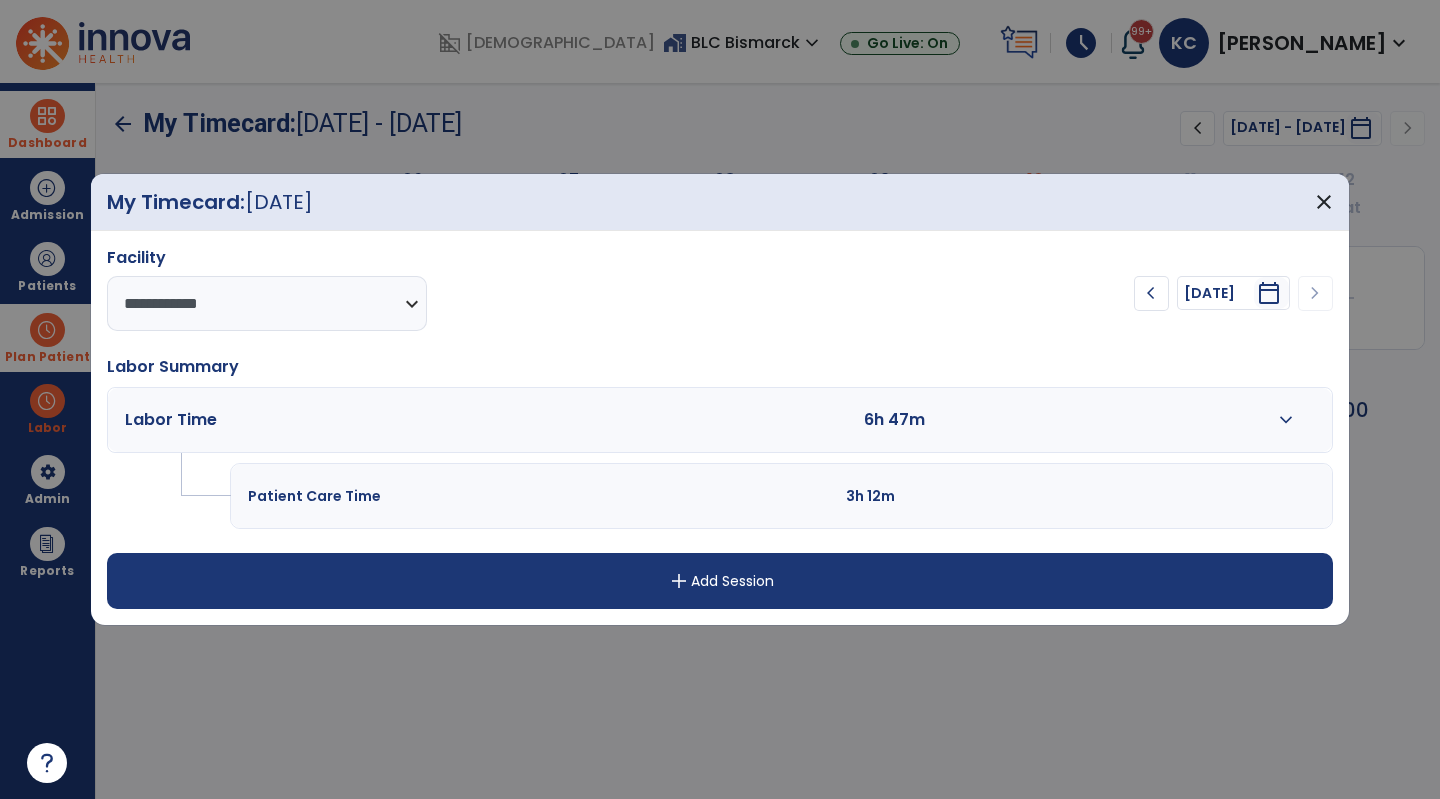 click on "expand_more" at bounding box center (1286, 420) 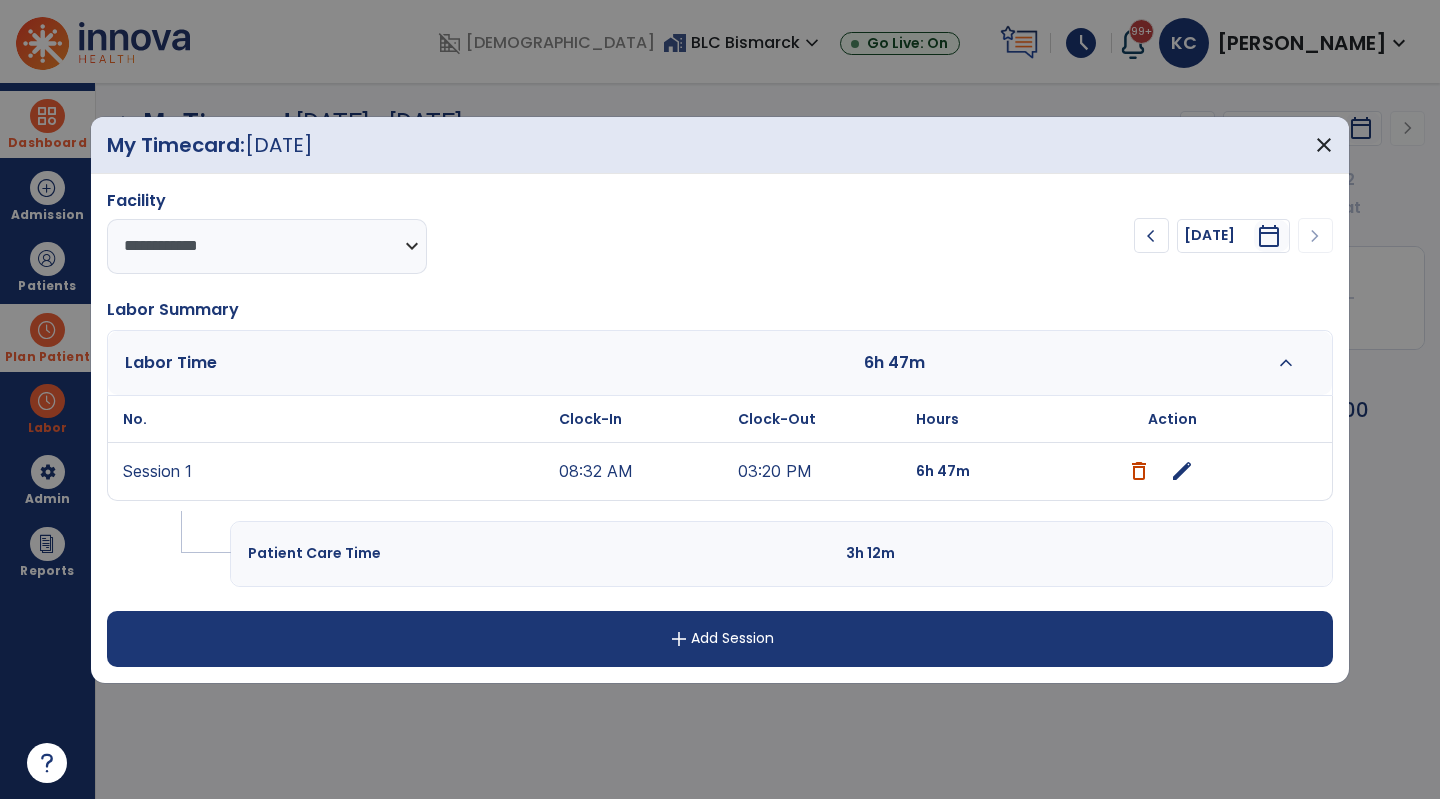 click on "edit" at bounding box center (1182, 471) 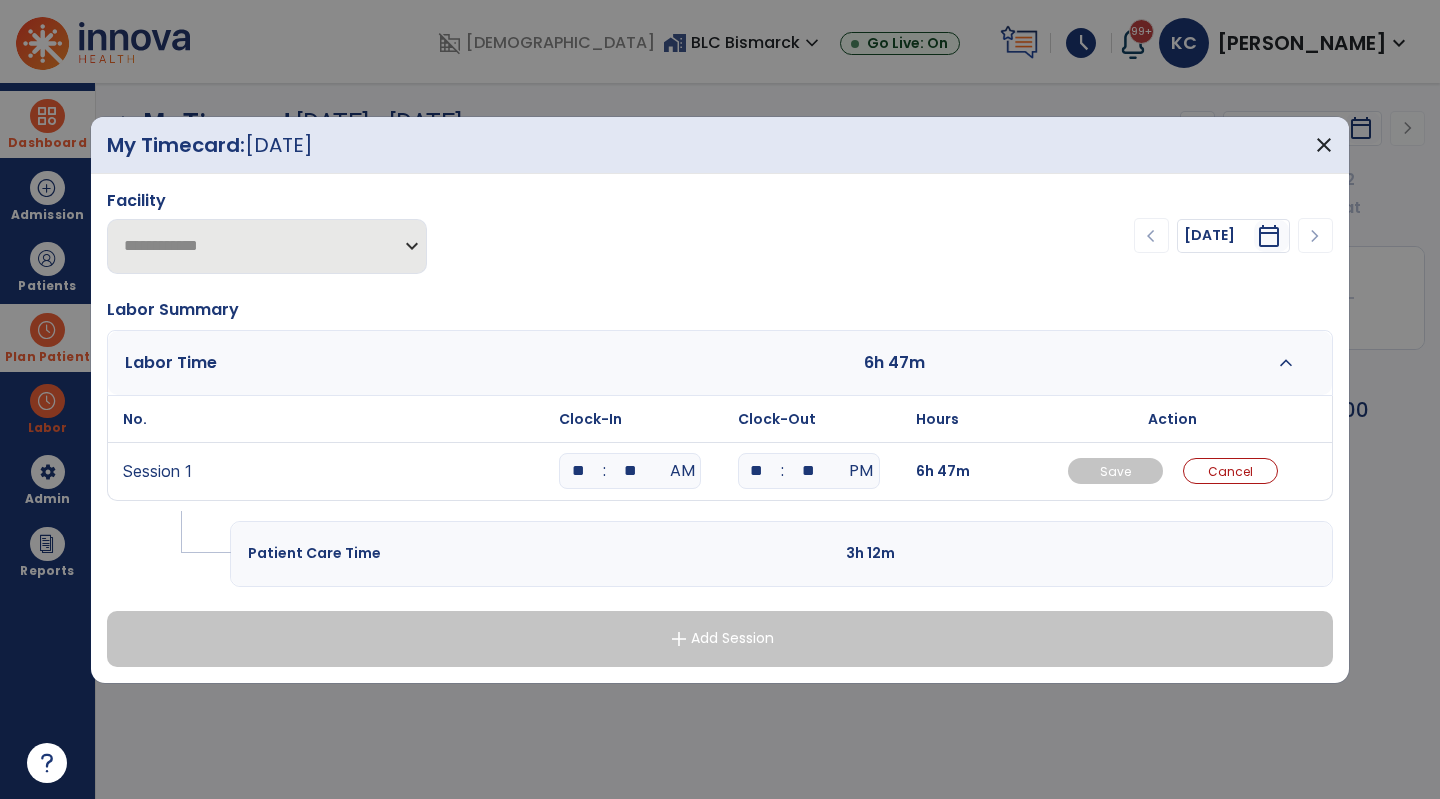 click on "**" at bounding box center [630, 471] 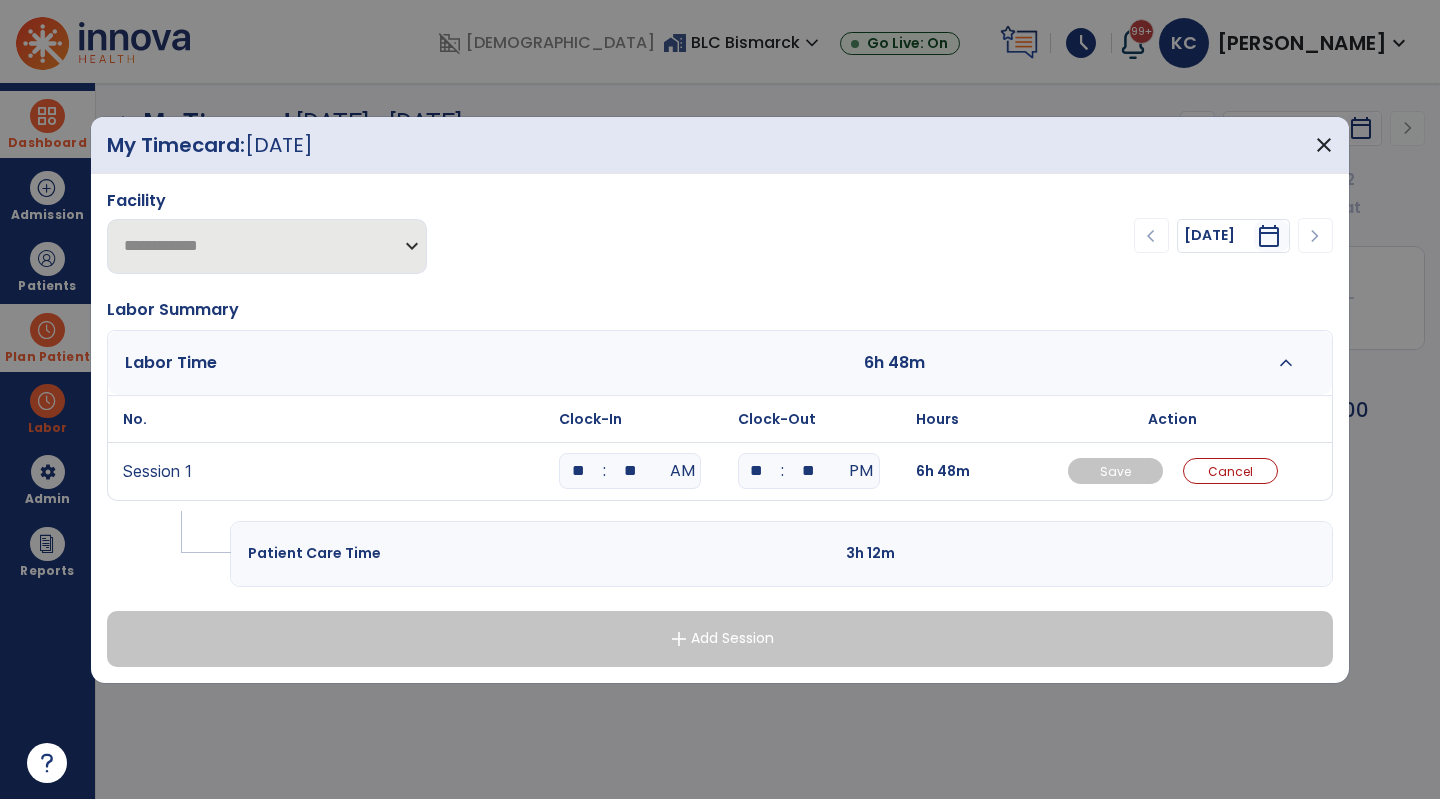 type on "*" 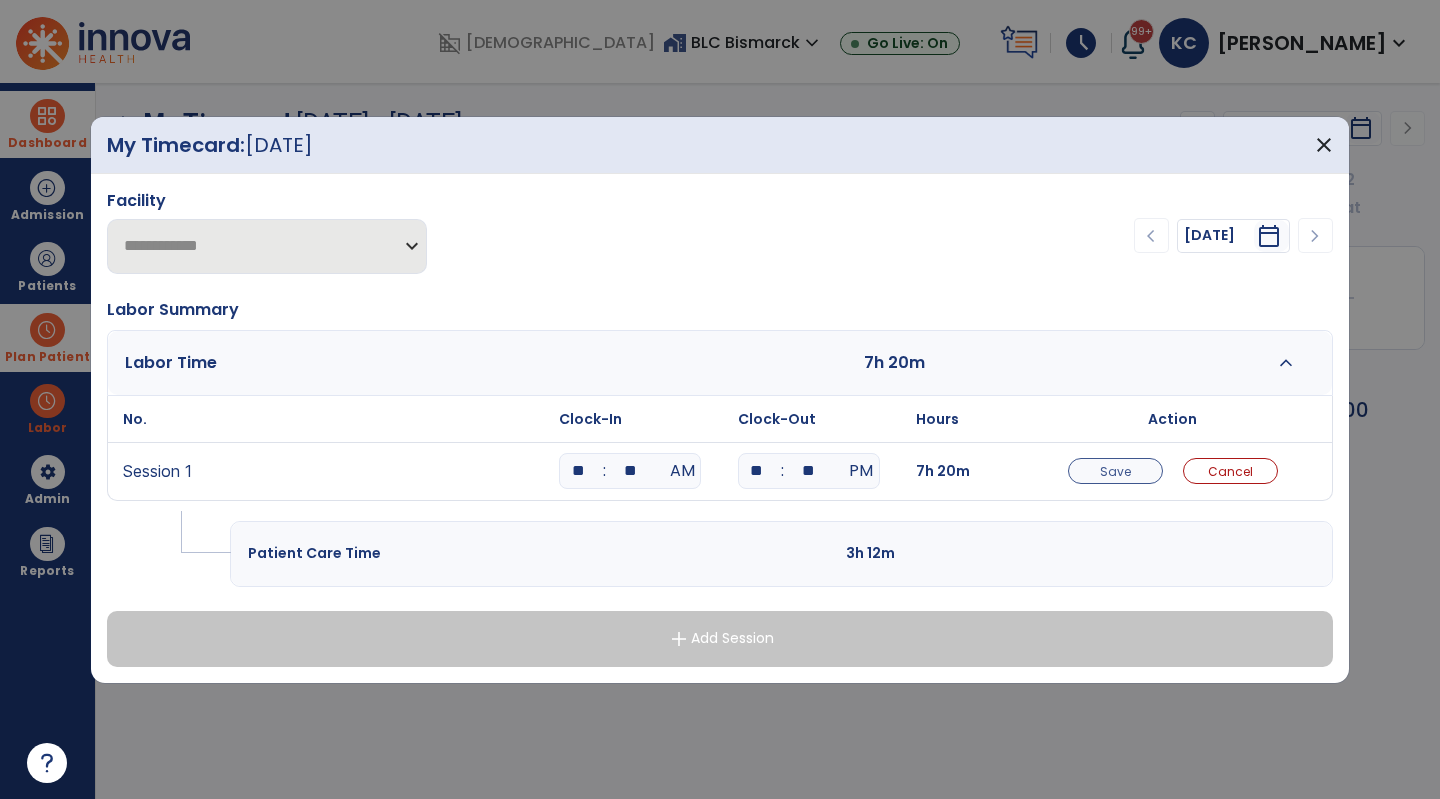 click on "Save" at bounding box center [1115, 471] 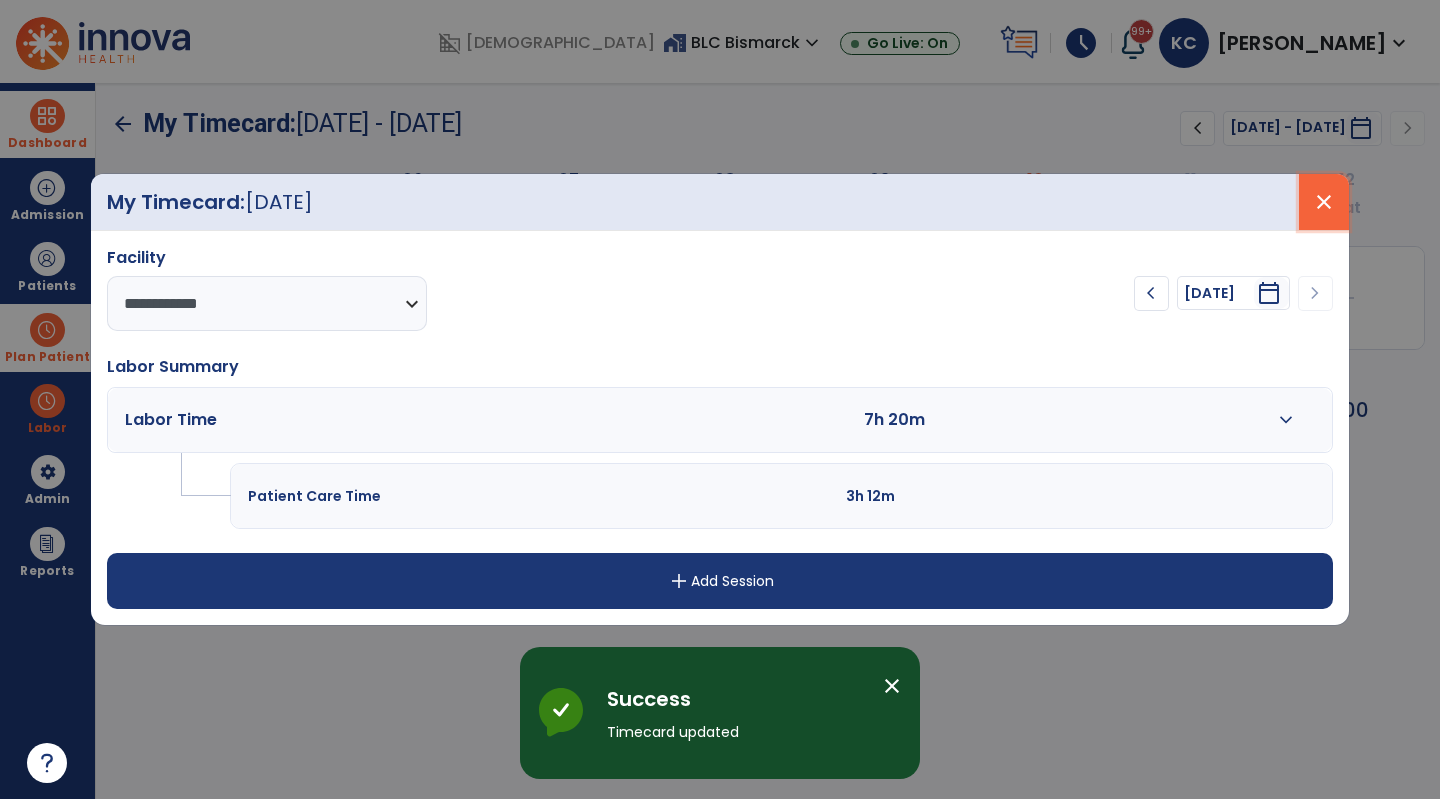 click on "close" at bounding box center [1324, 202] 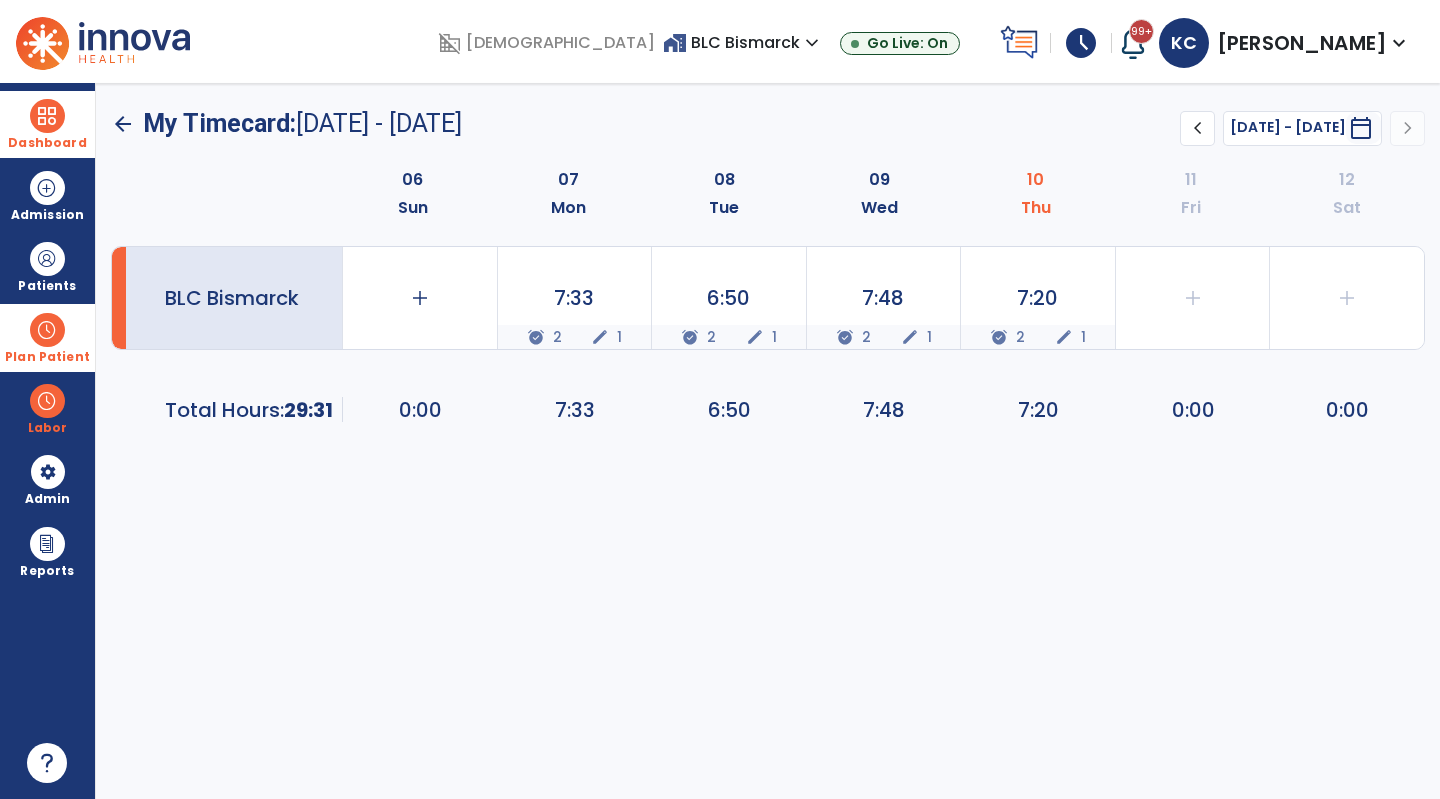 click on "[PERSON_NAME]" at bounding box center (1302, 43) 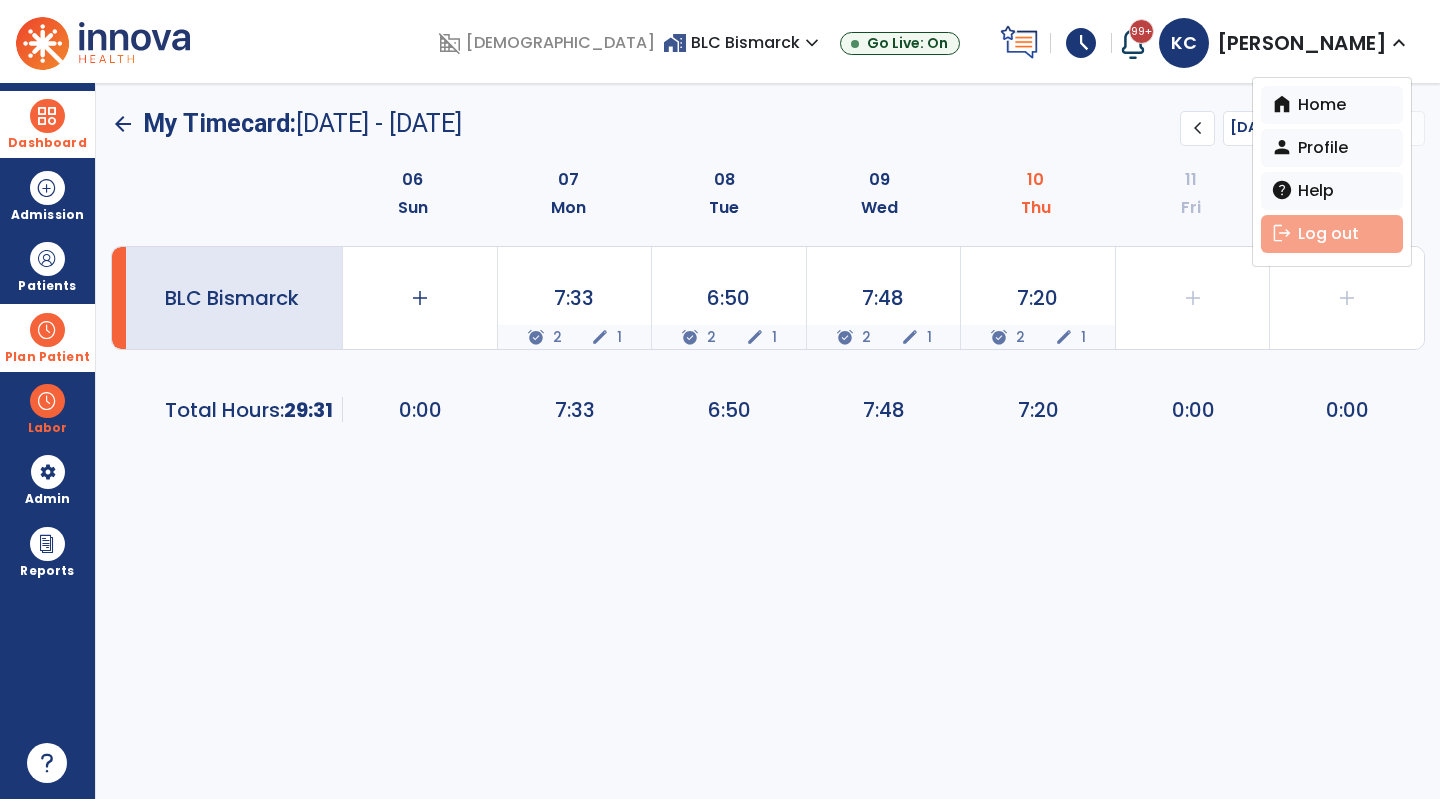 click on "logout   Log out" at bounding box center (1332, 234) 